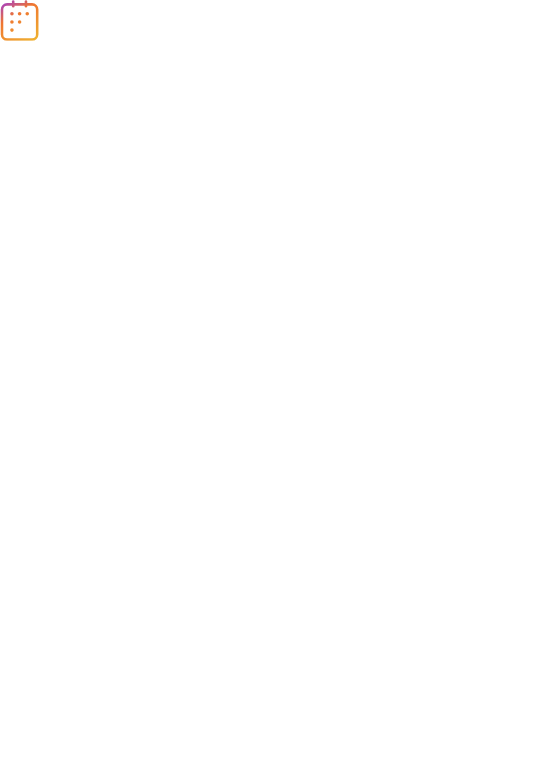 scroll, scrollTop: 0, scrollLeft: 0, axis: both 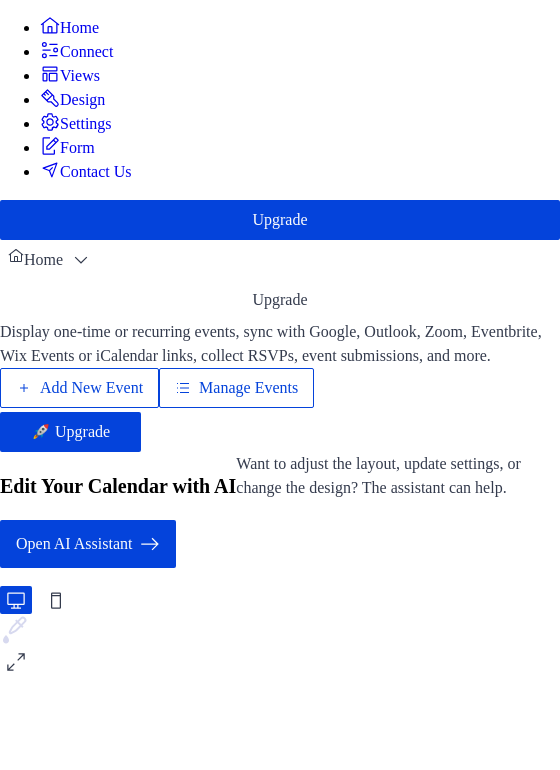 click on "Manage Events" at bounding box center [248, 388] 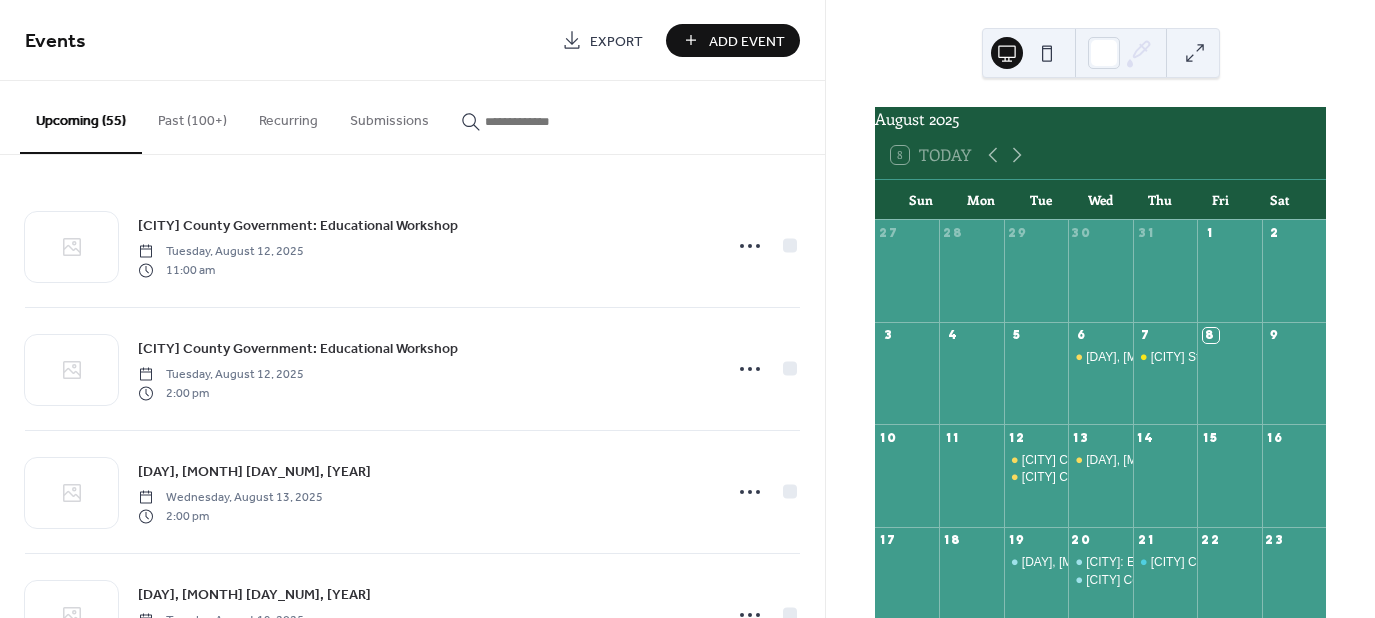 scroll, scrollTop: 0, scrollLeft: 0, axis: both 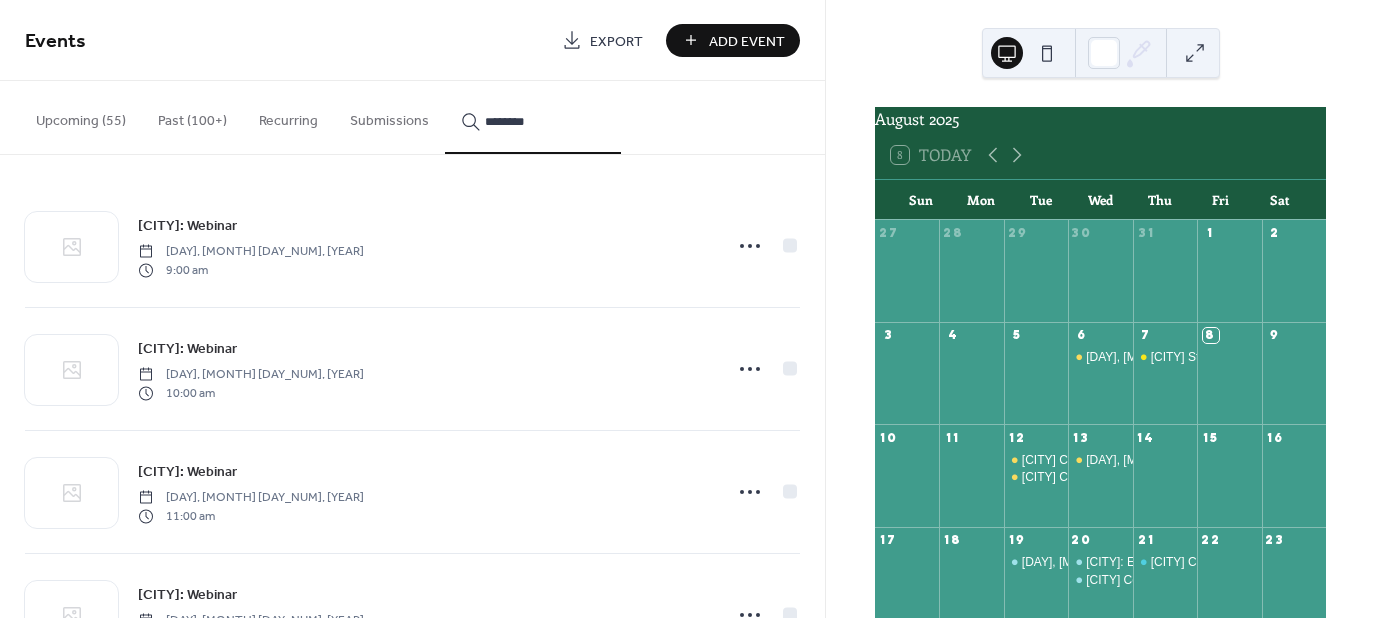 click on "*******" at bounding box center (533, 117) 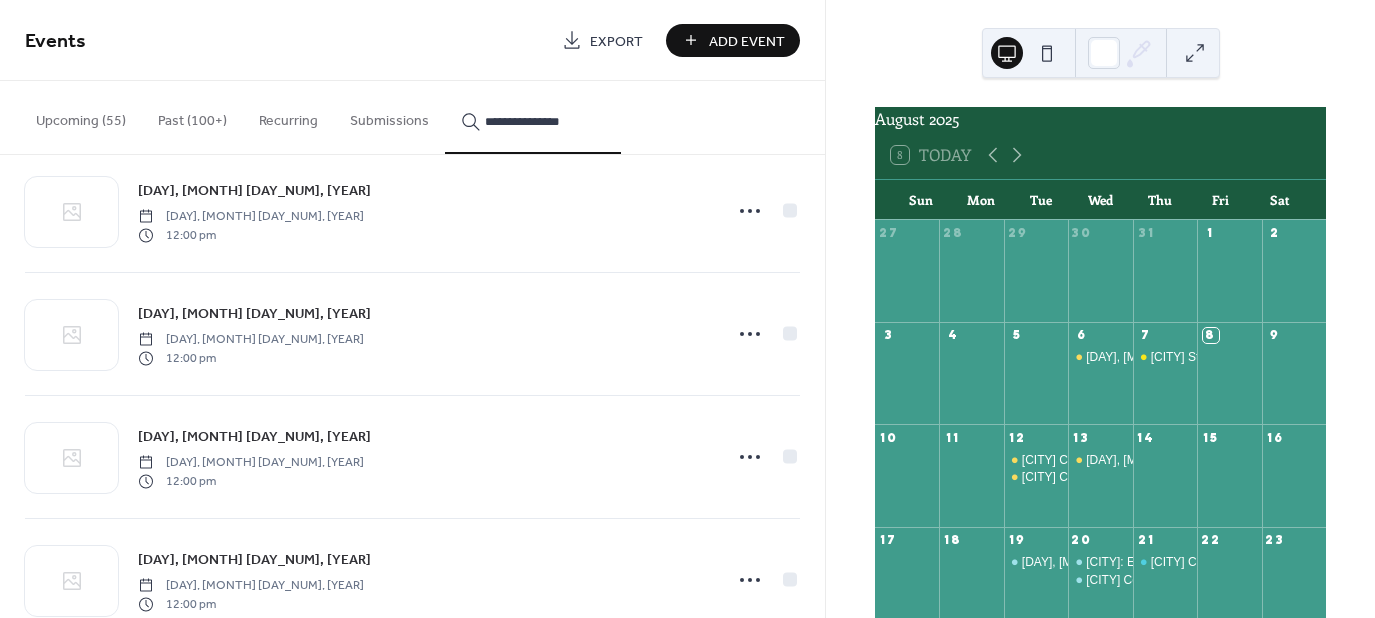 scroll, scrollTop: 6963, scrollLeft: 0, axis: vertical 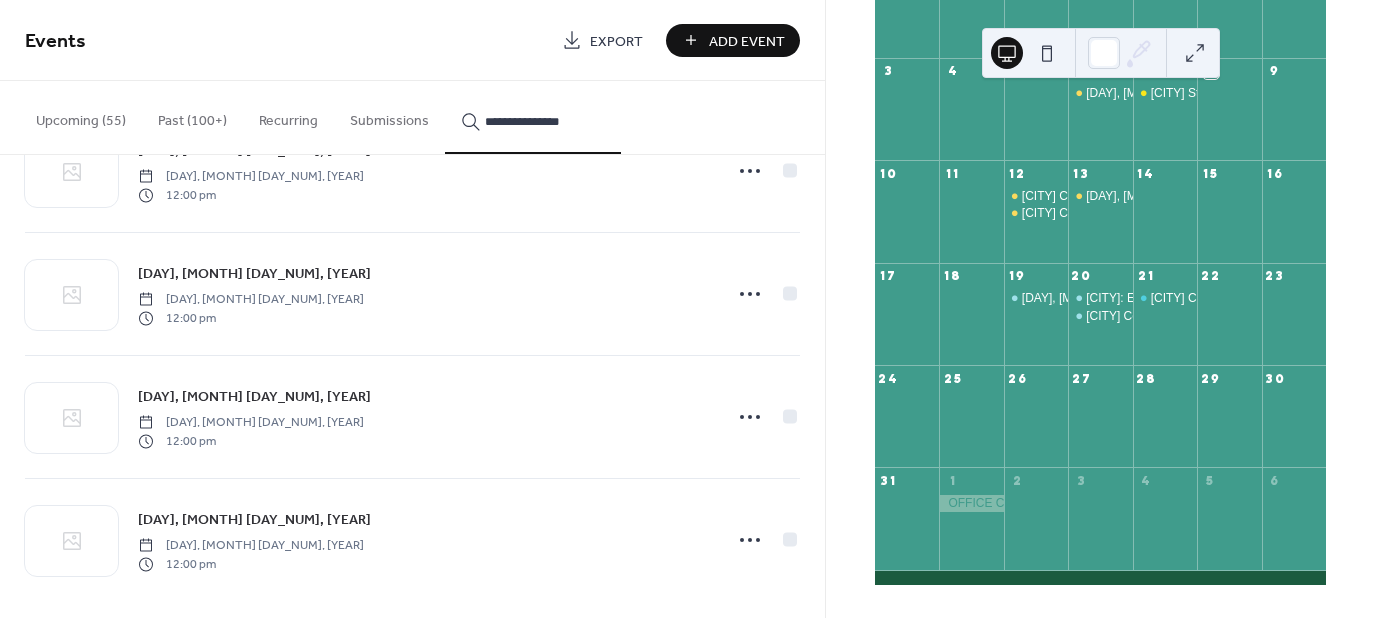 type on "**********" 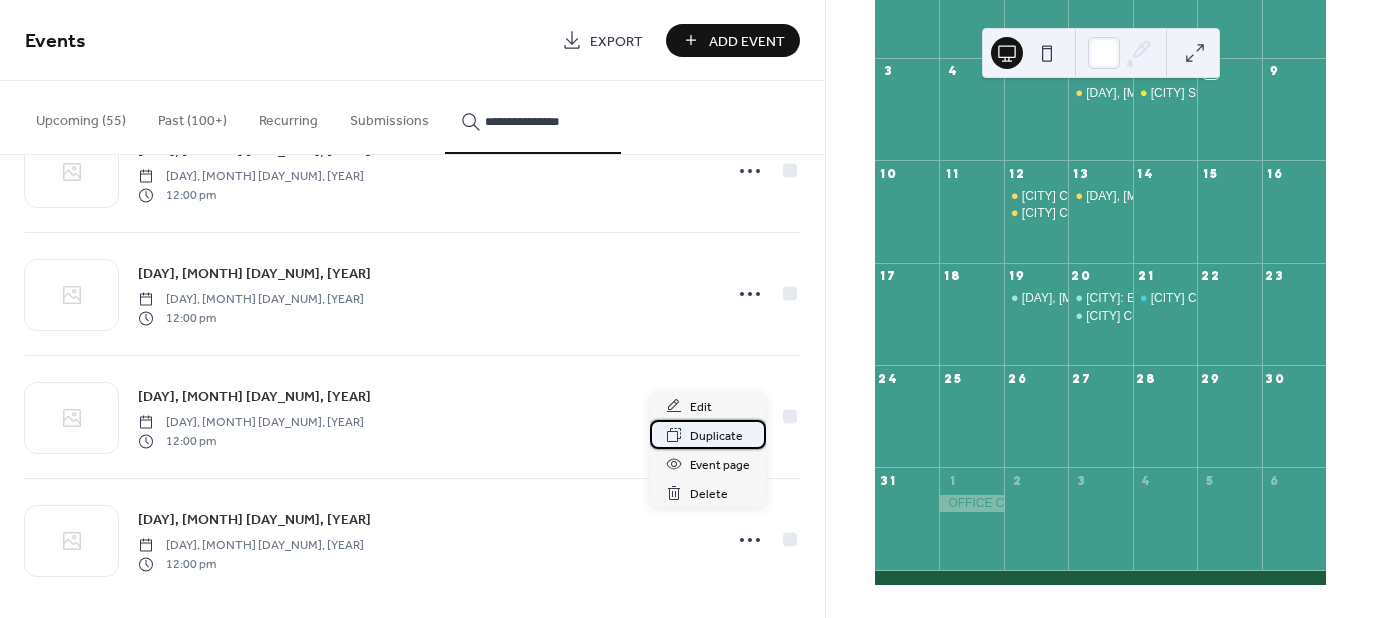 click on "Duplicate" at bounding box center [716, 436] 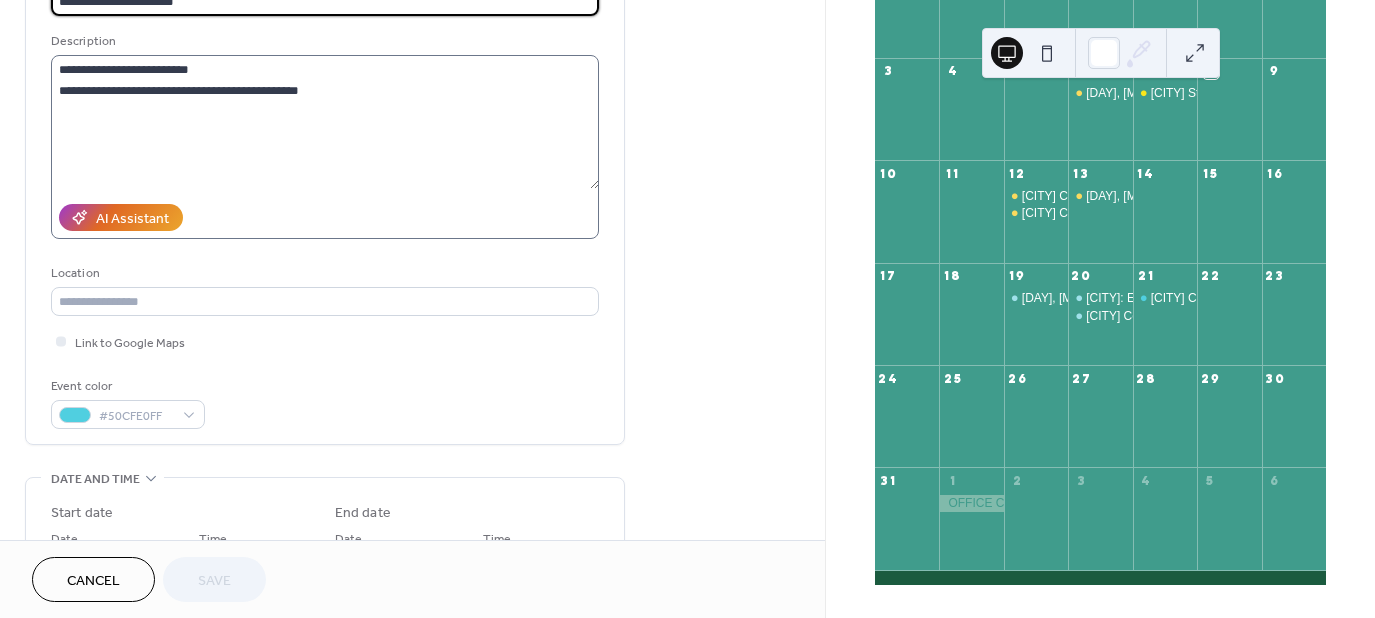 scroll, scrollTop: 200, scrollLeft: 0, axis: vertical 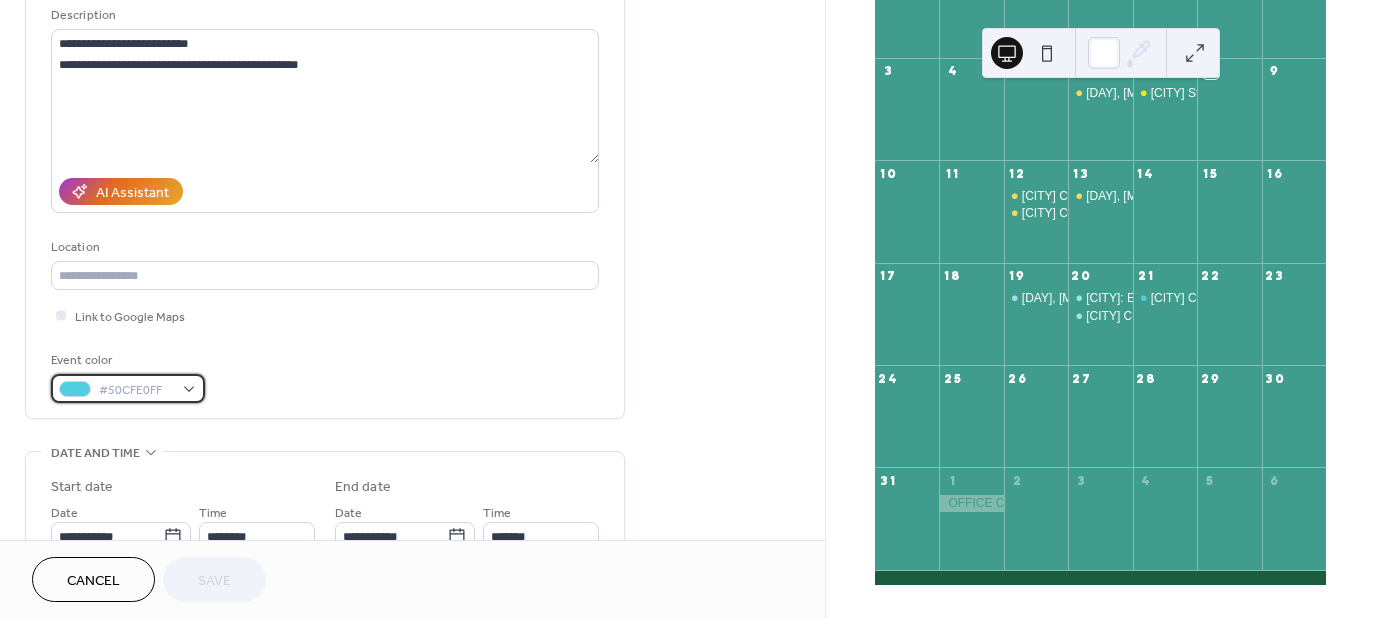 click on "#50CFE0FF" at bounding box center (136, 390) 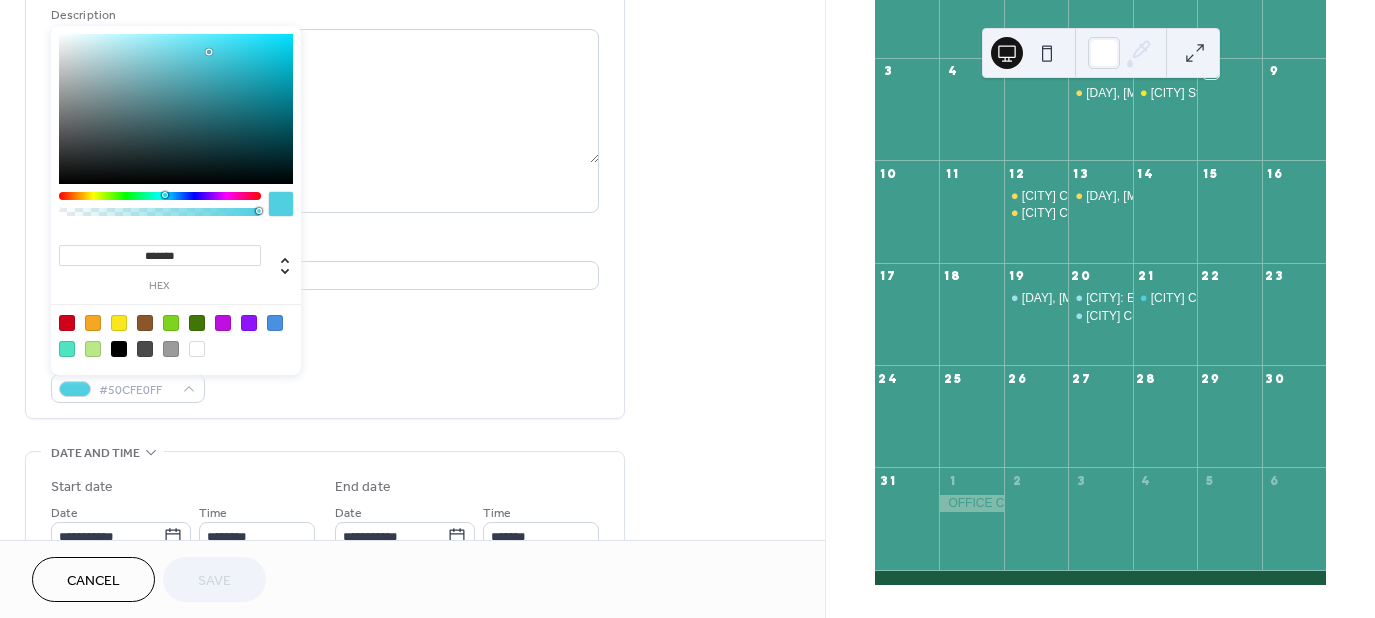 drag, startPoint x: 213, startPoint y: 258, endPoint x: -35, endPoint y: 231, distance: 249.46542 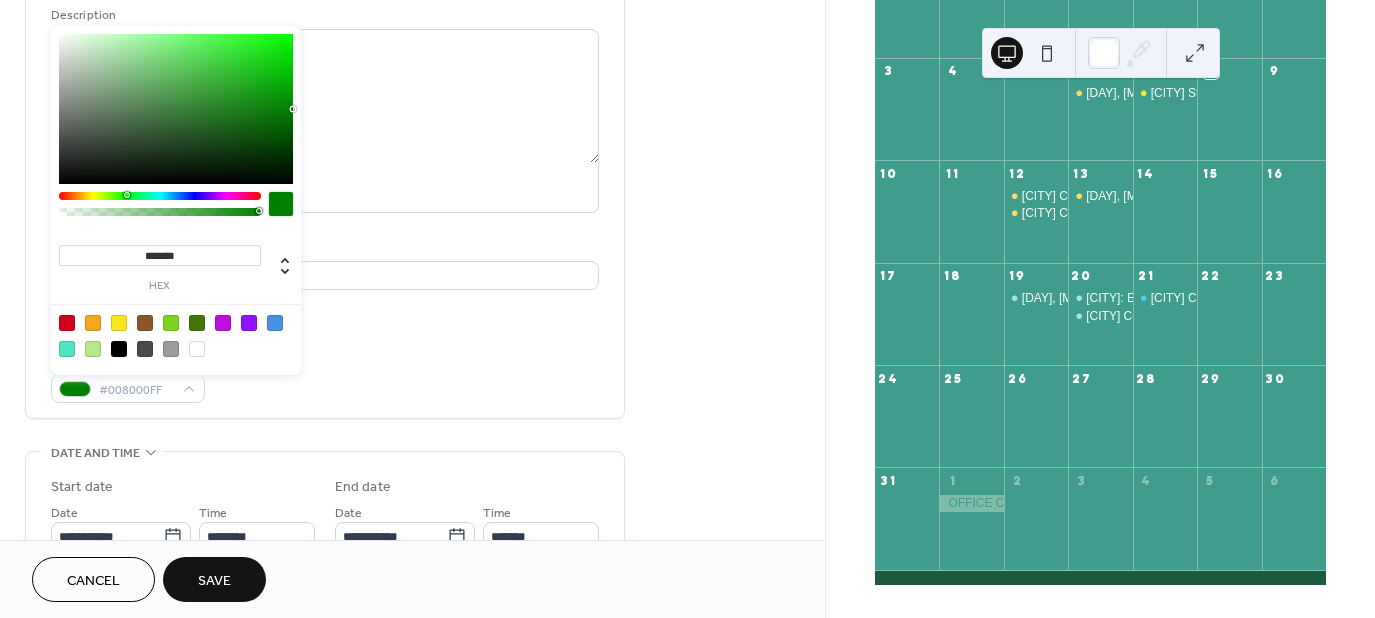 drag, startPoint x: 237, startPoint y: 253, endPoint x: 65, endPoint y: 250, distance: 172.02615 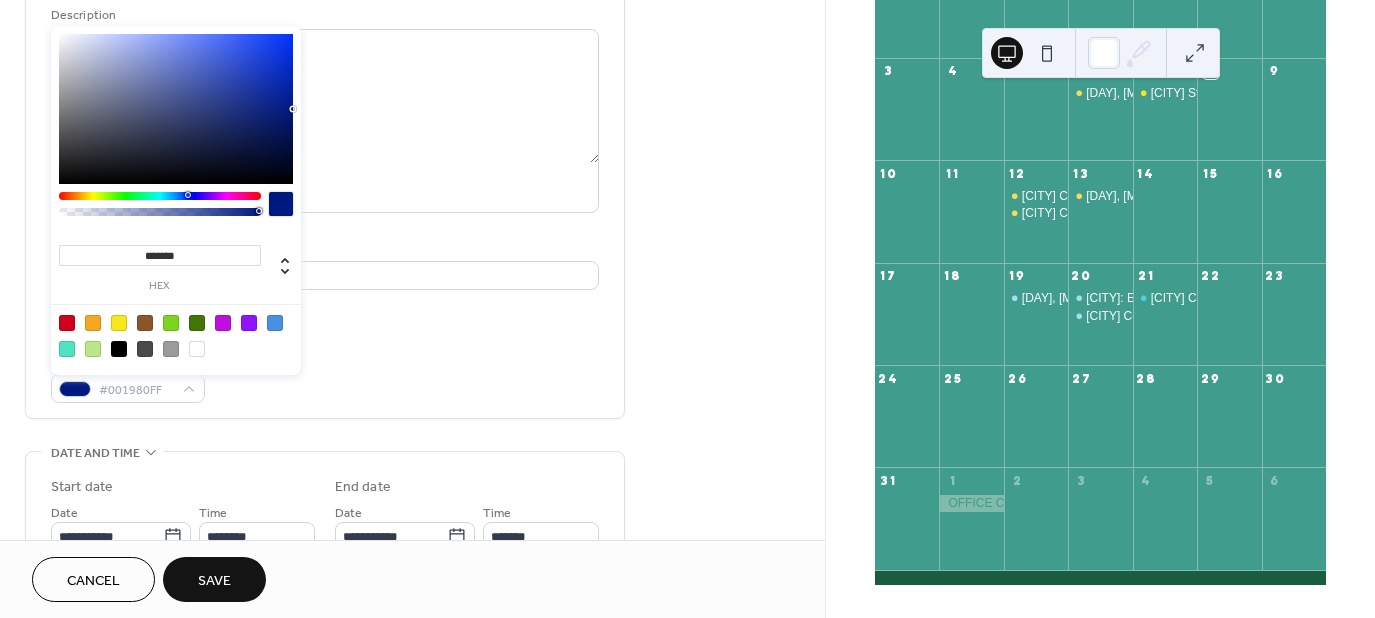 click at bounding box center [160, 196] 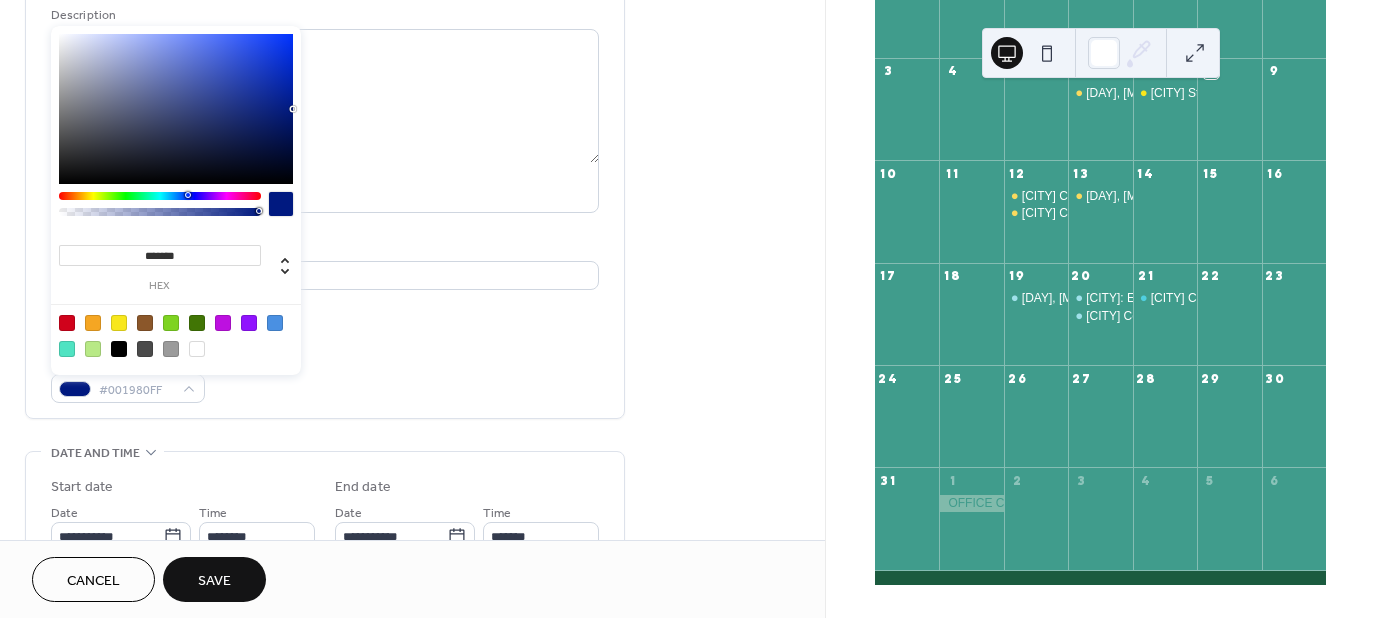 click at bounding box center (188, 195) 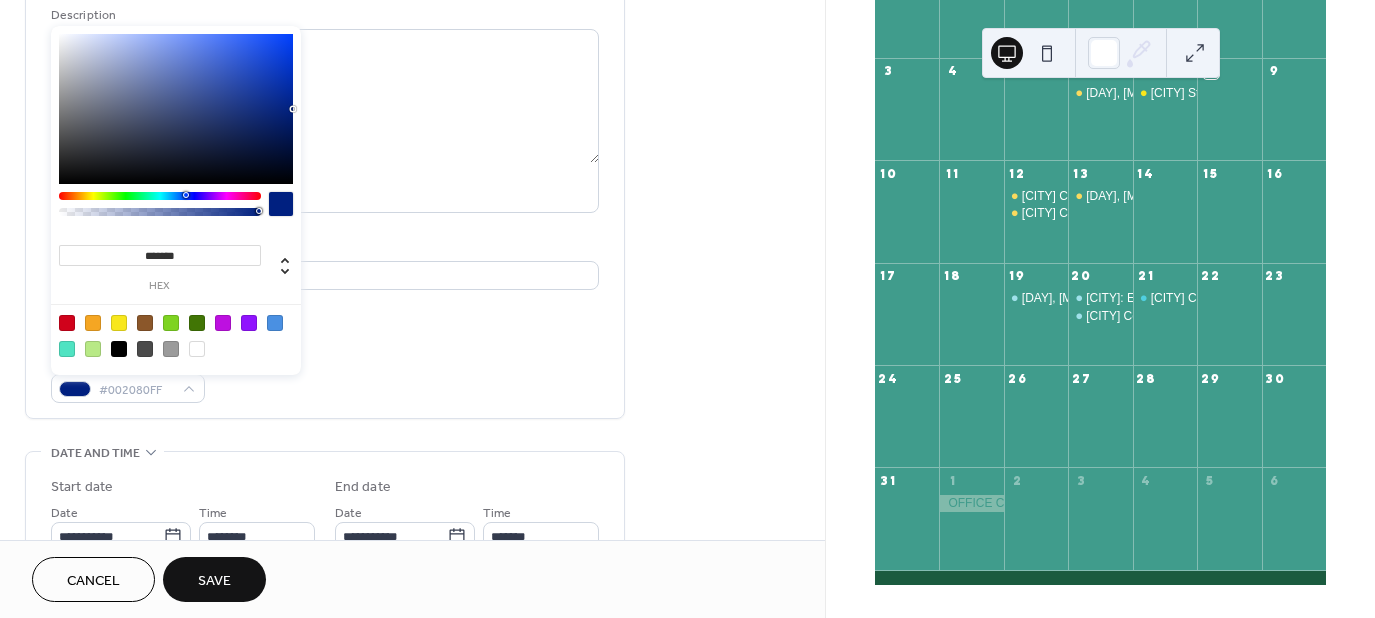 click at bounding box center [160, 196] 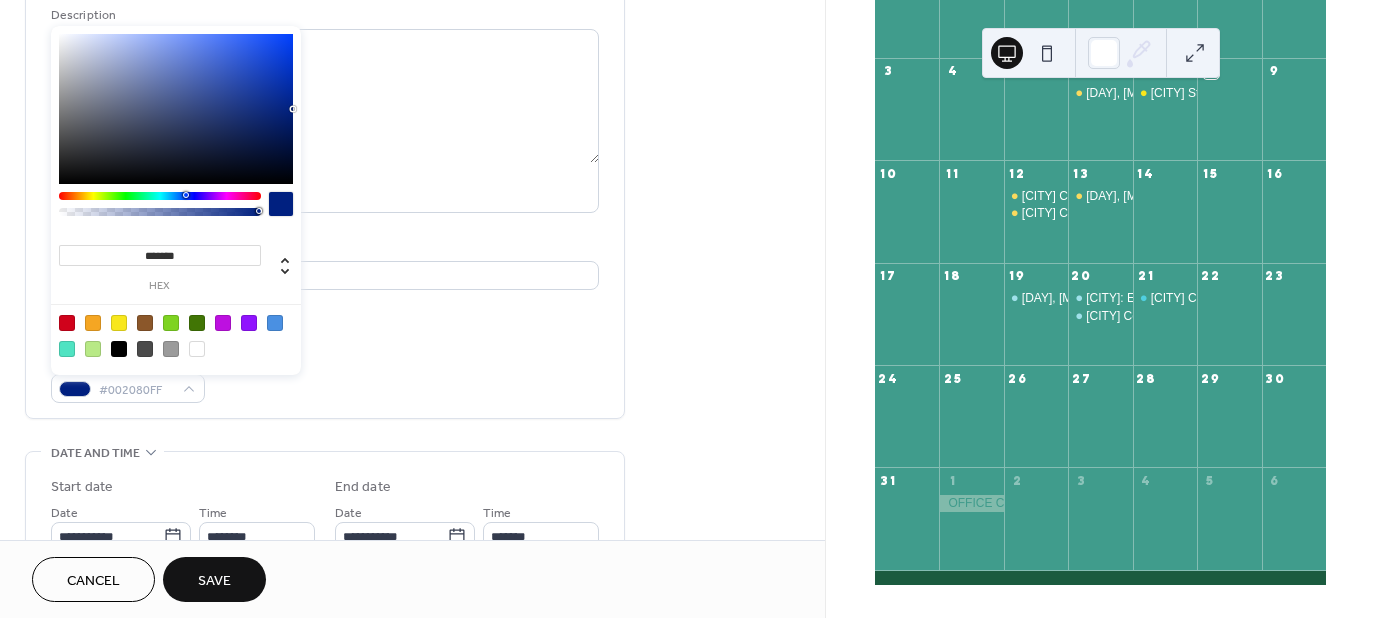 click at bounding box center (160, 196) 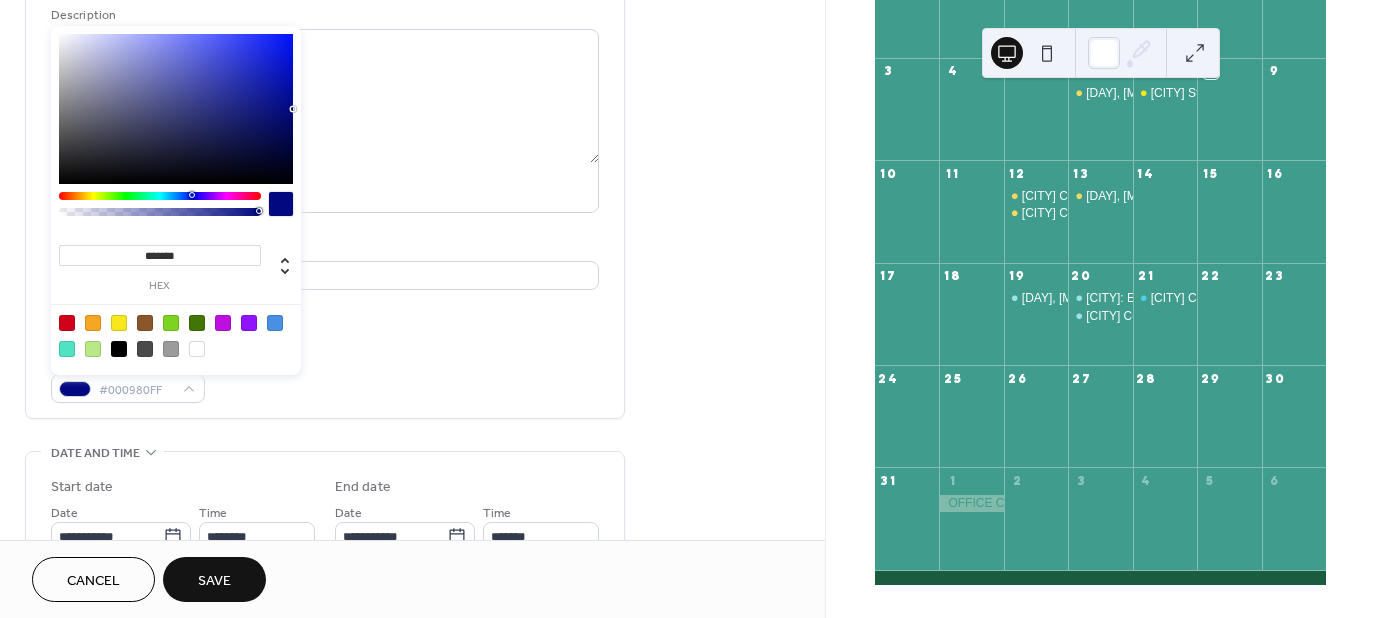 drag, startPoint x: 190, startPoint y: 259, endPoint x: 42, endPoint y: 260, distance: 148.00337 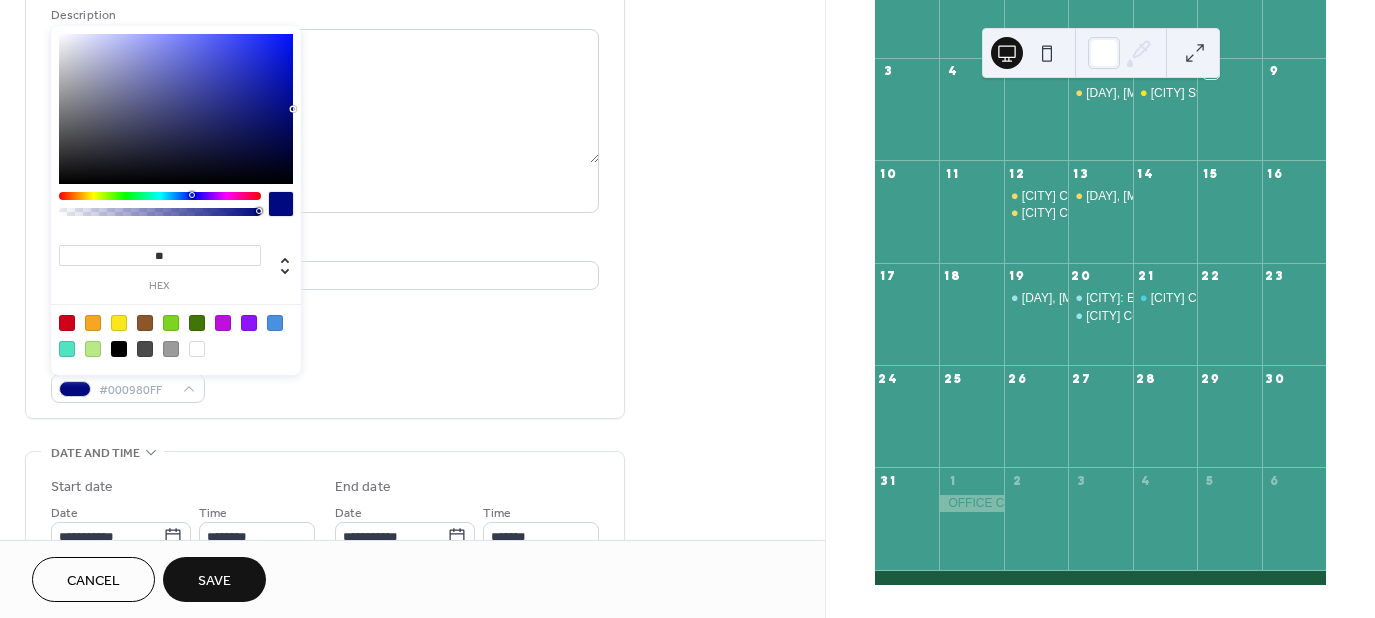type on "*" 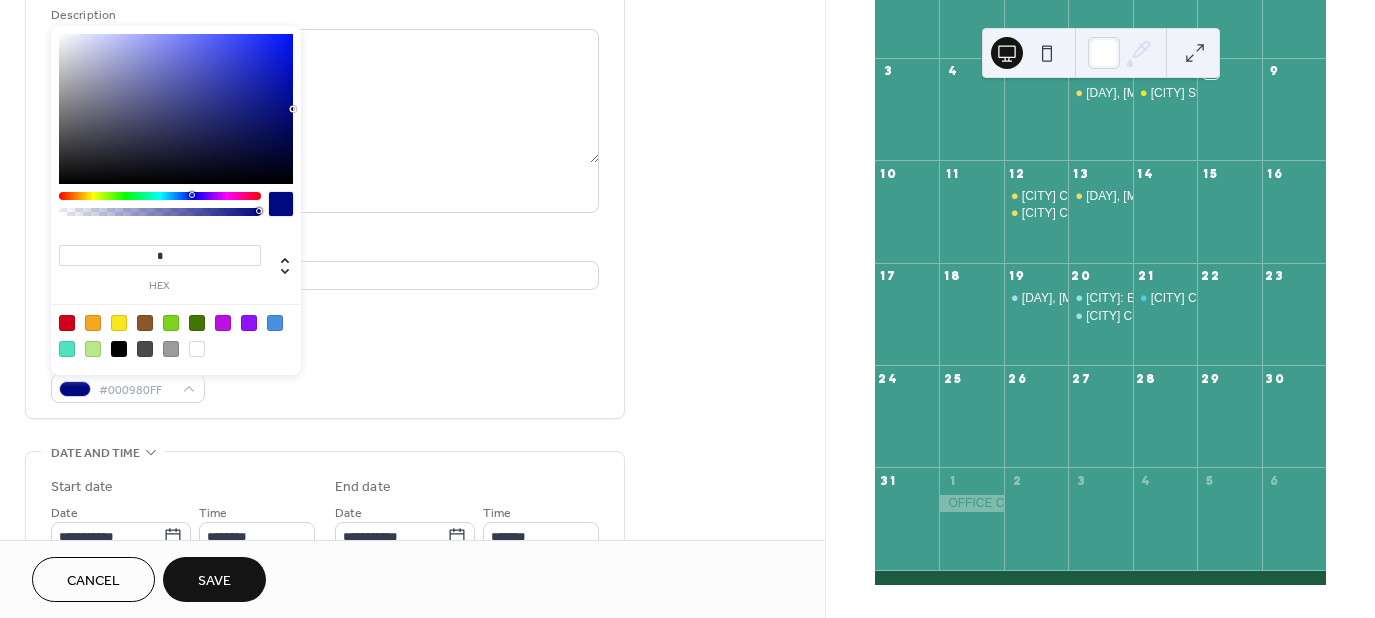type 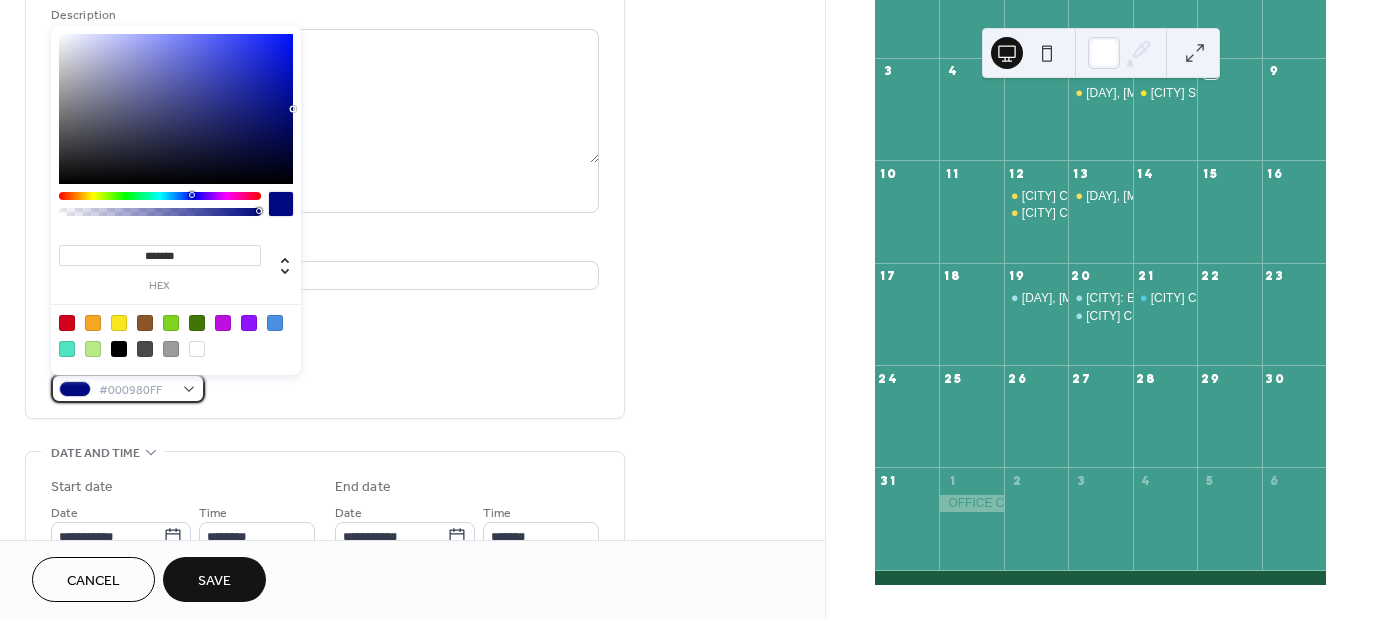 click on "#000980FF" at bounding box center [136, 390] 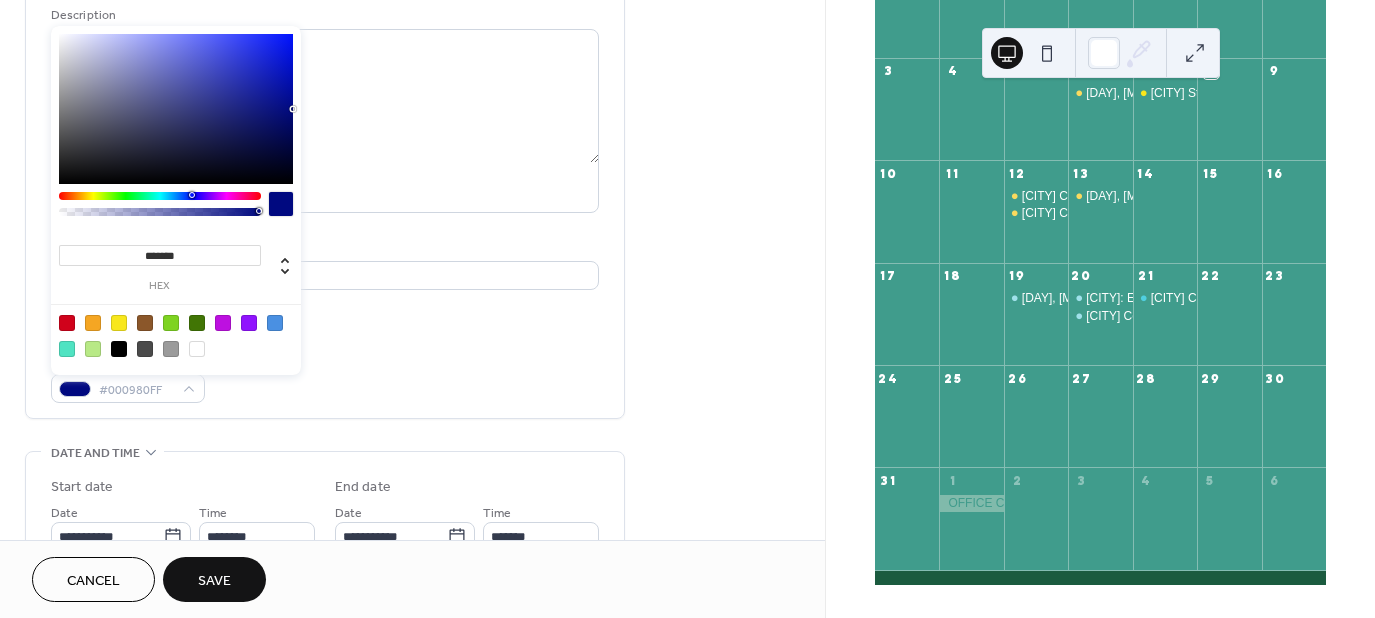 drag, startPoint x: 200, startPoint y: 252, endPoint x: -81, endPoint y: 109, distance: 315.29352 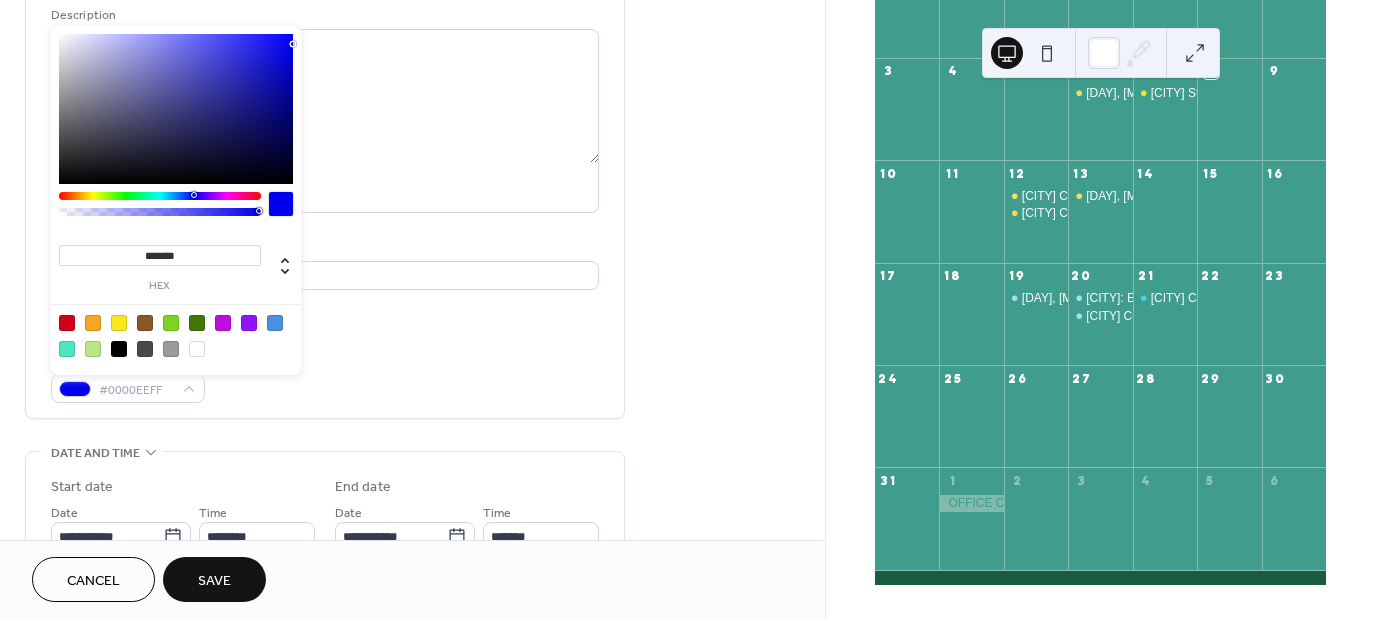 type on "*******" 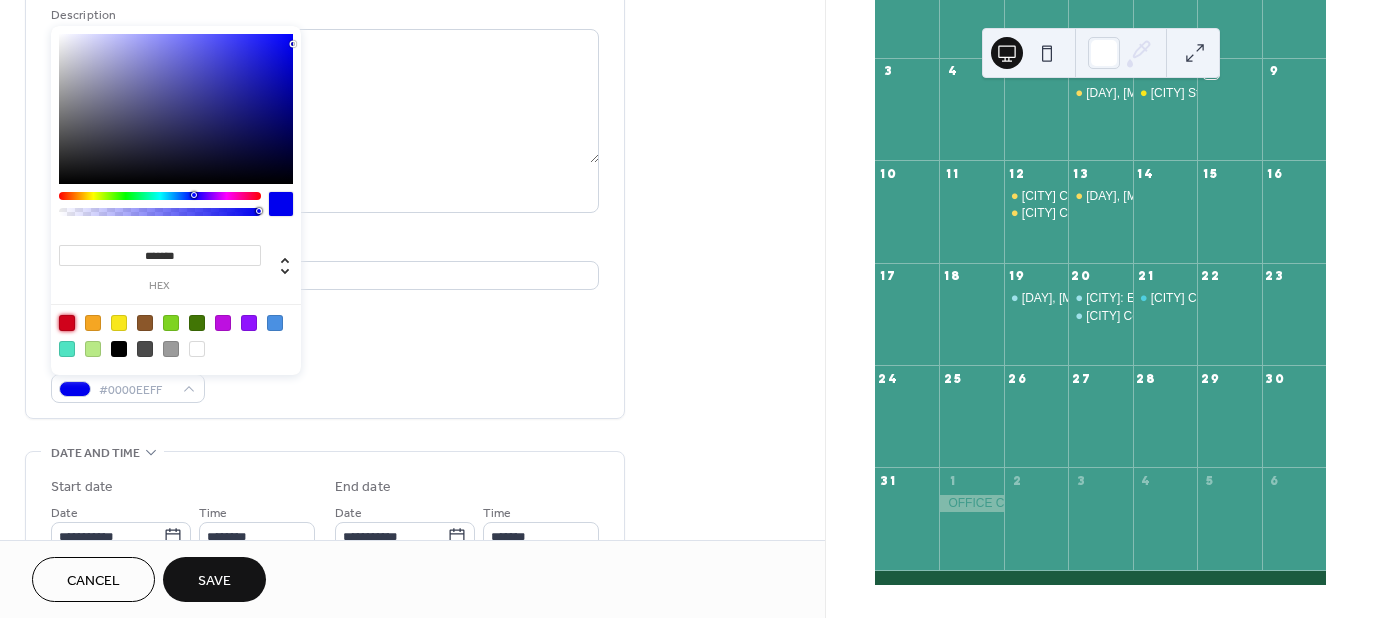 click on "Event color #0000EEFF" at bounding box center [325, 376] 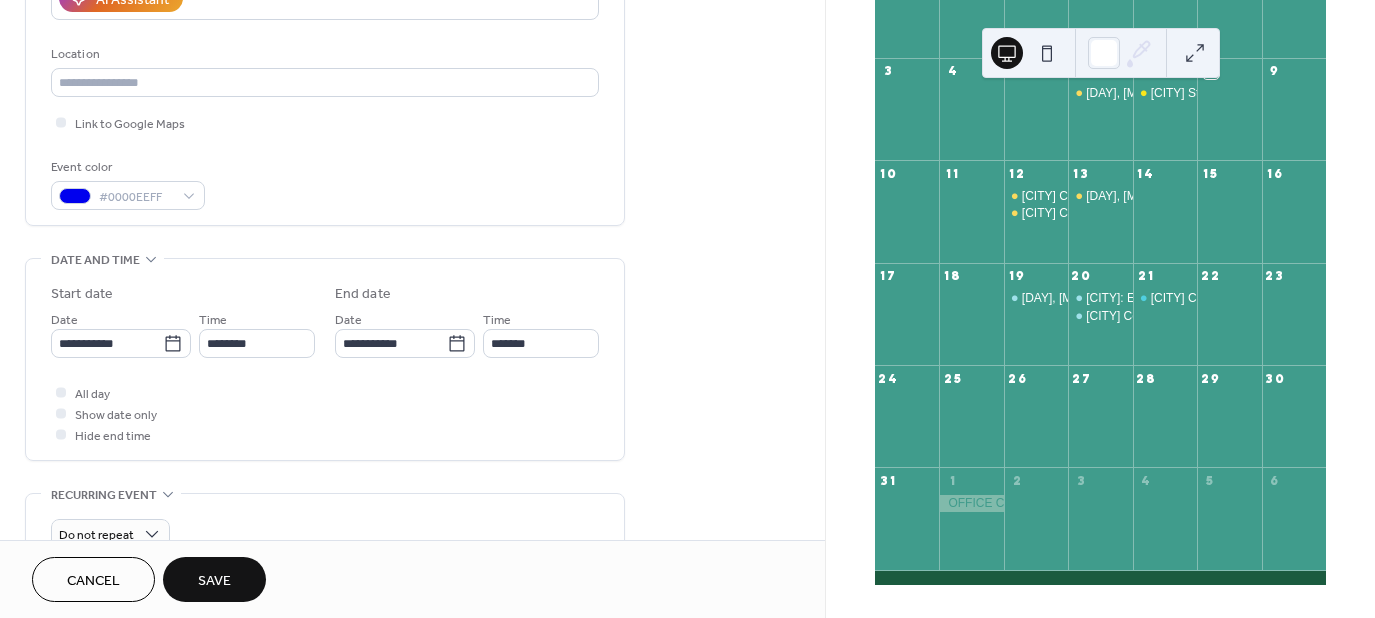 scroll, scrollTop: 400, scrollLeft: 0, axis: vertical 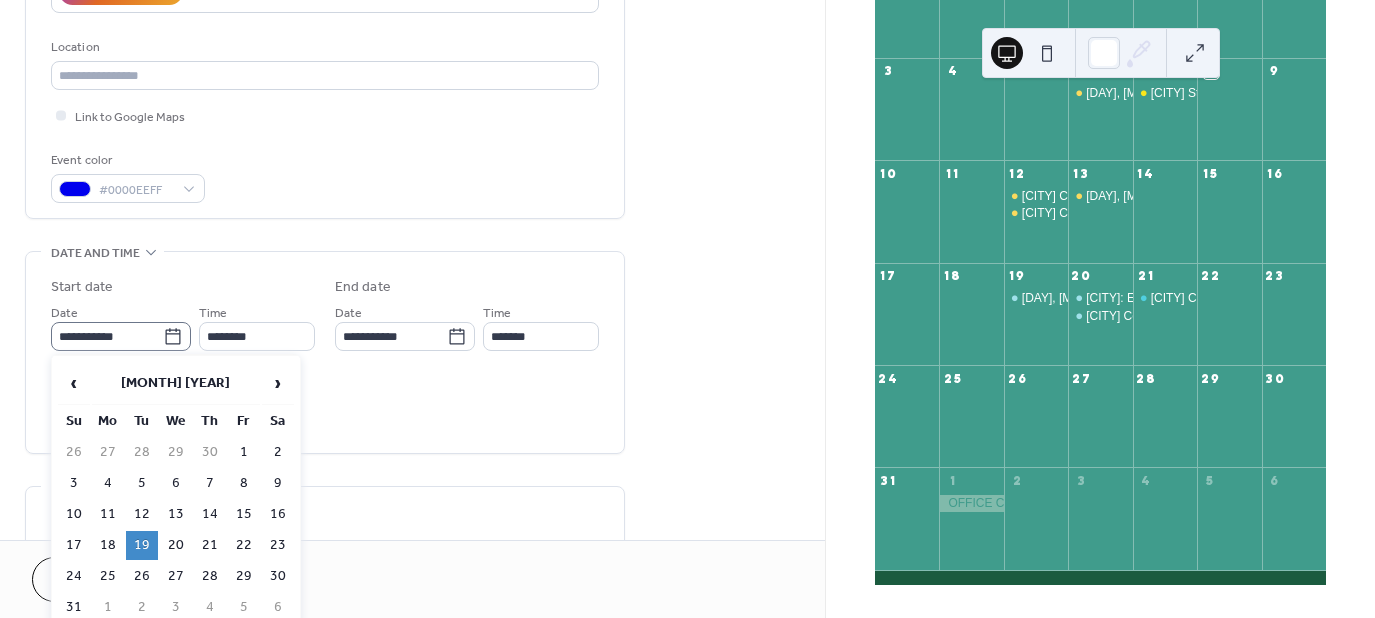 click 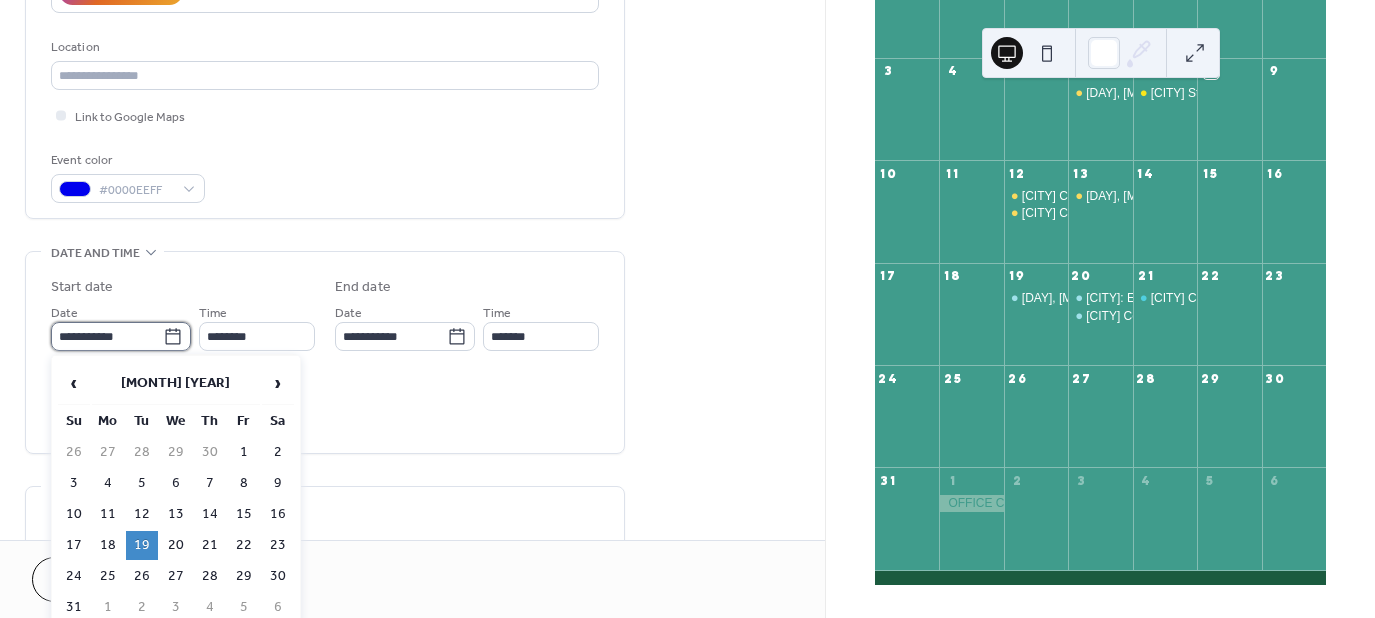 click on "**********" at bounding box center [107, 336] 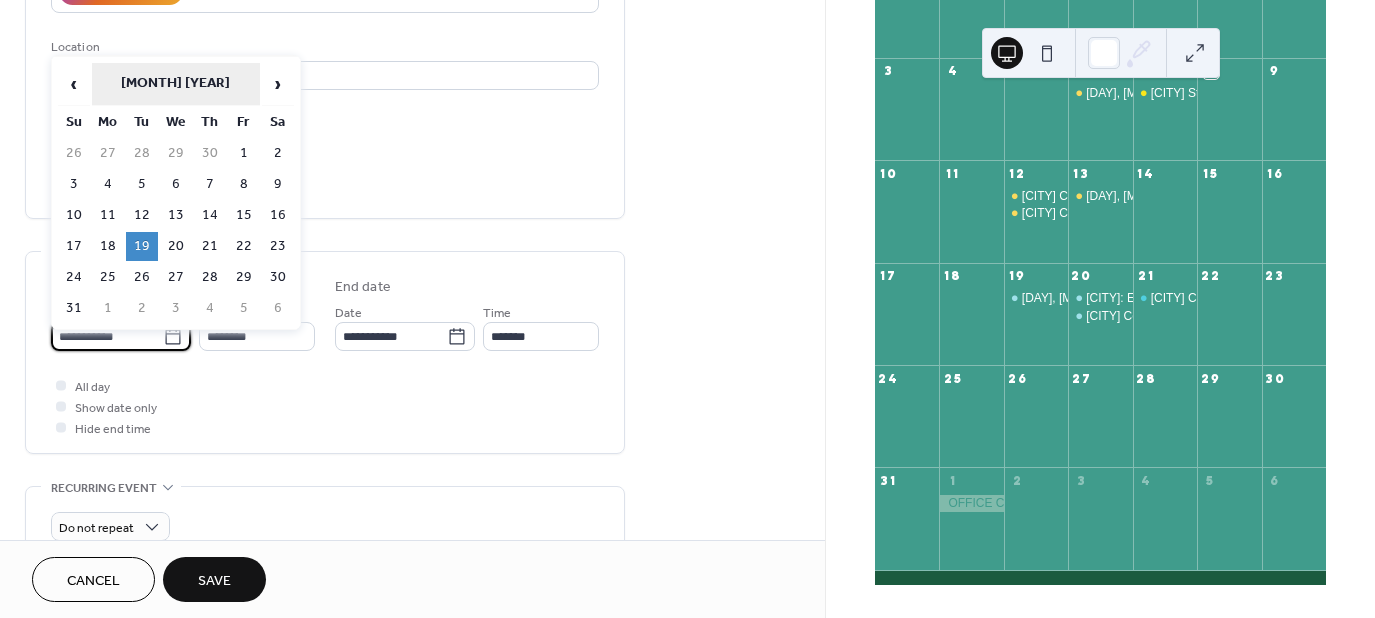 click on "July 2022" at bounding box center (176, 84) 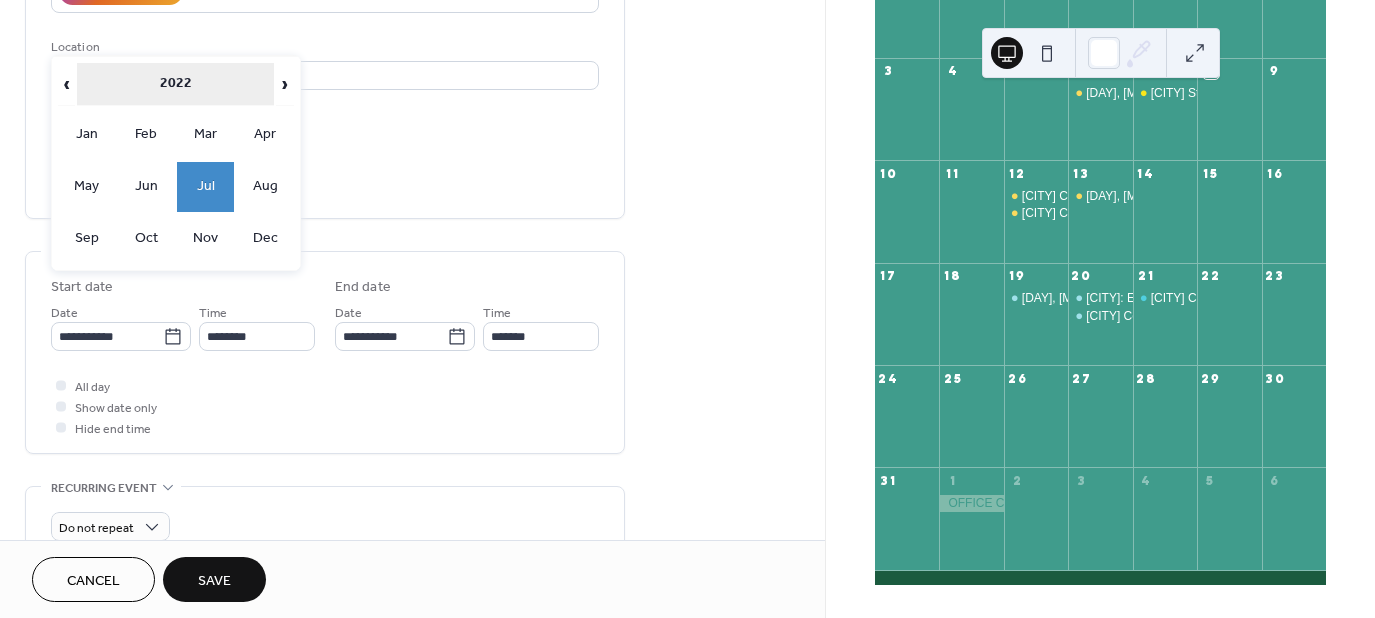click on "2022" at bounding box center (175, 84) 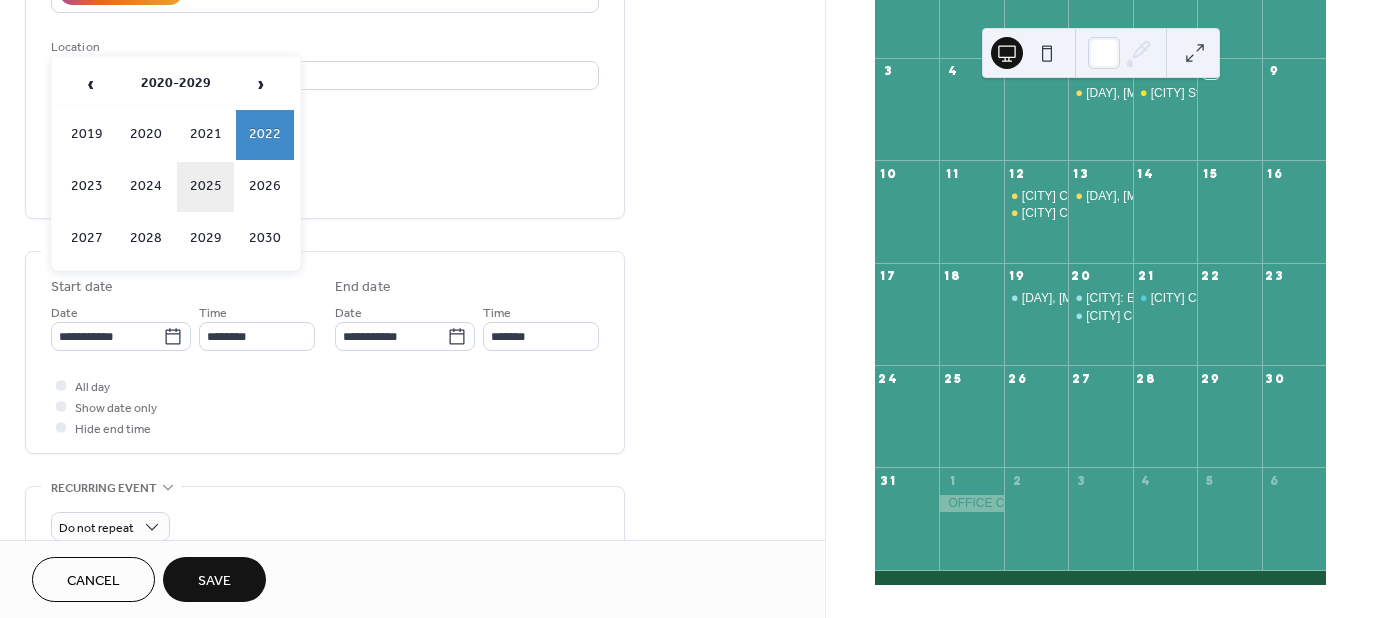 click on "2025" at bounding box center (206, 187) 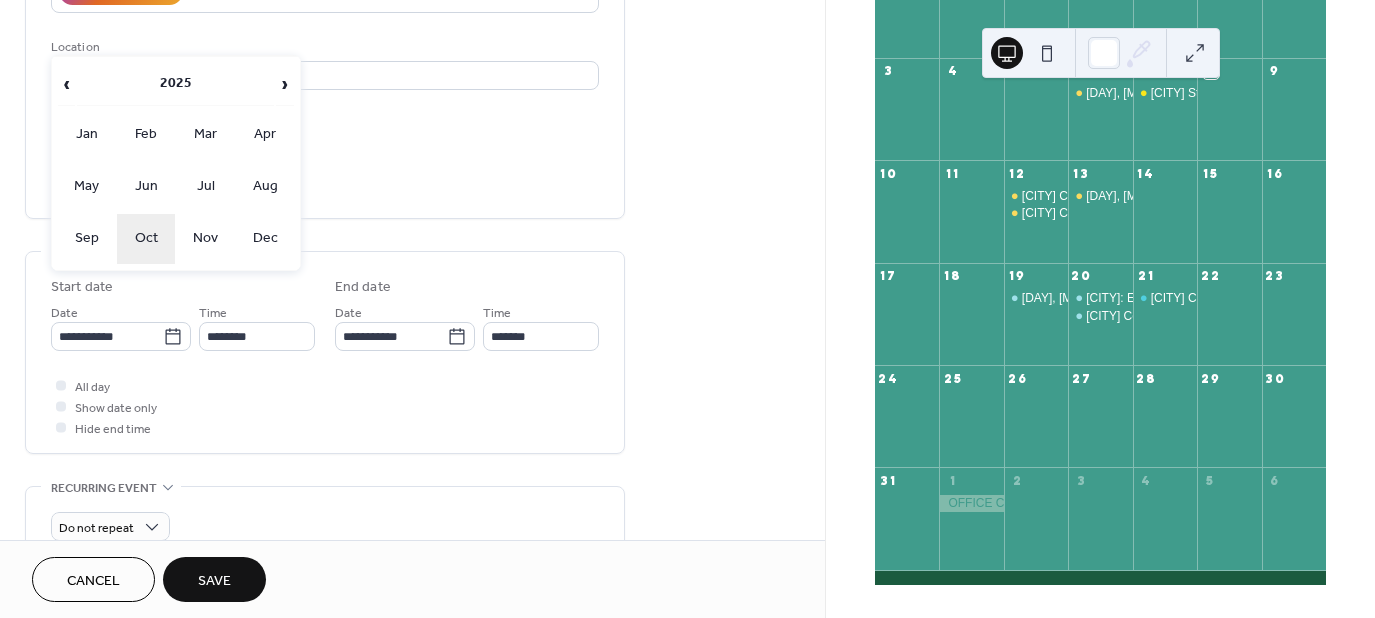 click on "Oct" at bounding box center (146, 239) 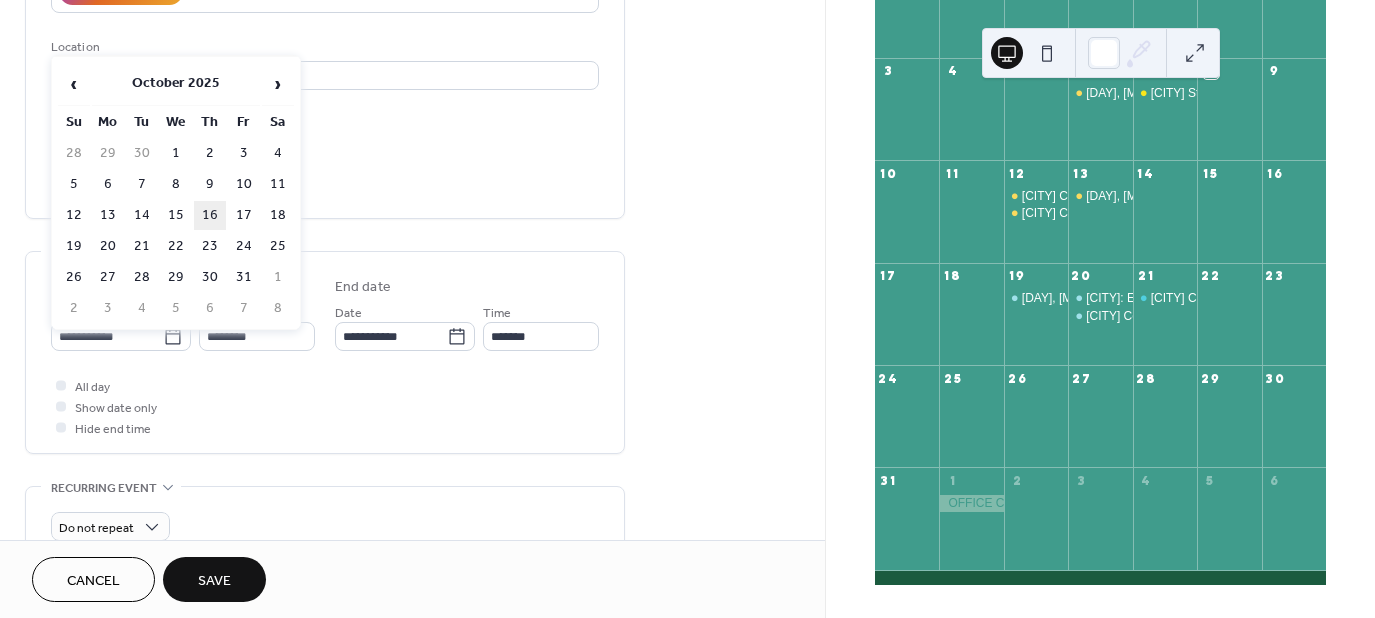 click on "16" at bounding box center (210, 215) 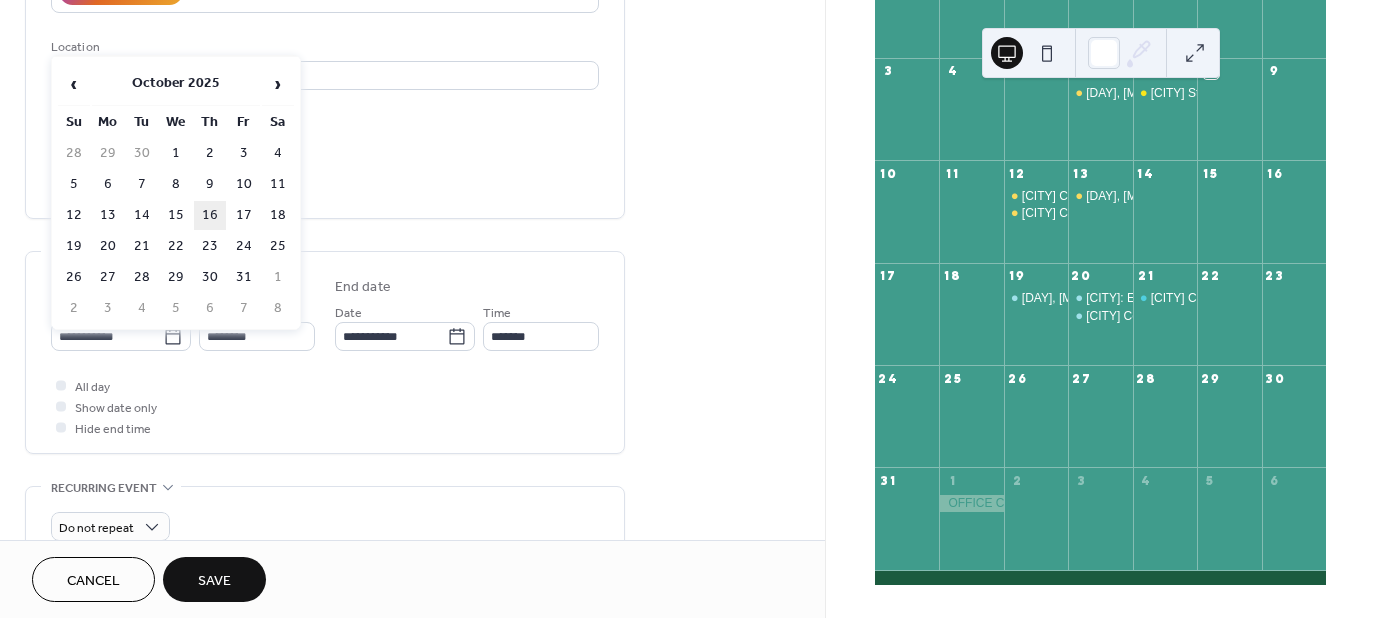 type on "**********" 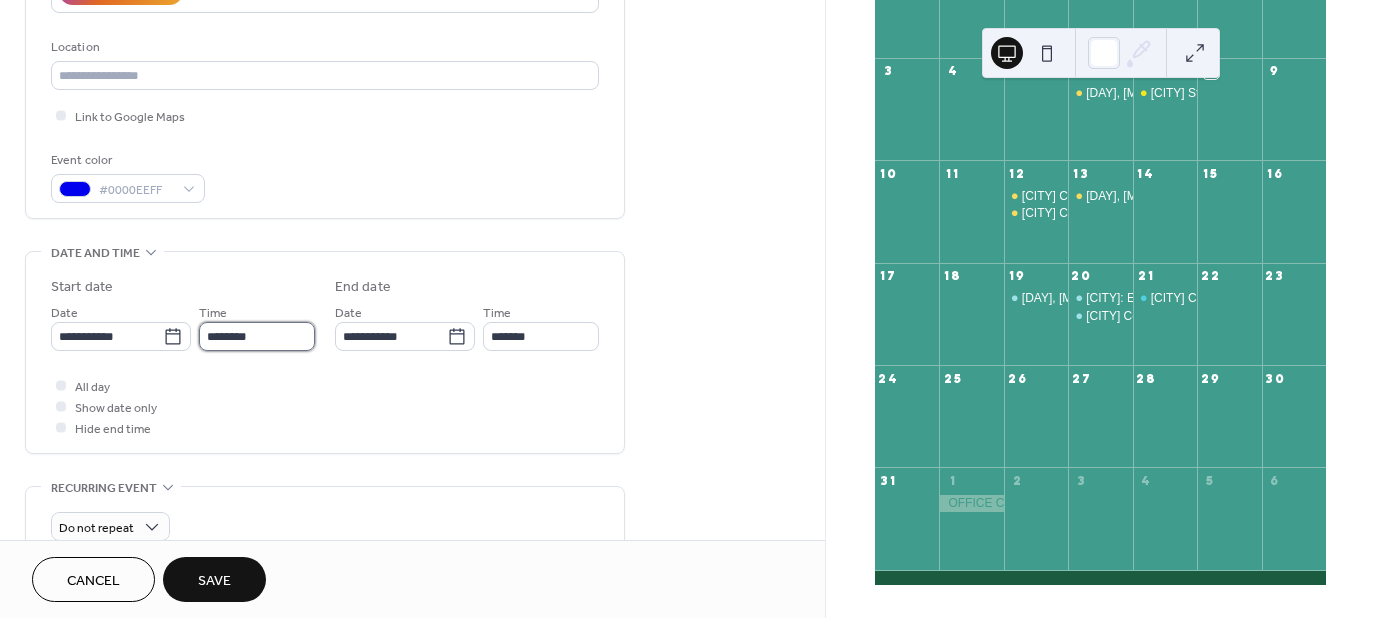 click on "********" at bounding box center (257, 336) 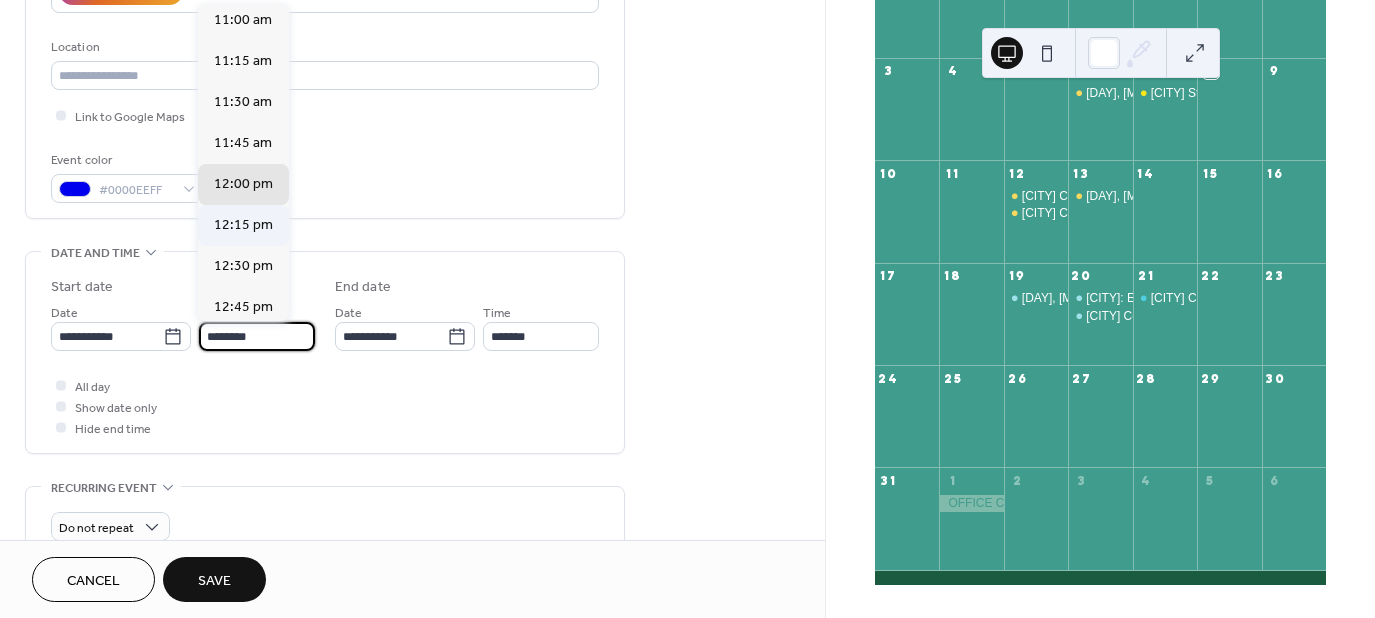 scroll, scrollTop: 1768, scrollLeft: 0, axis: vertical 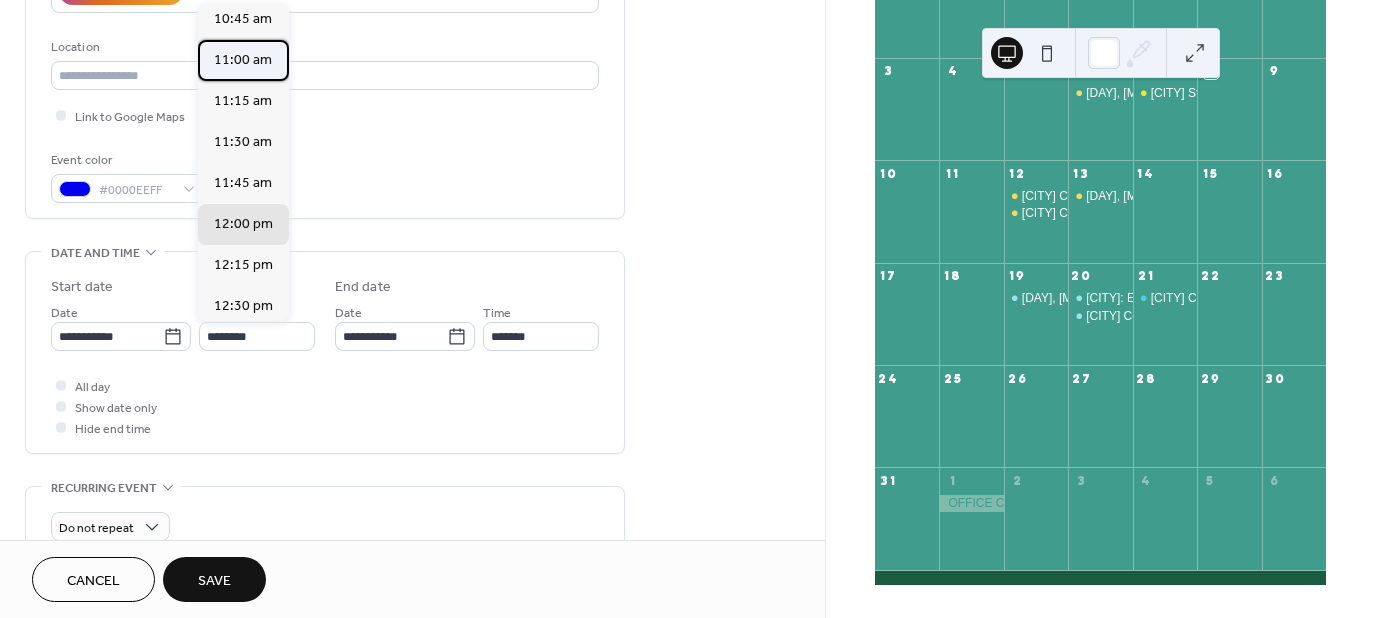 click on "11:00 am" at bounding box center [243, 60] 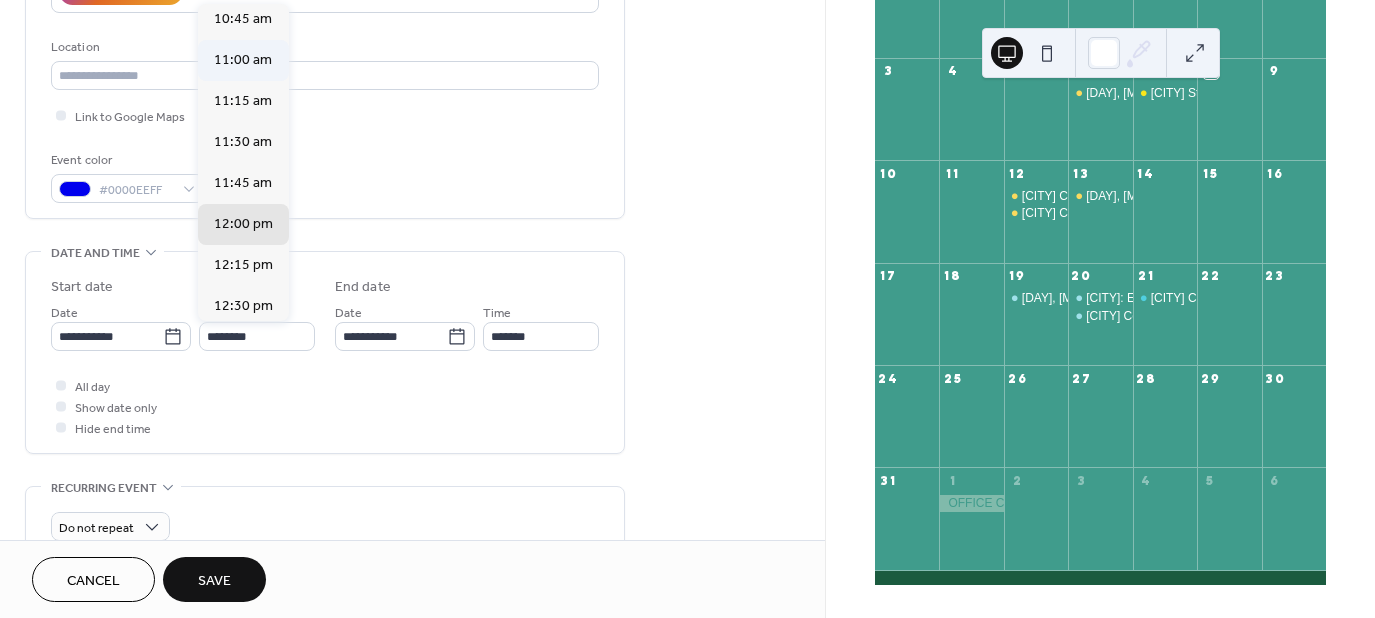 type on "********" 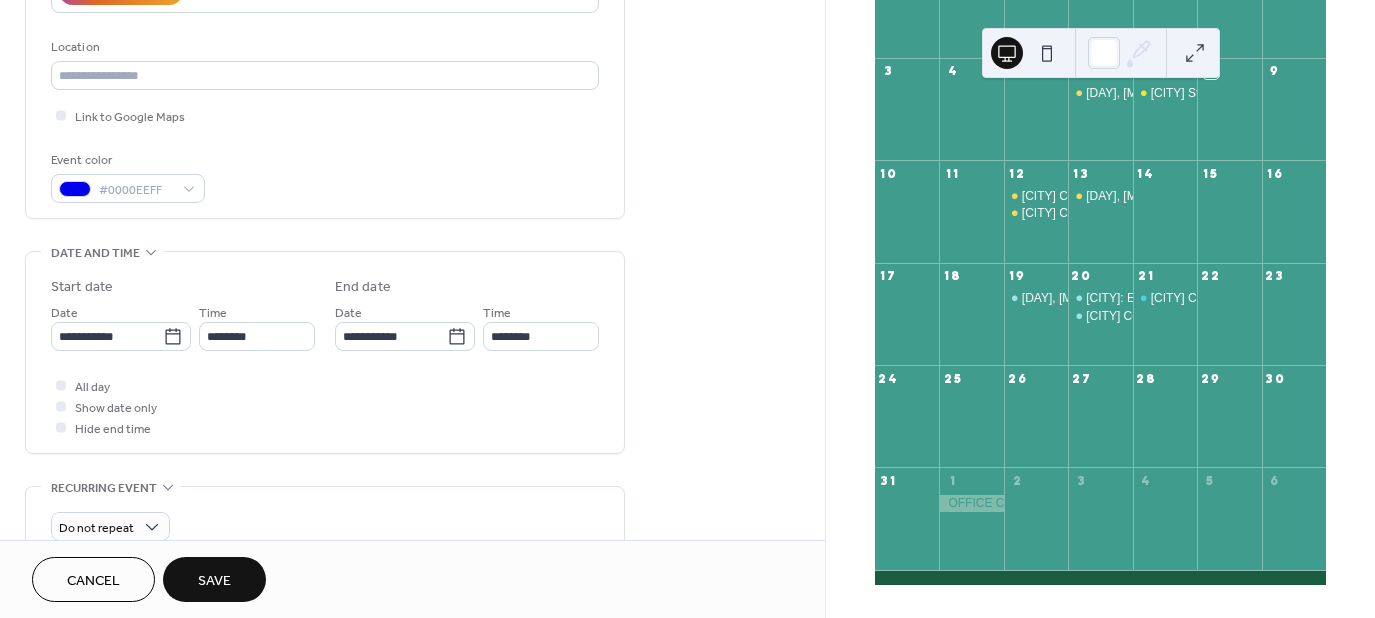click on "**********" at bounding box center [325, 352] 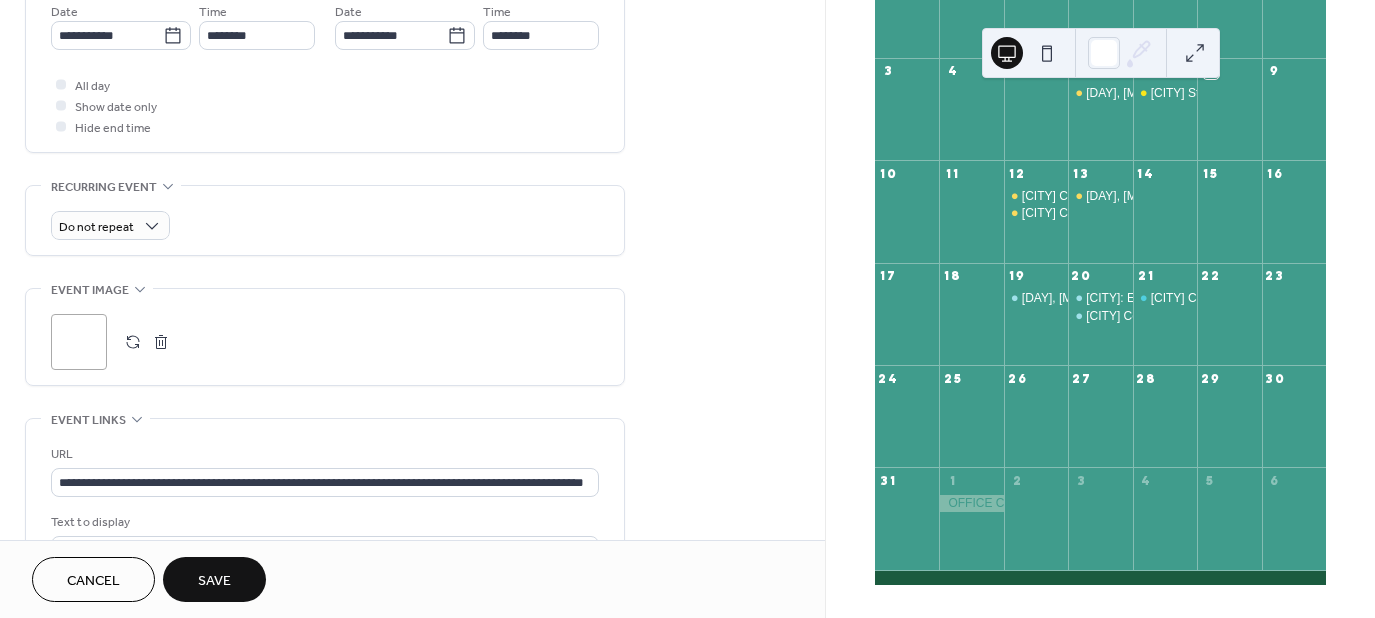scroll, scrollTop: 900, scrollLeft: 0, axis: vertical 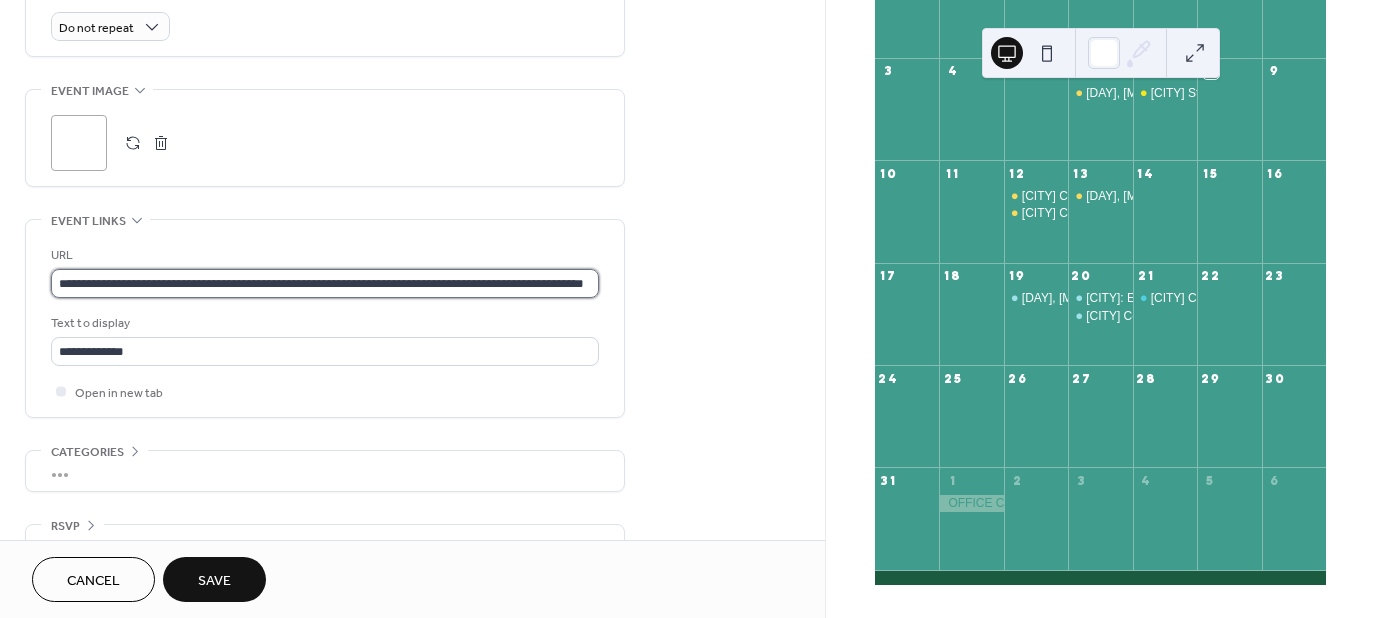 click on "**********" at bounding box center [325, 283] 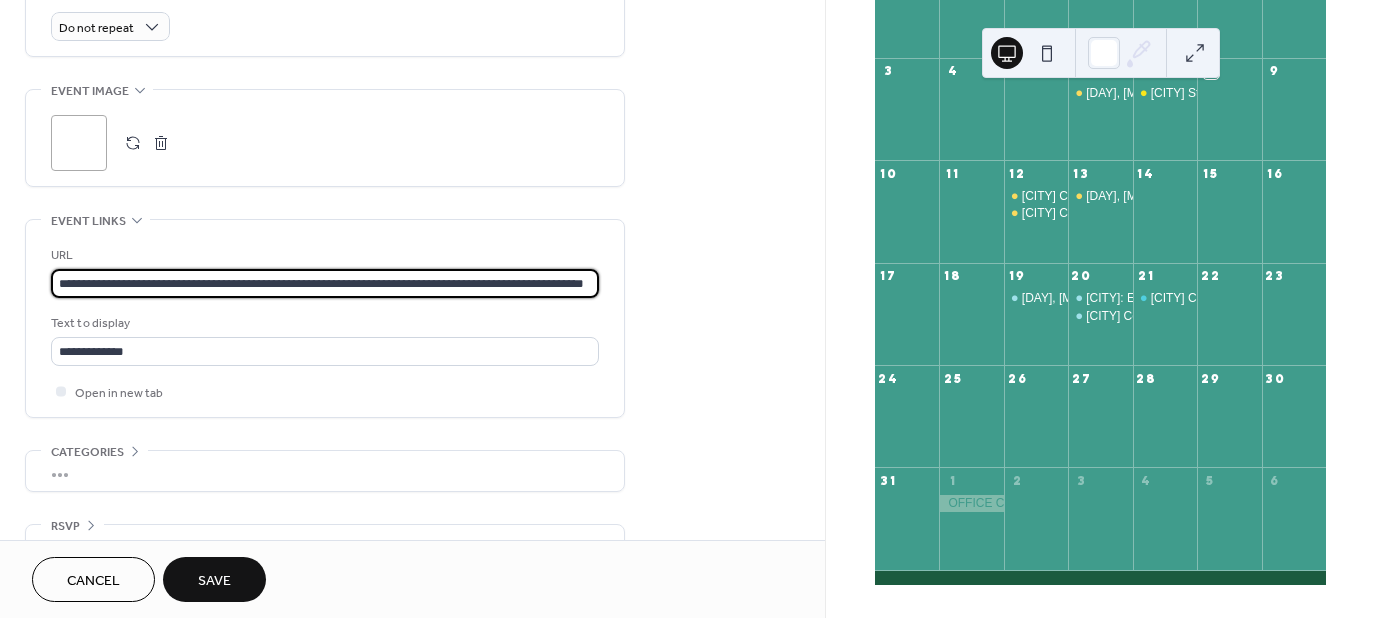 paste 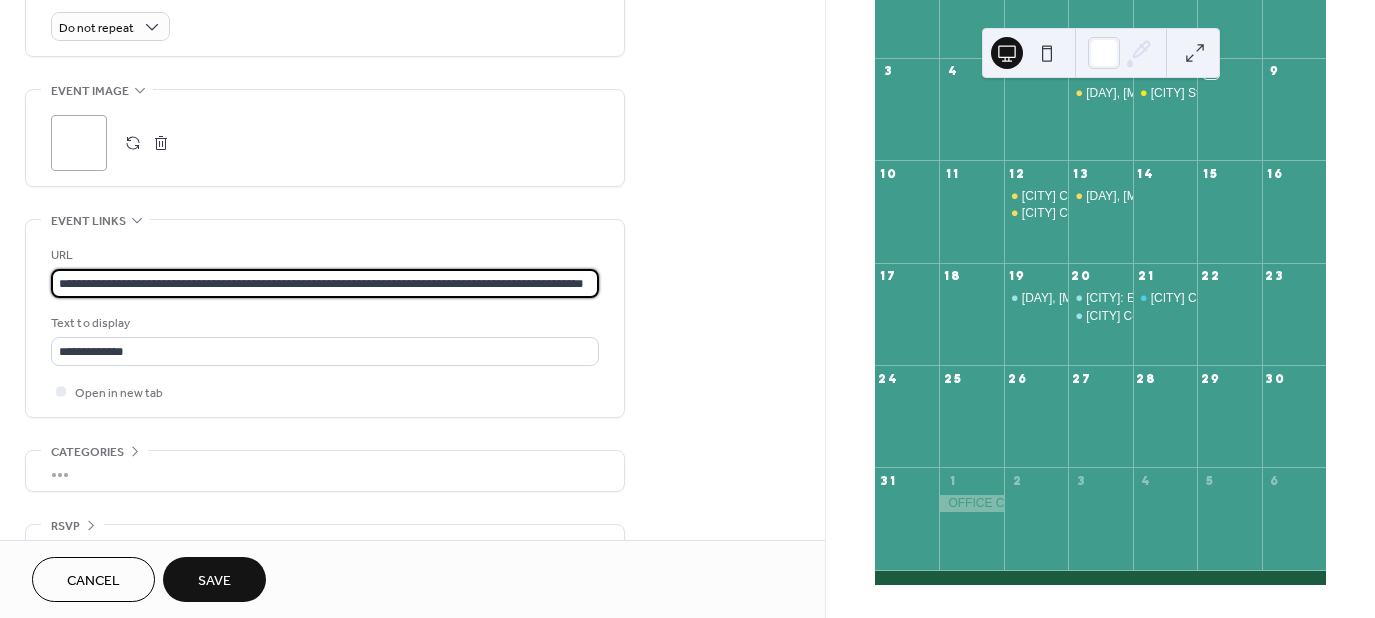 scroll, scrollTop: 0, scrollLeft: 100, axis: horizontal 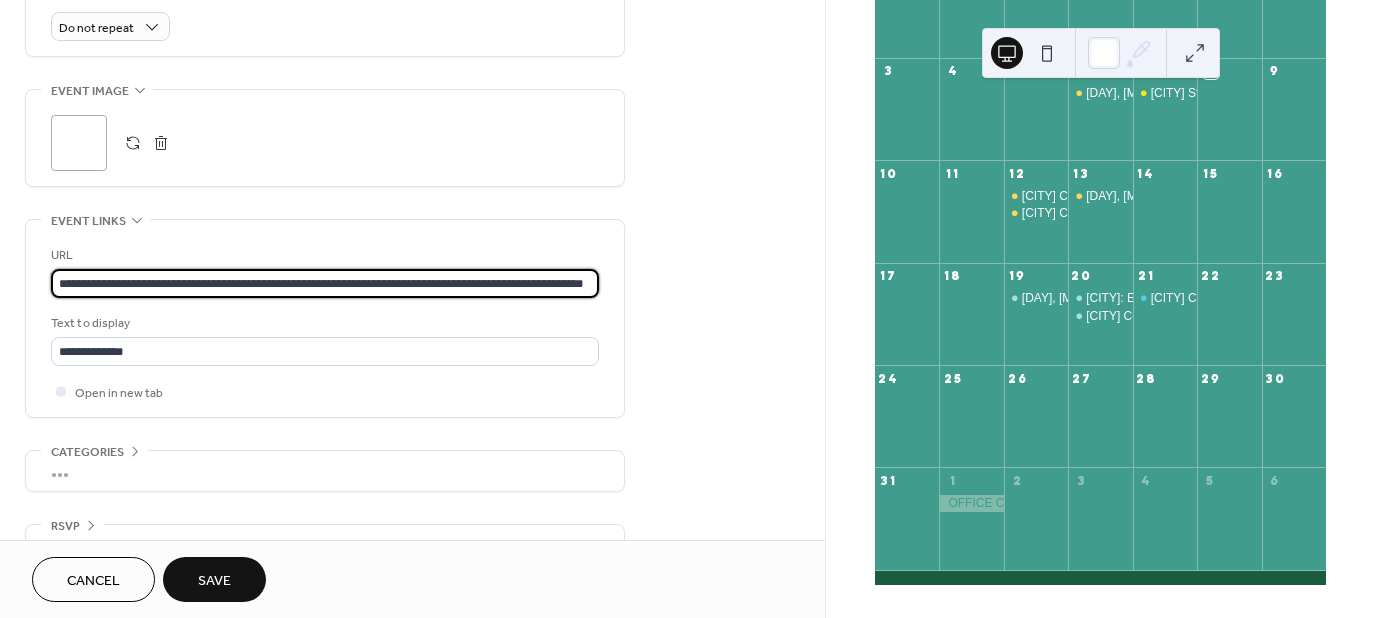 type on "**********" 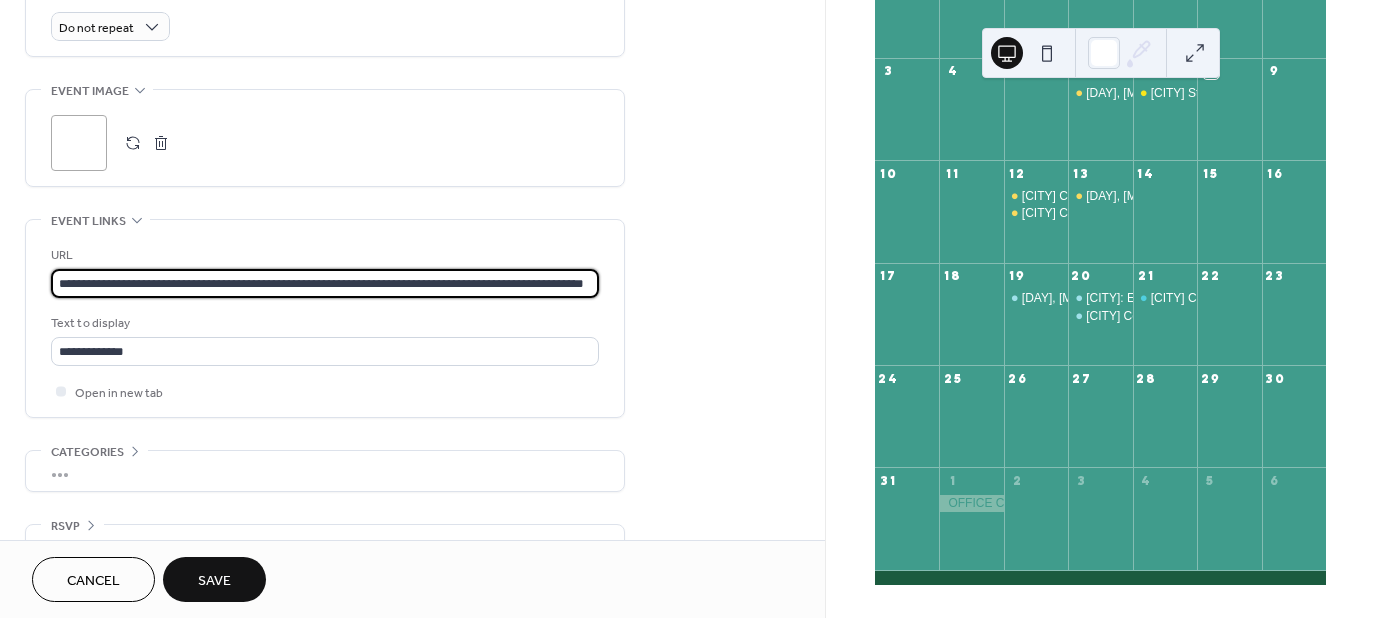 click on "**********" at bounding box center [412, -102] 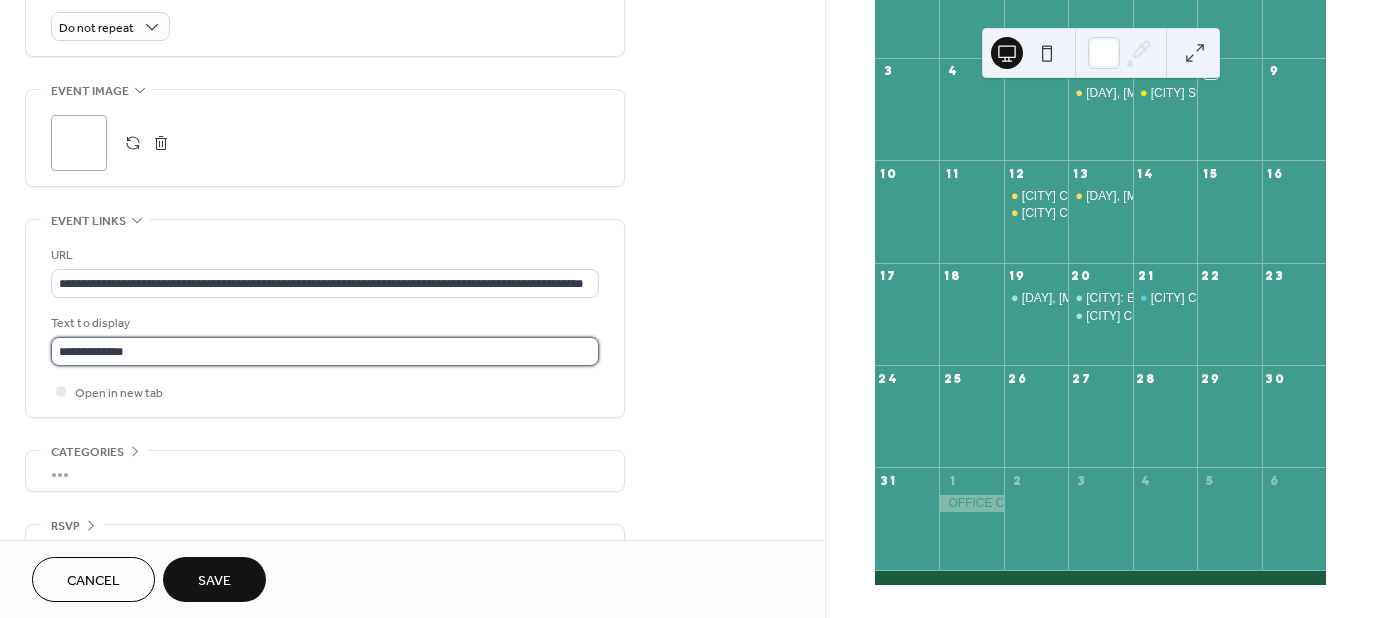 click on "**********" at bounding box center (325, 351) 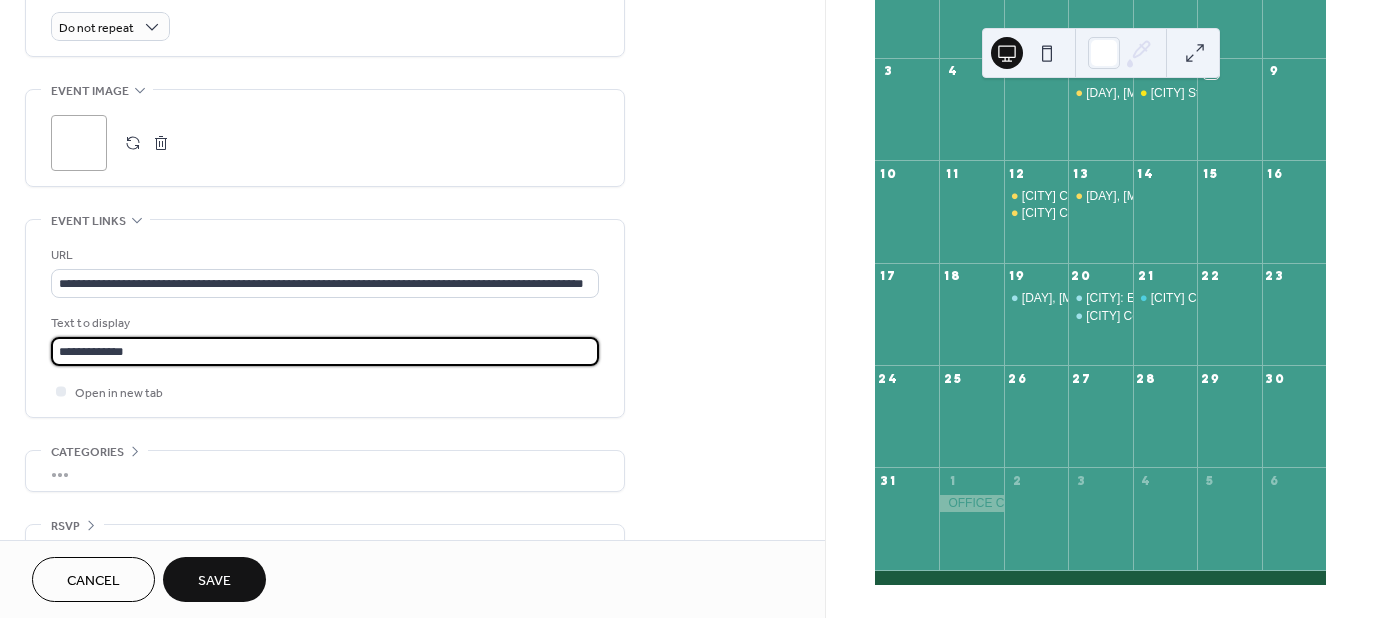 click on "**********" at bounding box center [325, 351] 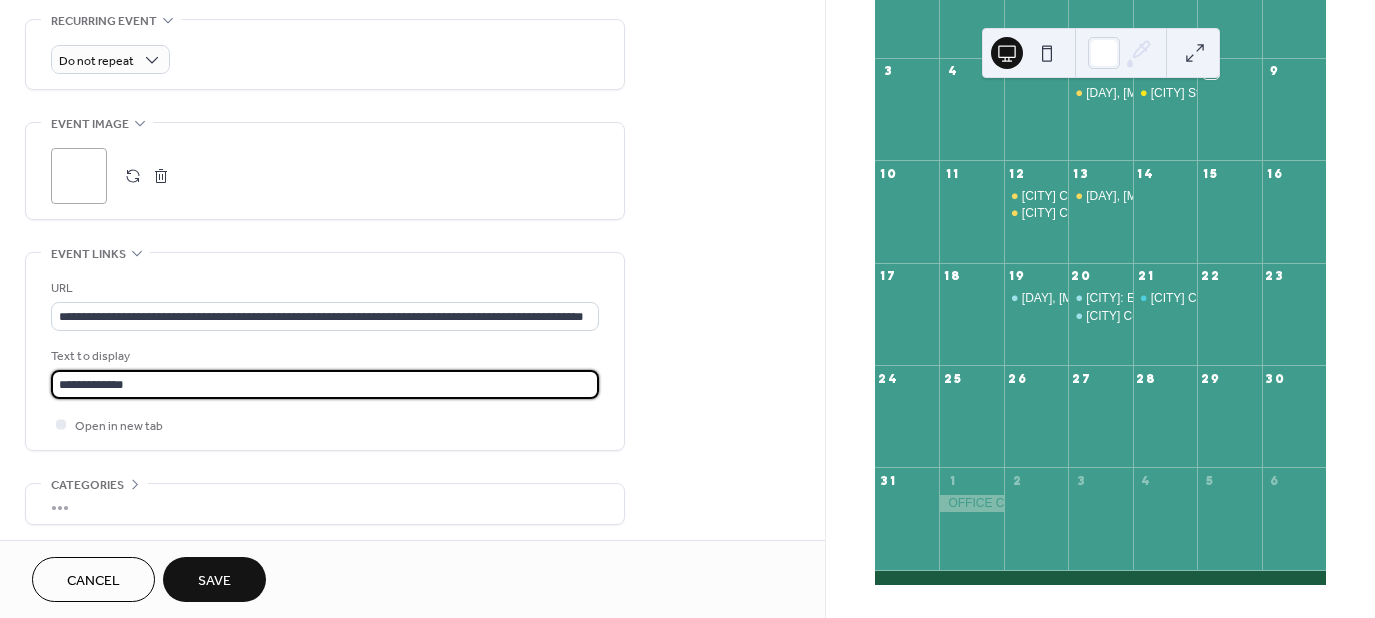 scroll, scrollTop: 900, scrollLeft: 0, axis: vertical 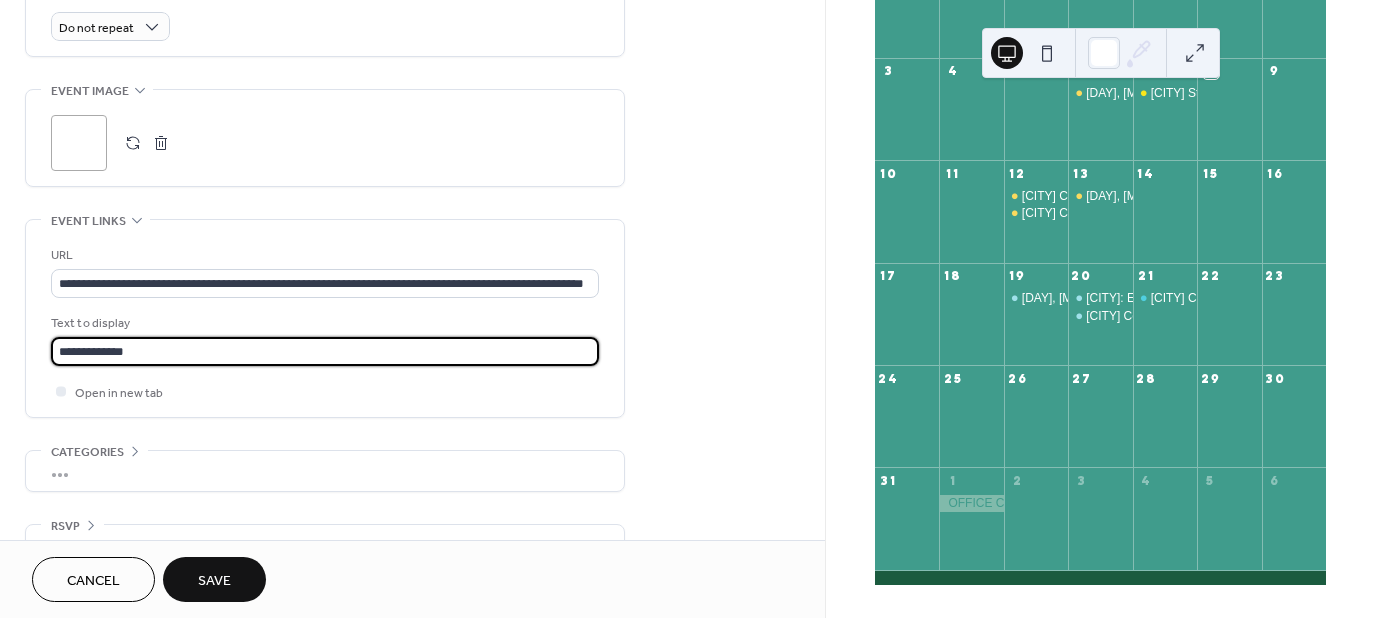 type on "**********" 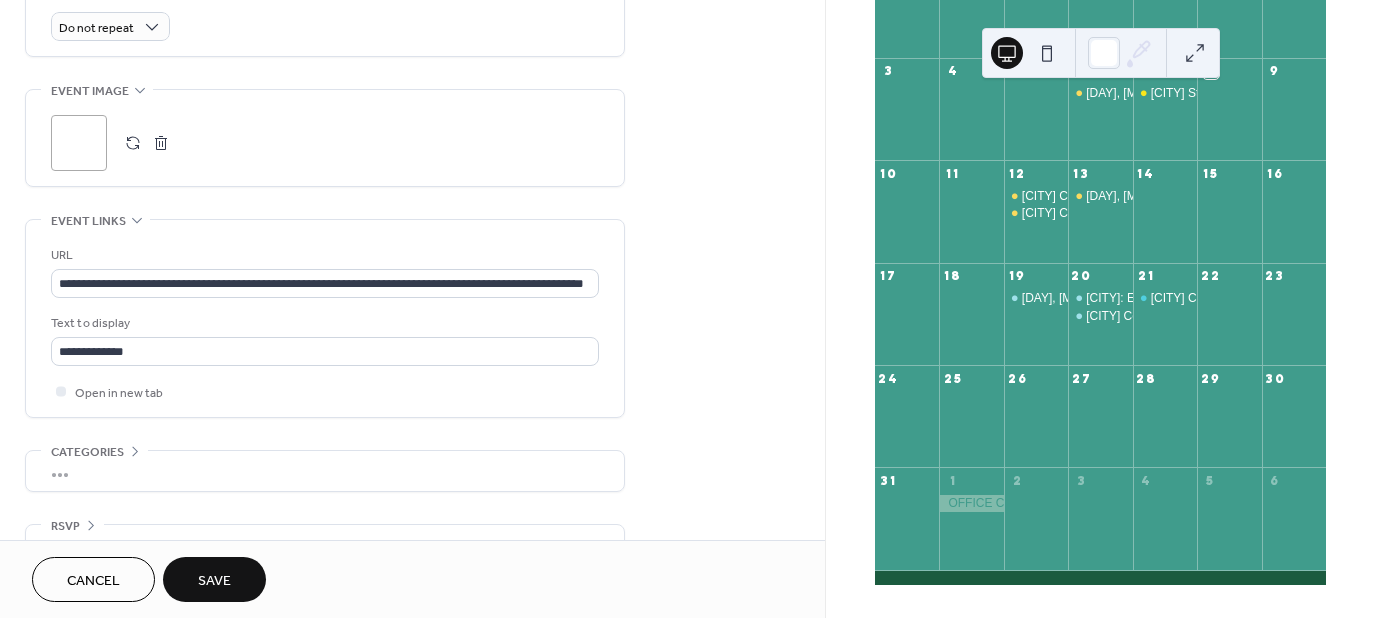 click on "Save" at bounding box center (214, 579) 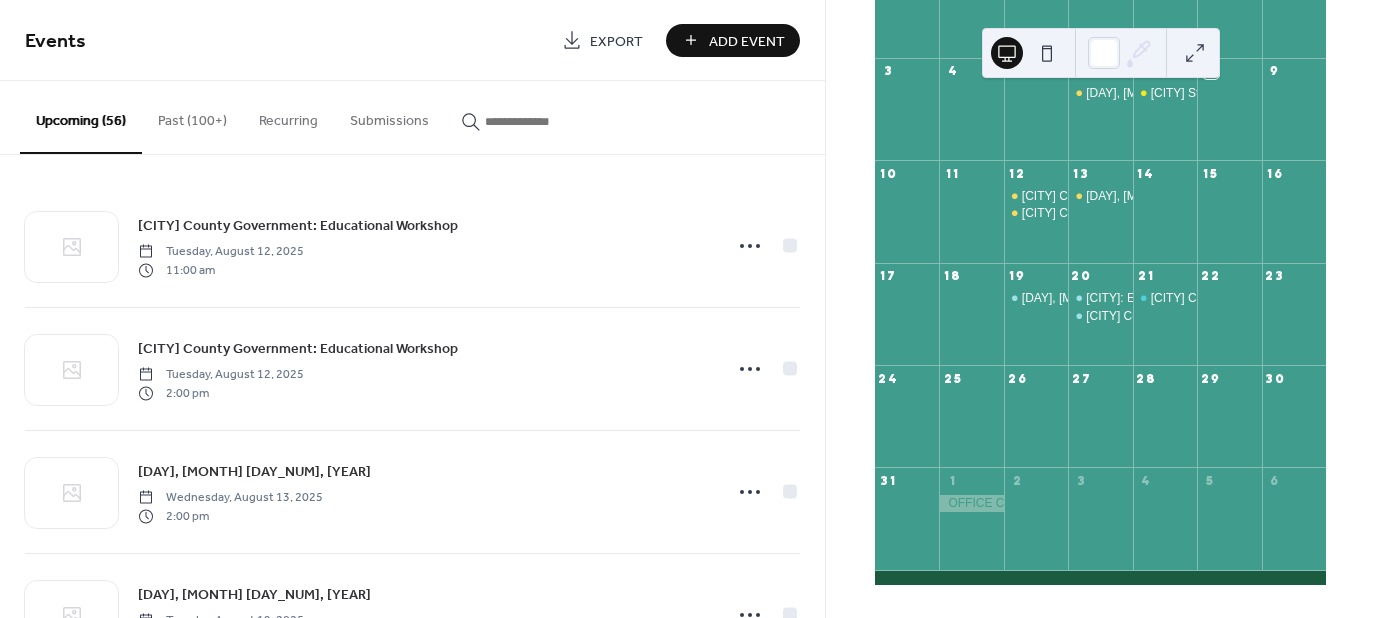 click at bounding box center (533, 116) 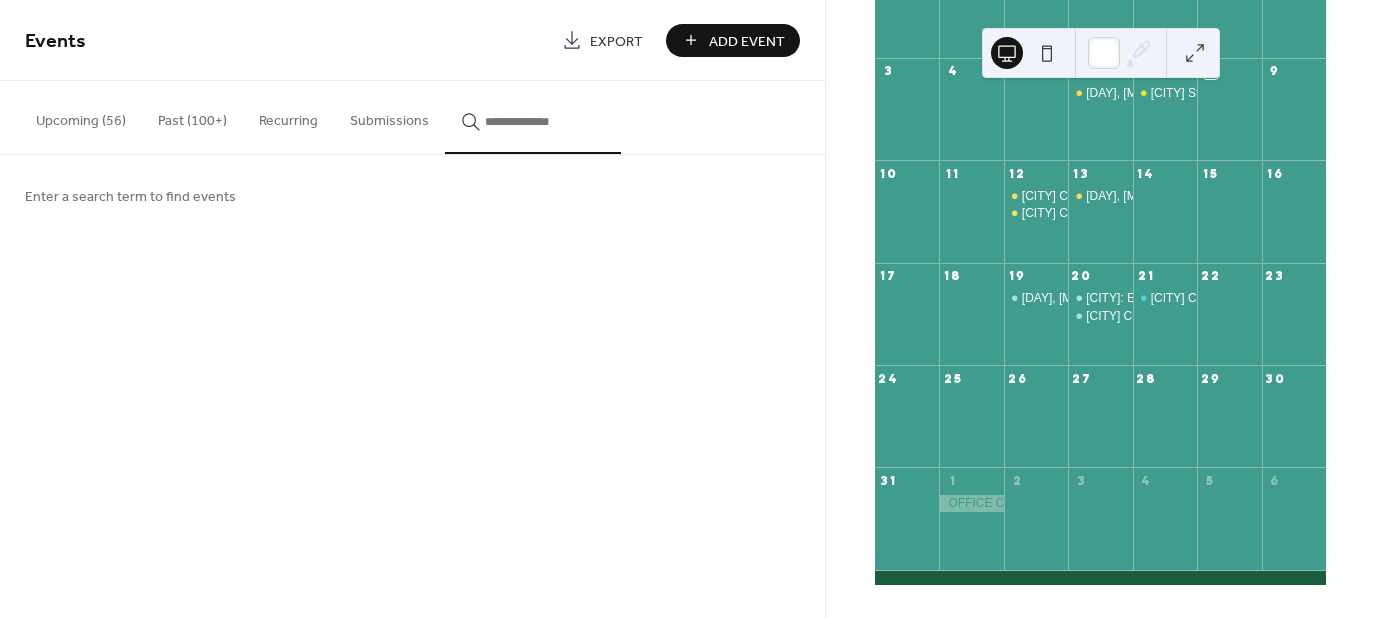 click at bounding box center [545, 121] 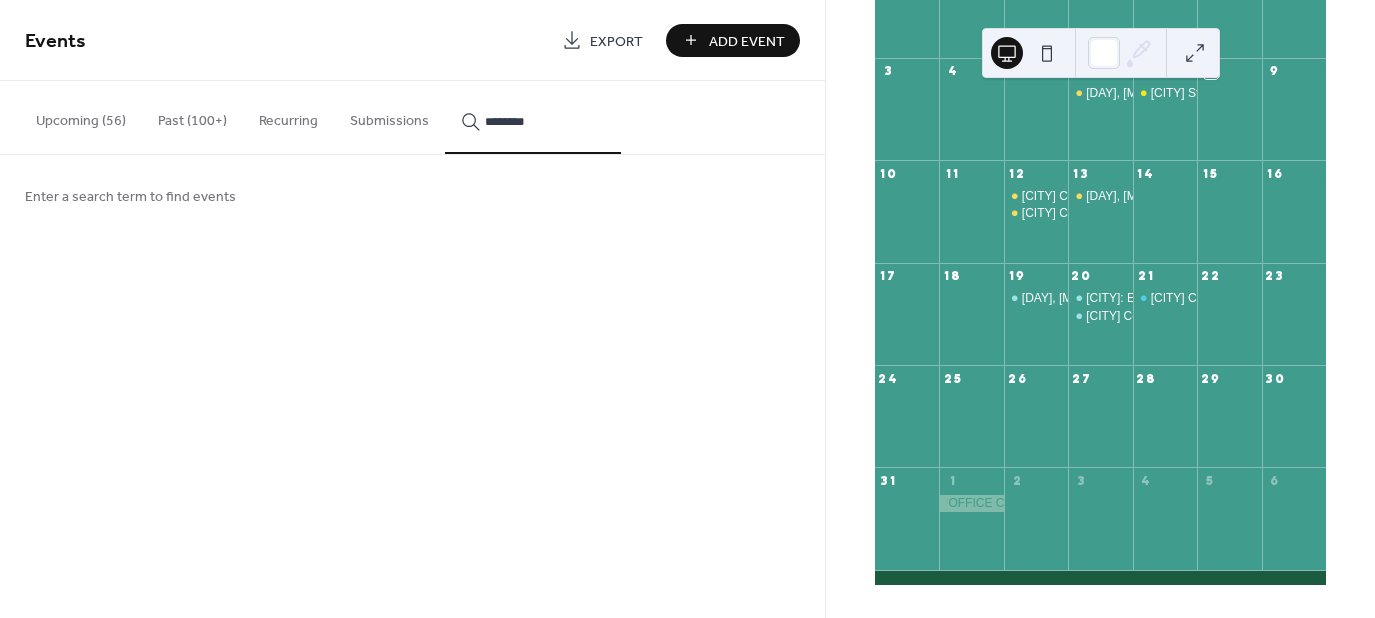 click on "*********" at bounding box center [533, 117] 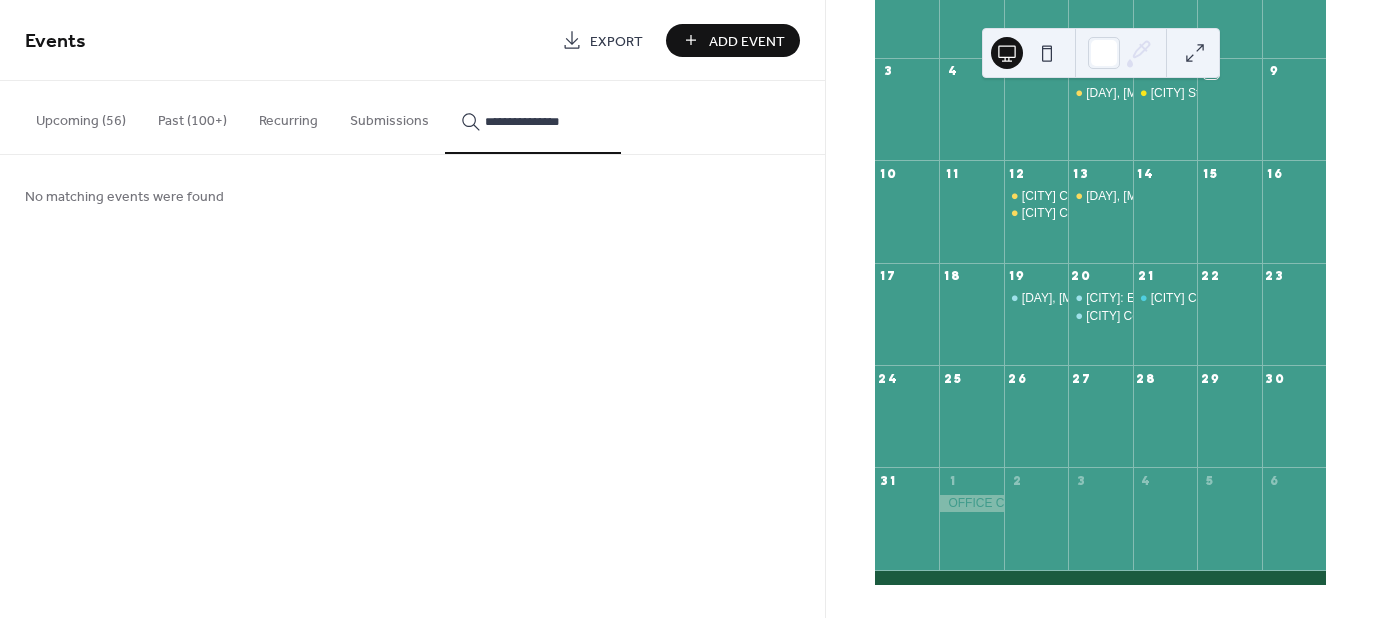 click on "**********" at bounding box center [533, 117] 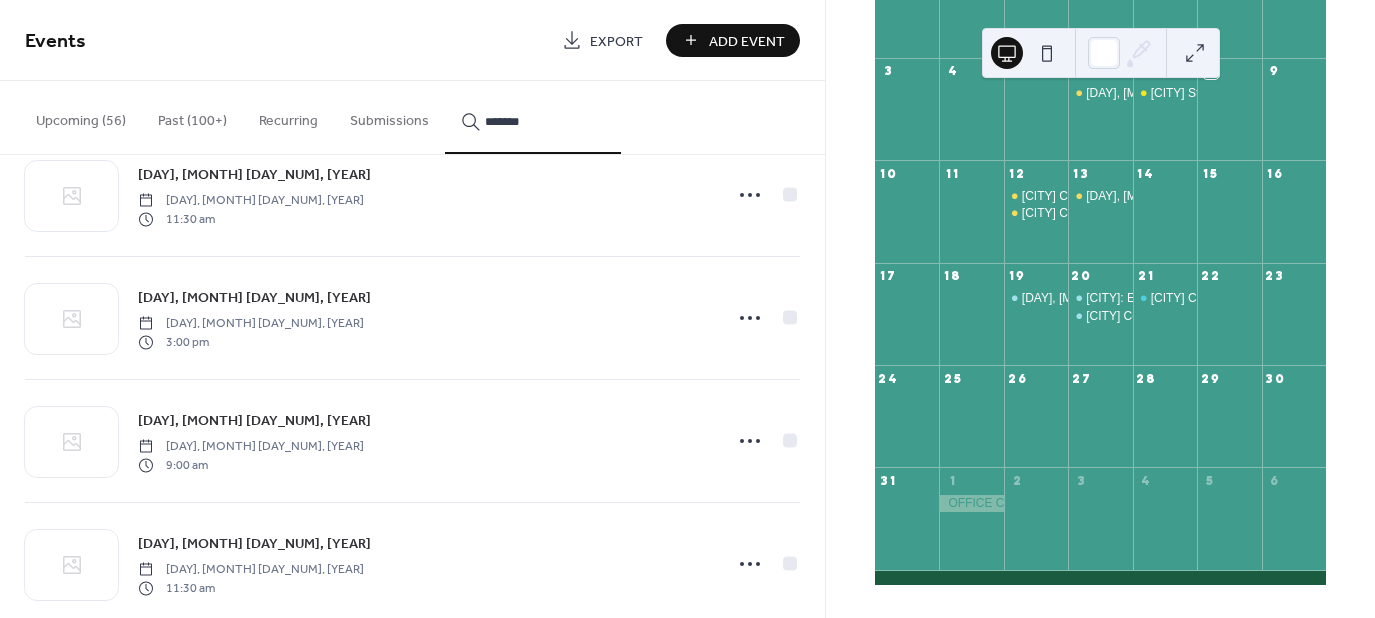 scroll, scrollTop: 4507, scrollLeft: 0, axis: vertical 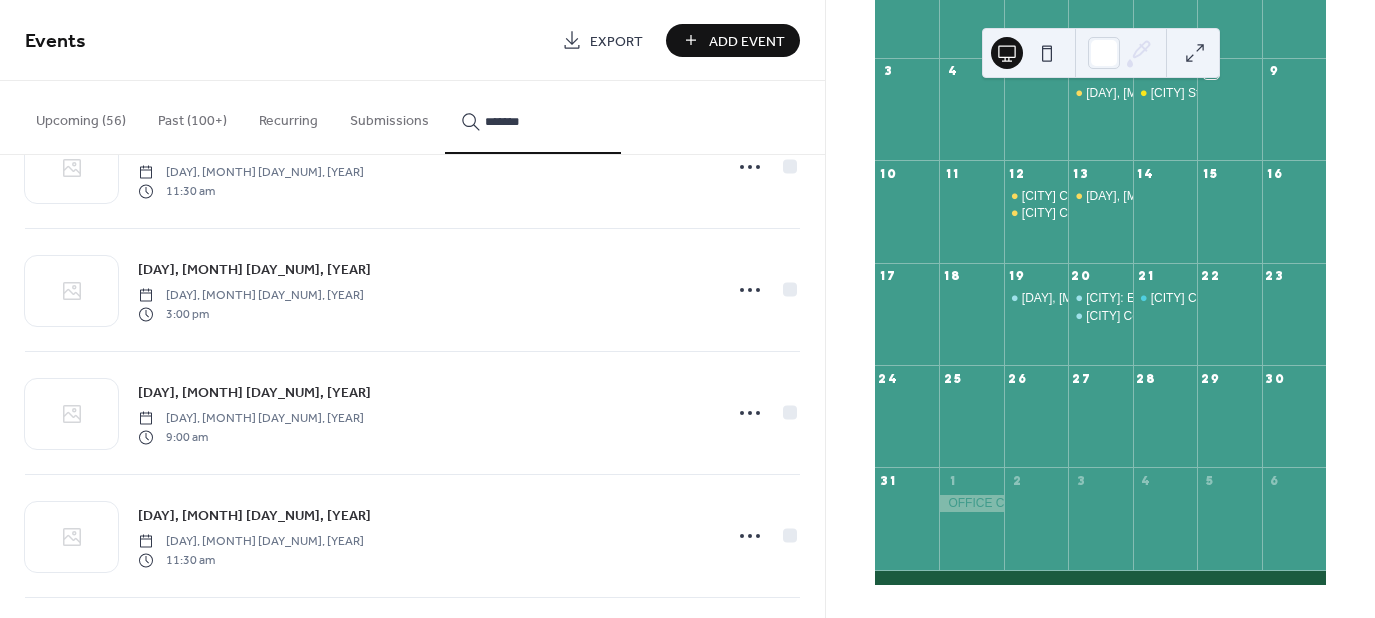 type on "*******" 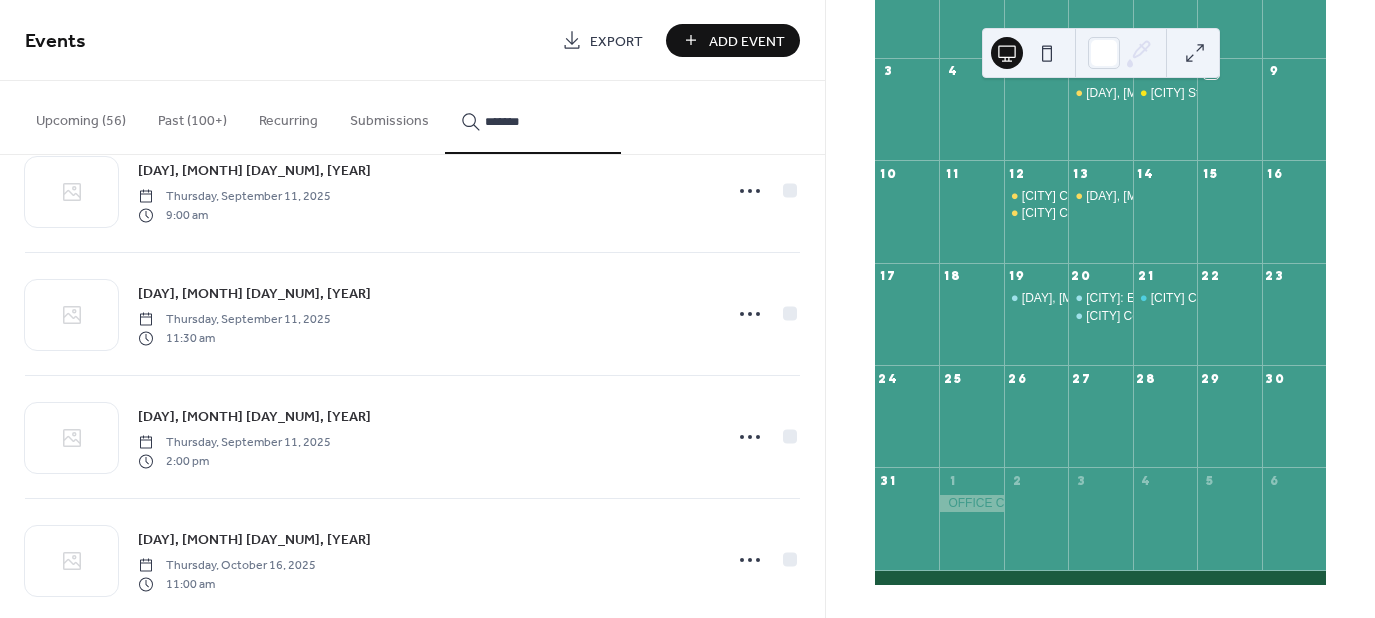 scroll, scrollTop: 17524, scrollLeft: 0, axis: vertical 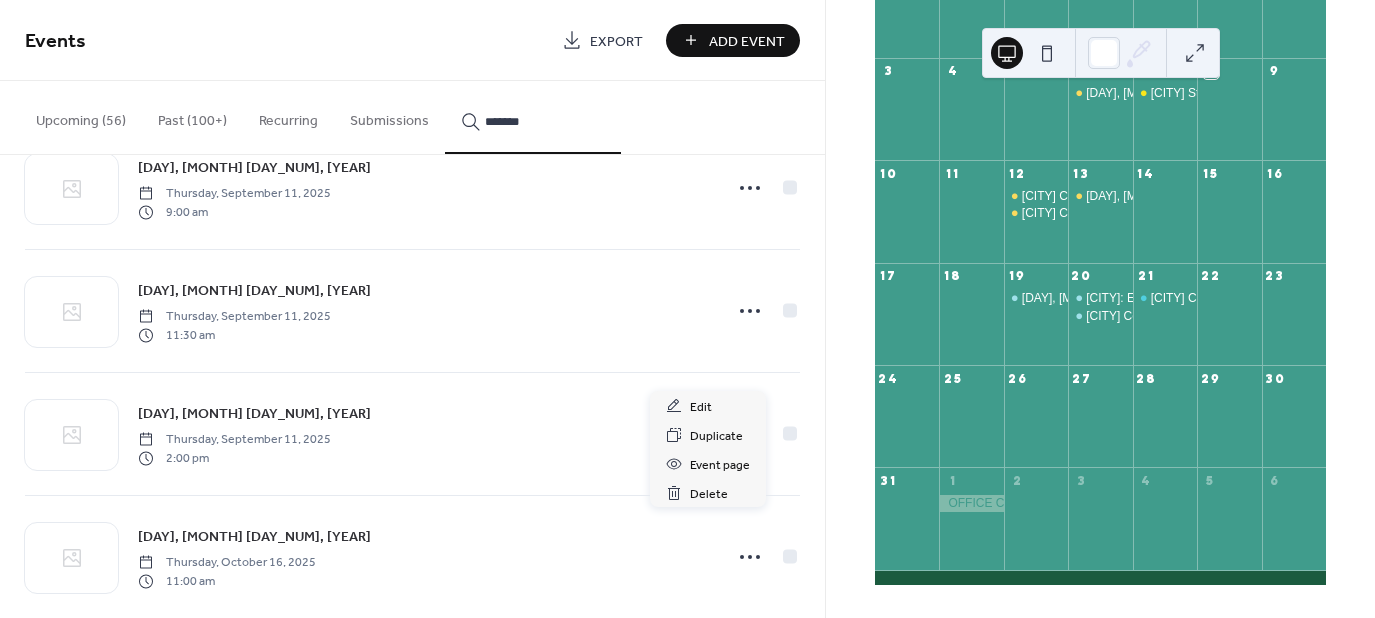 click 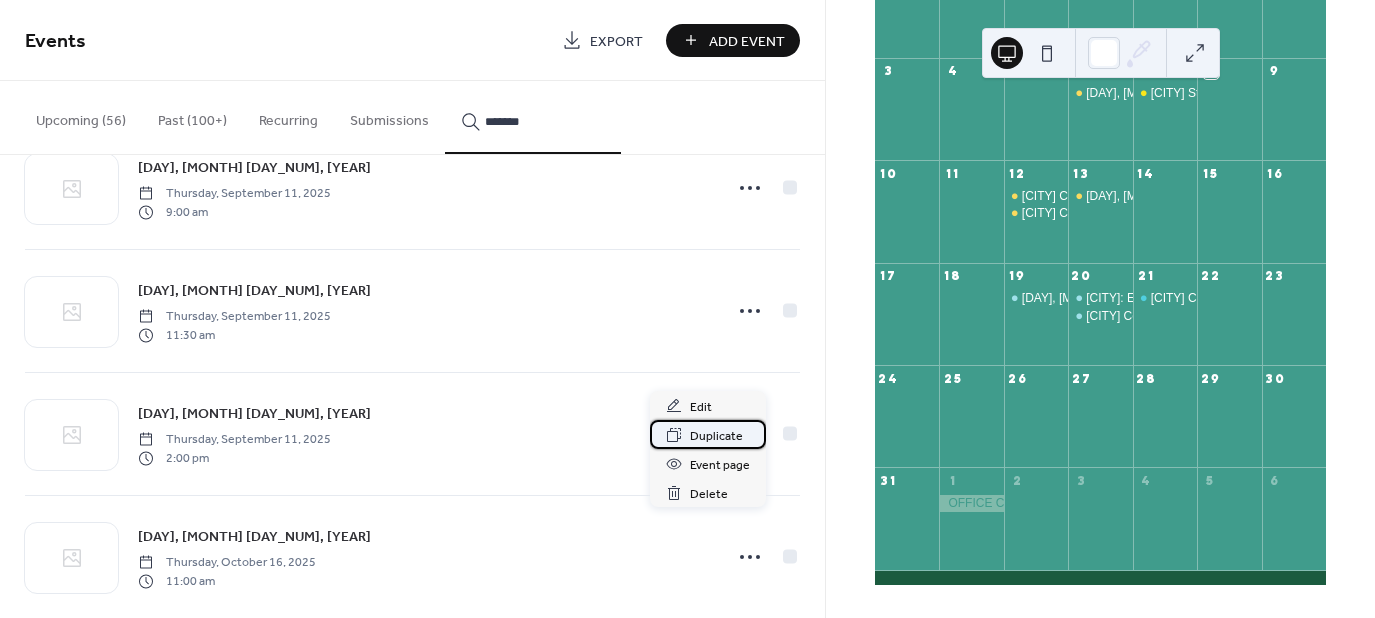 click on "Duplicate" at bounding box center [716, 436] 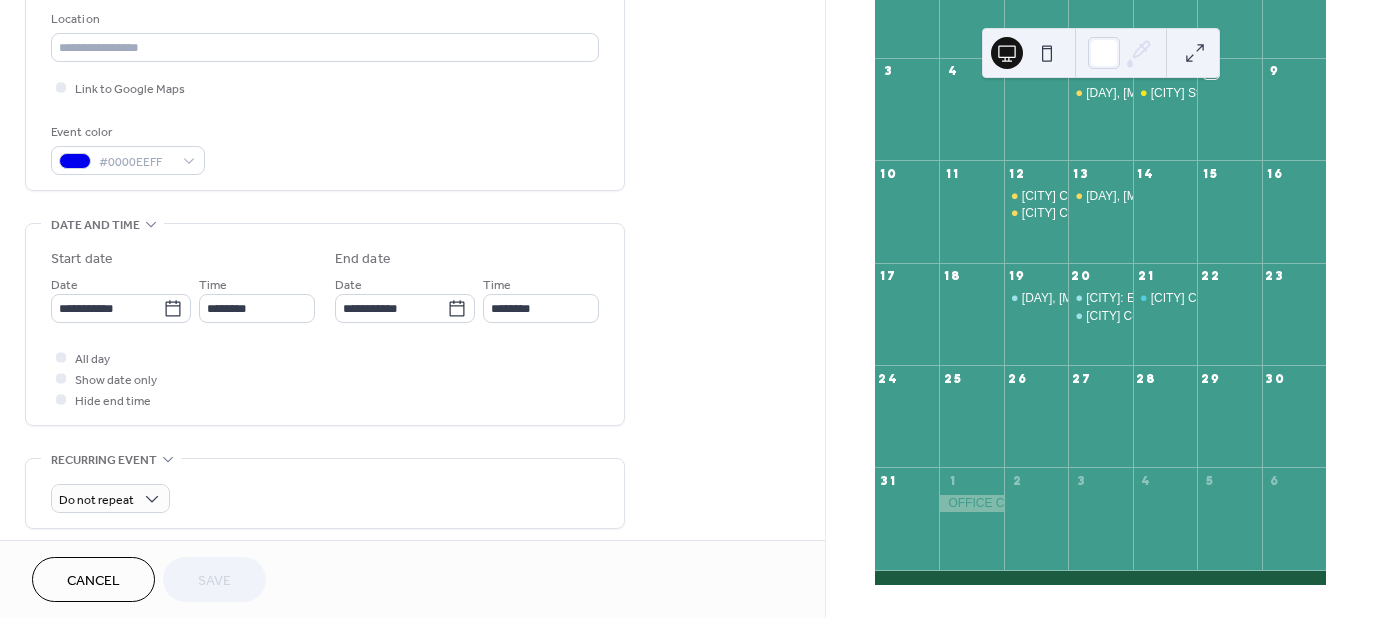 scroll, scrollTop: 500, scrollLeft: 0, axis: vertical 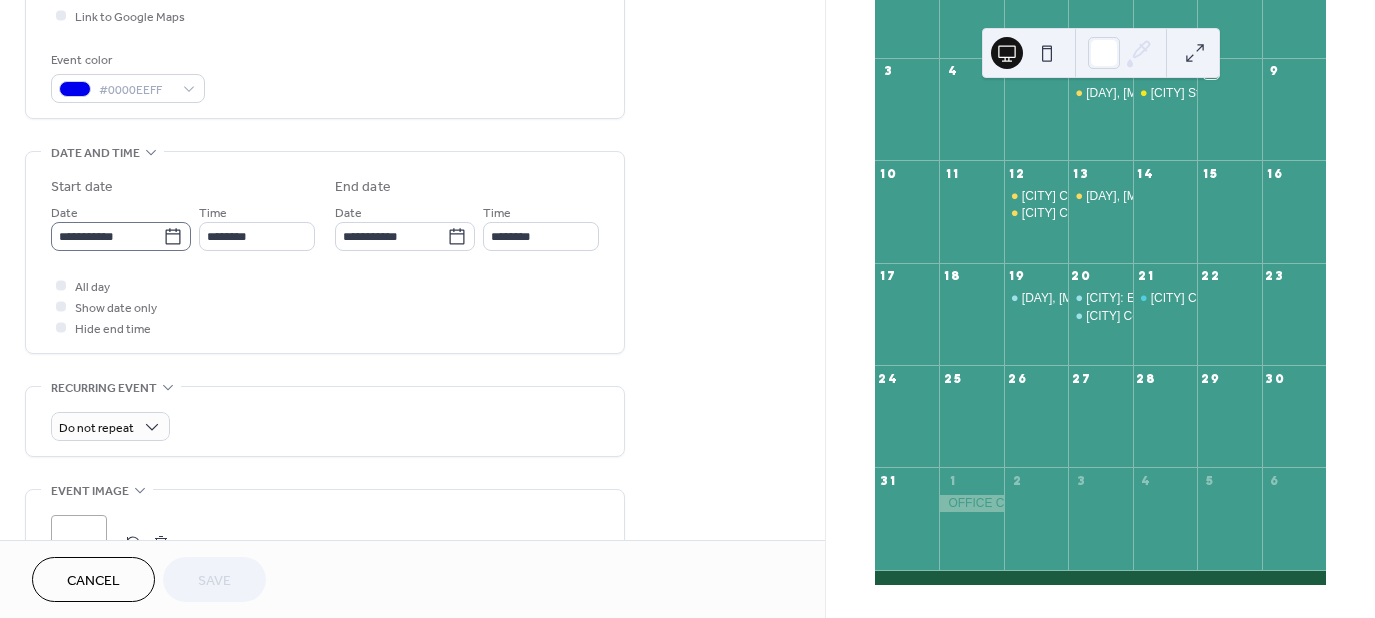 click 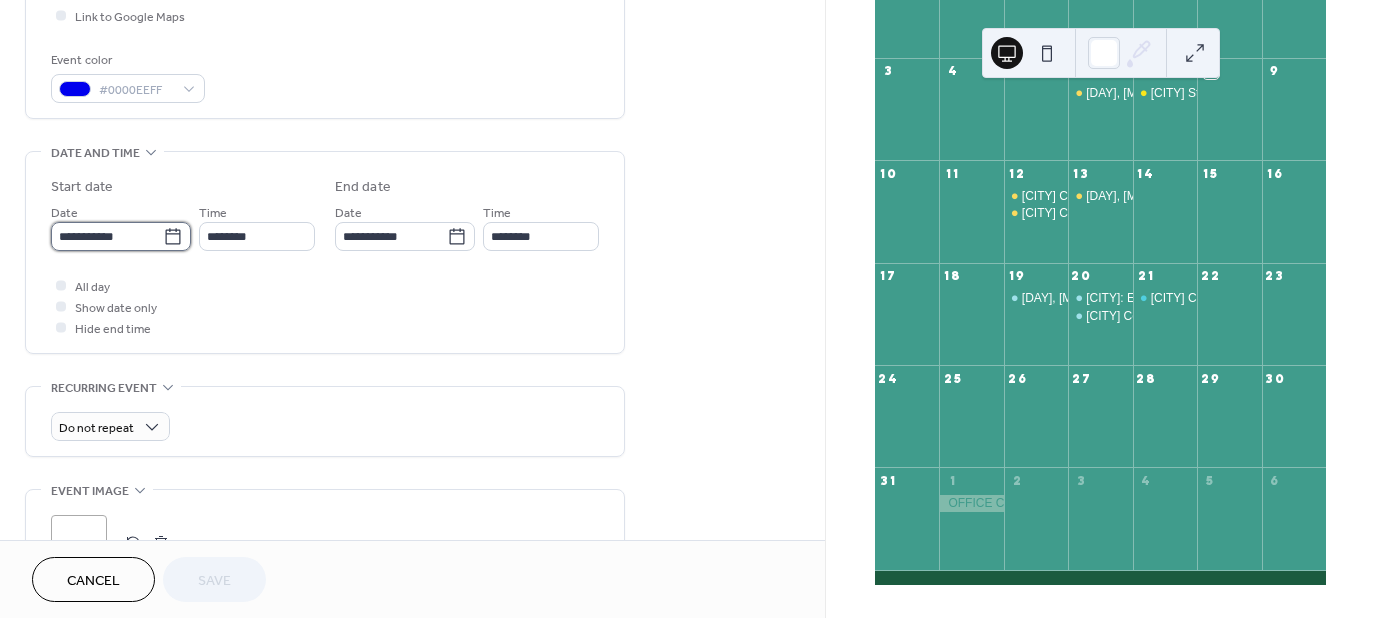 click on "**********" at bounding box center [107, 236] 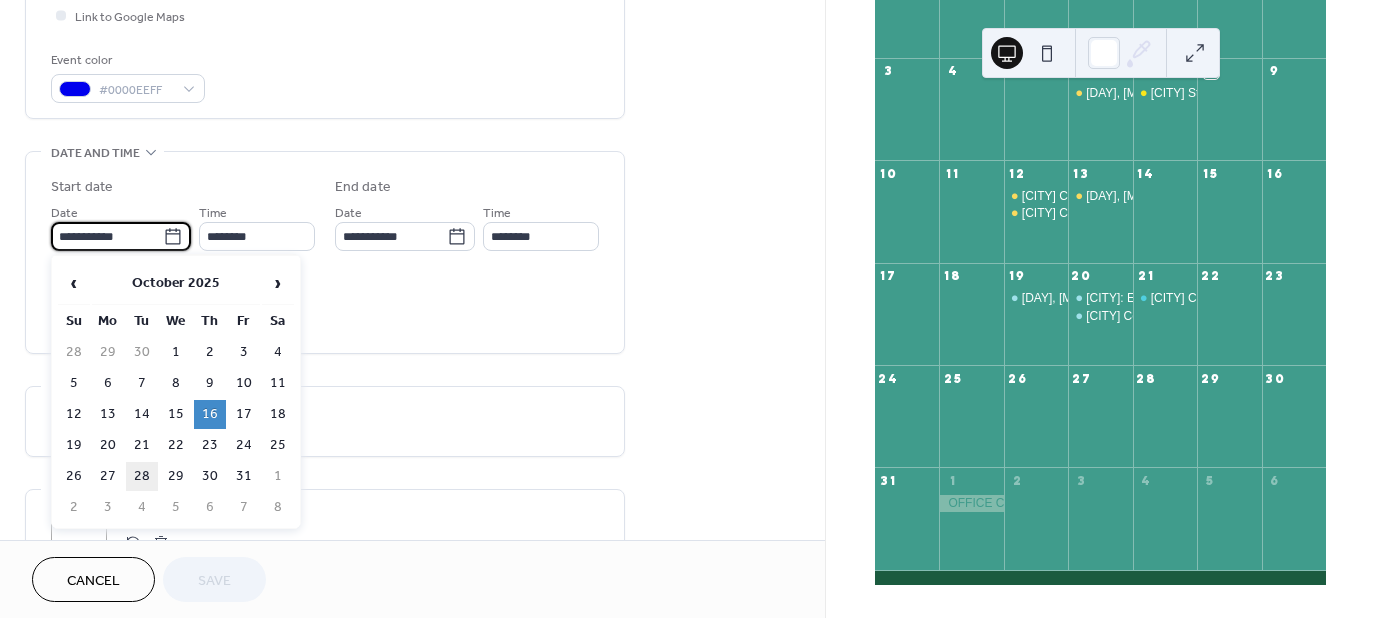 click on "28" at bounding box center [142, 476] 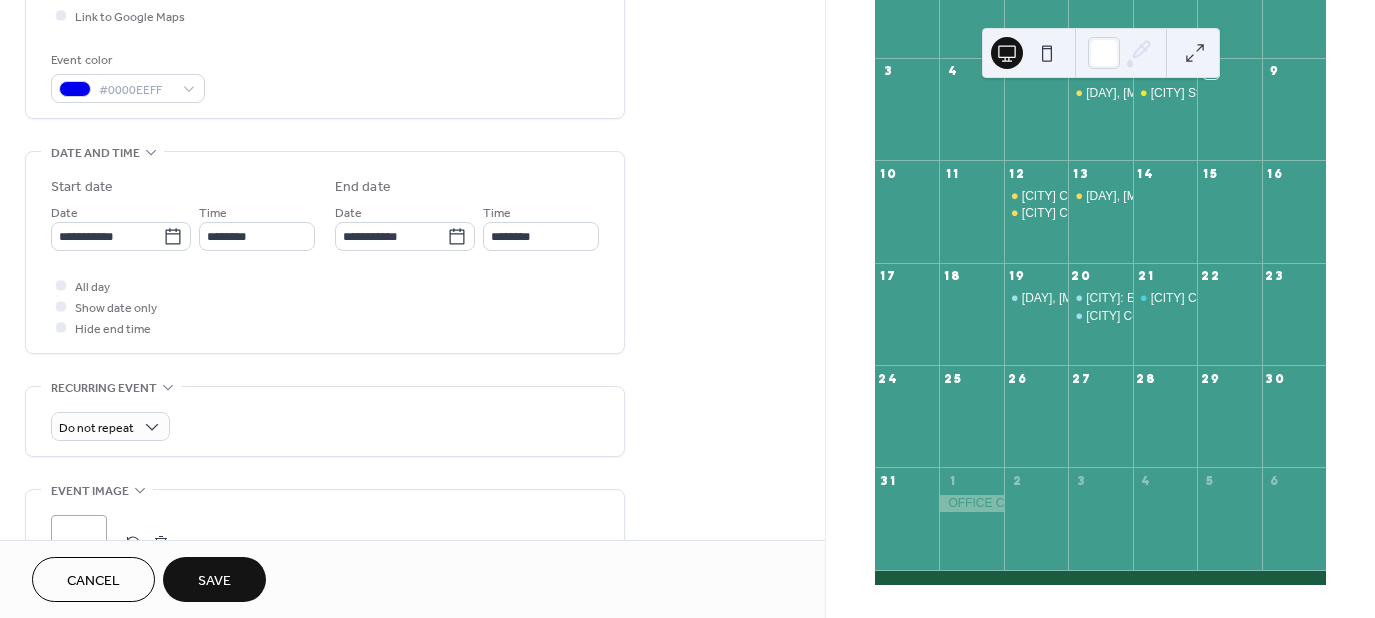 click on "Save" at bounding box center [214, 581] 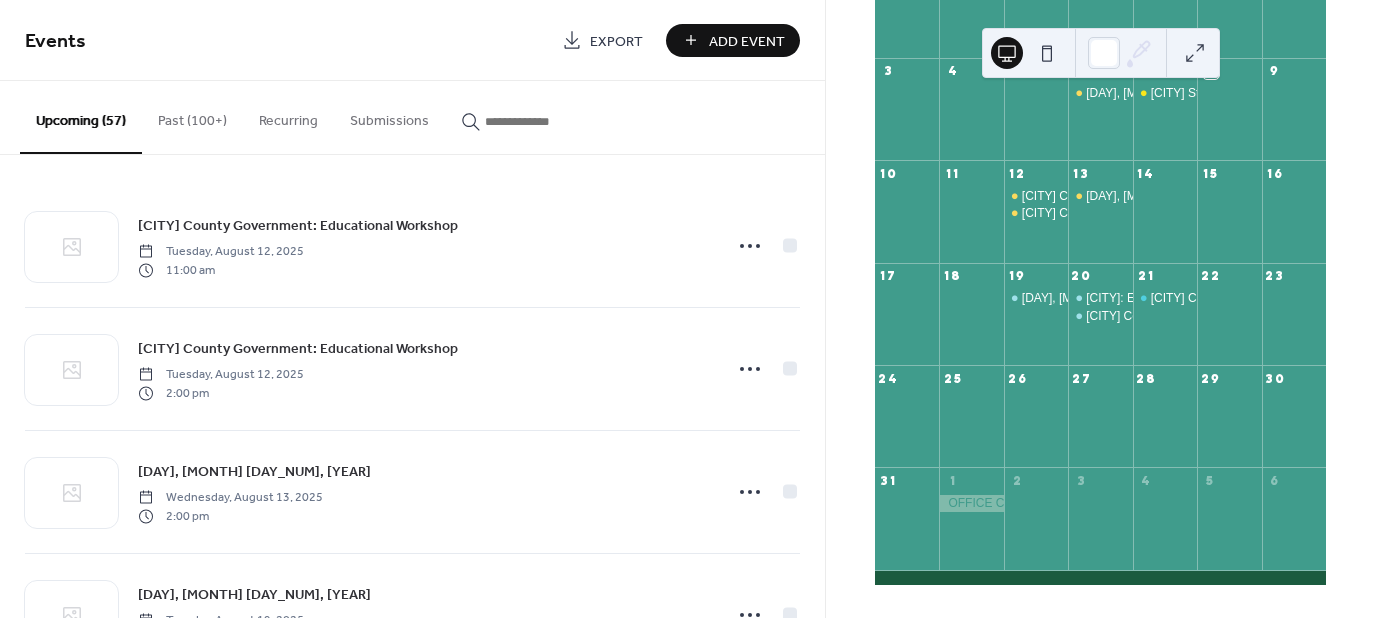 click at bounding box center [545, 121] 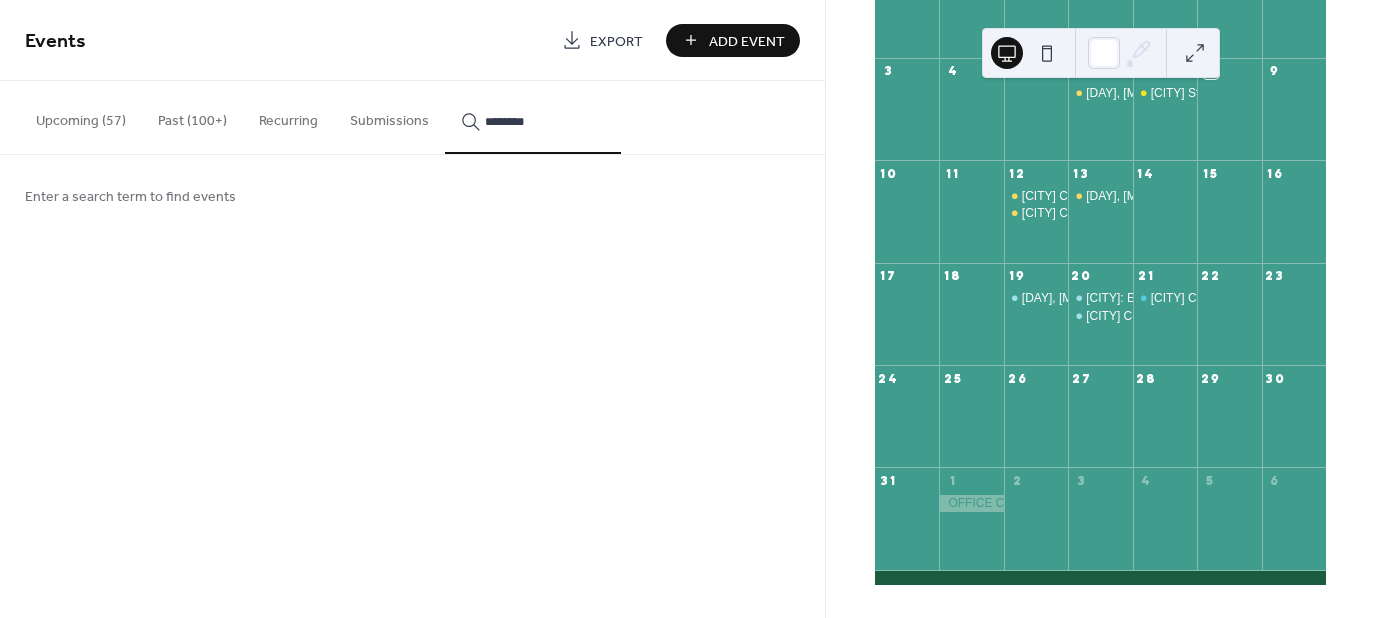click on "*******" at bounding box center (533, 117) 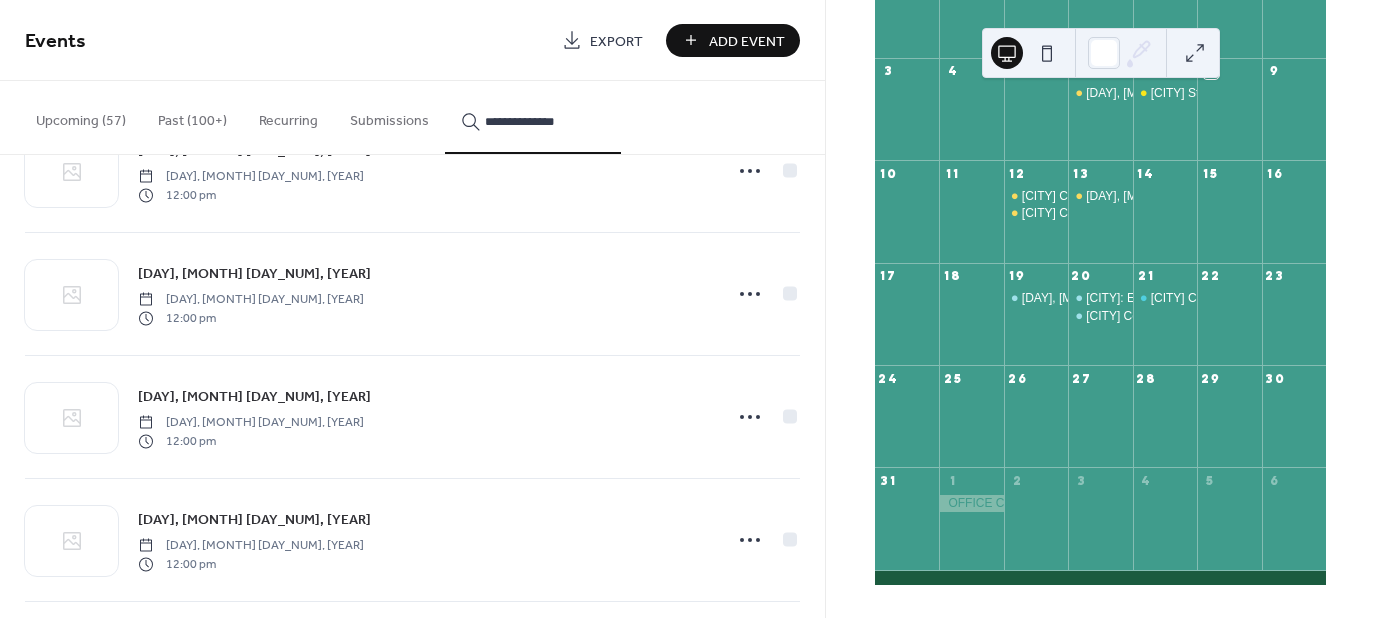 scroll, scrollTop: 7563, scrollLeft: 0, axis: vertical 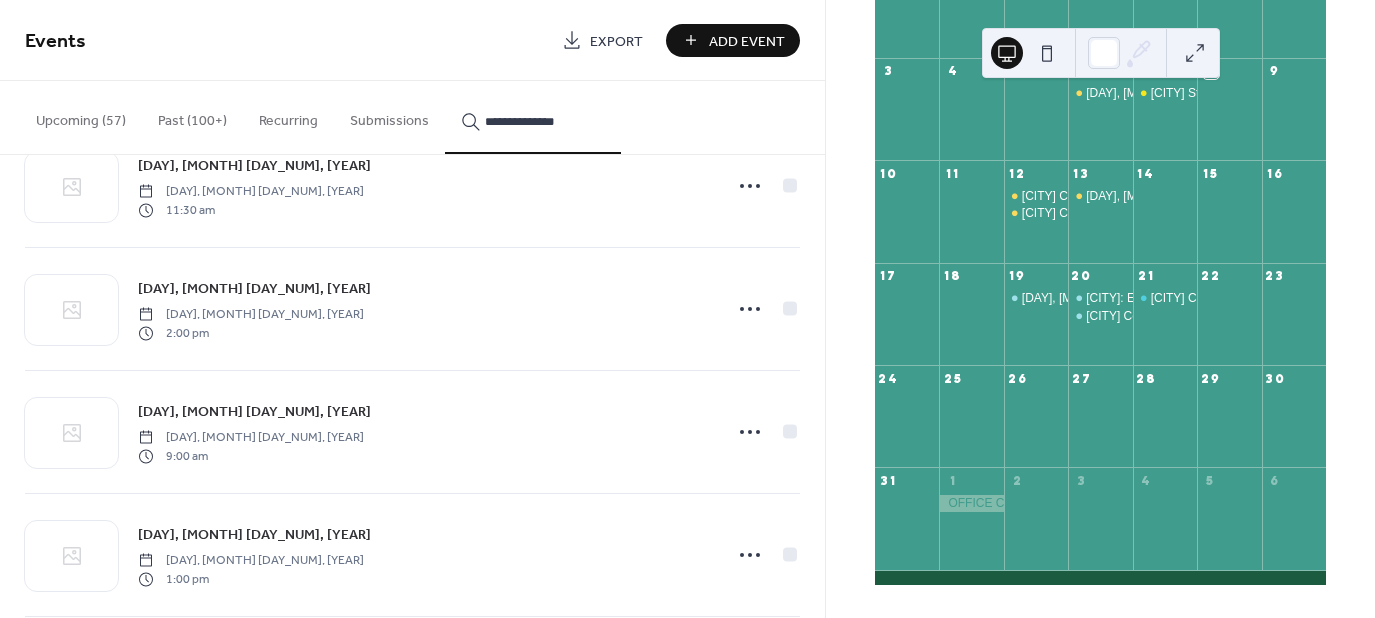 type on "**********" 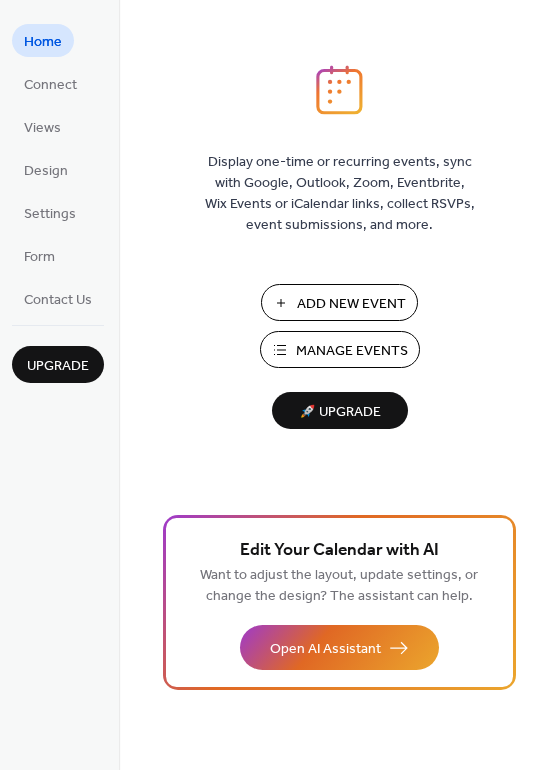 scroll, scrollTop: 0, scrollLeft: 0, axis: both 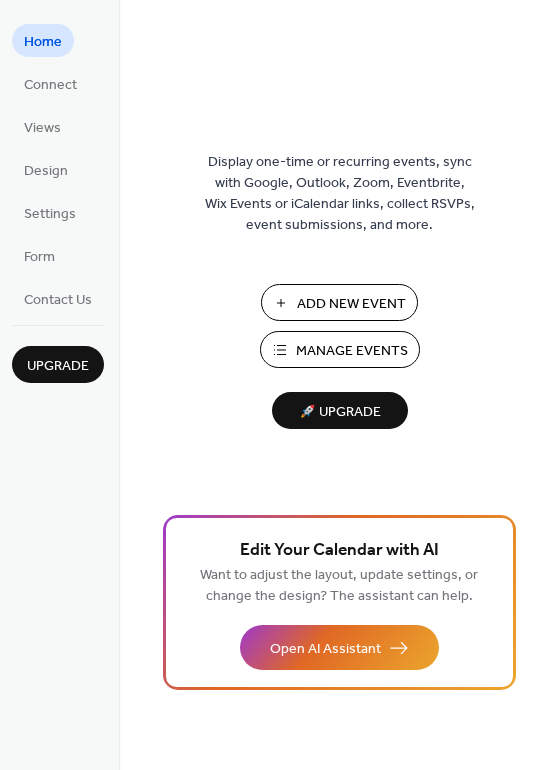 click on "Manage Events" at bounding box center [352, 351] 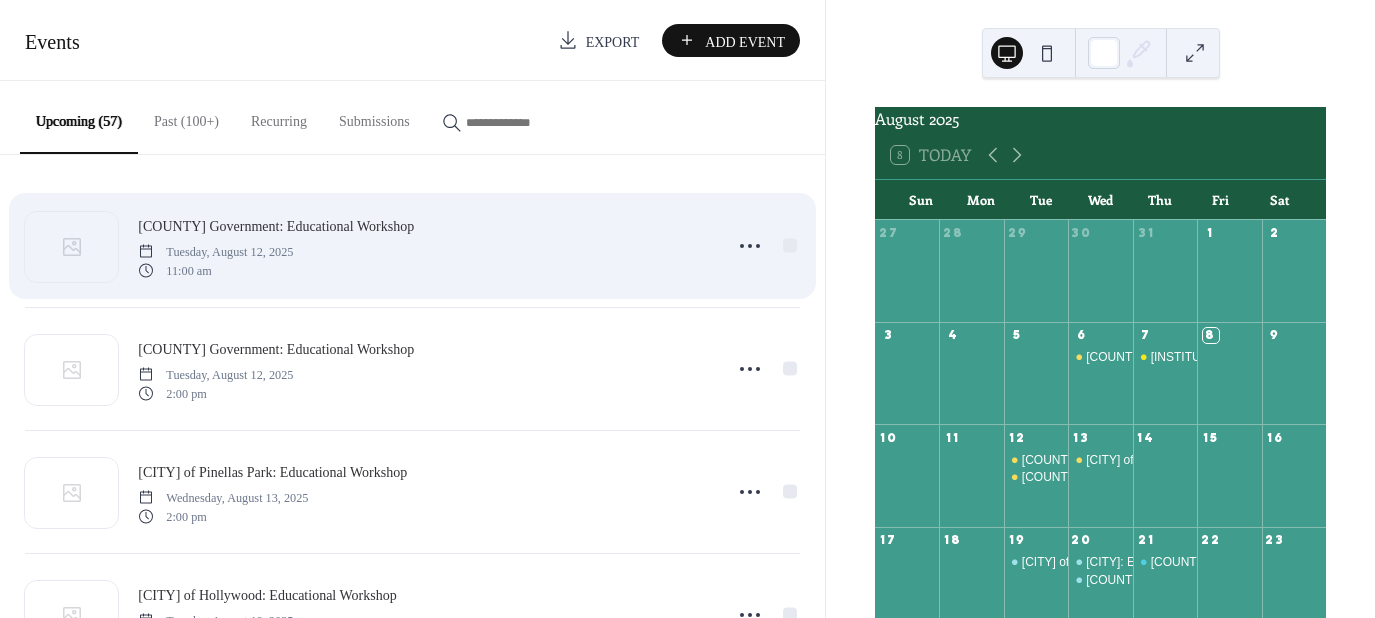 scroll, scrollTop: 0, scrollLeft: 0, axis: both 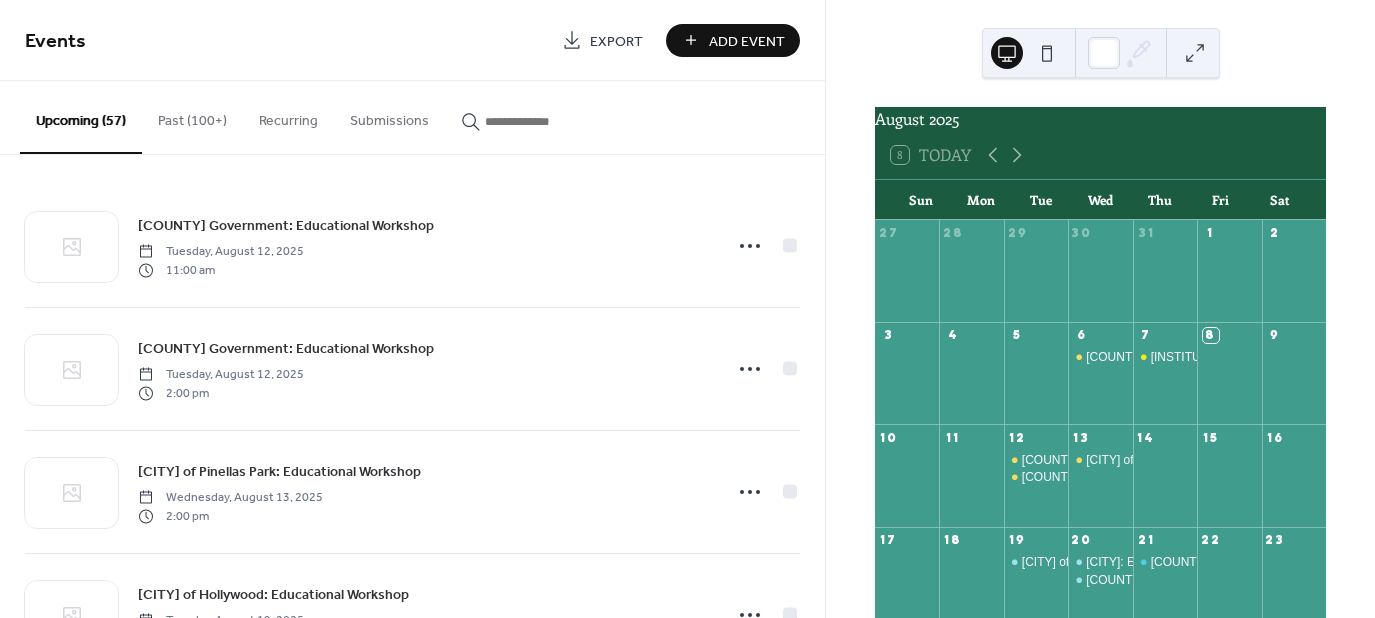 click at bounding box center (545, 121) 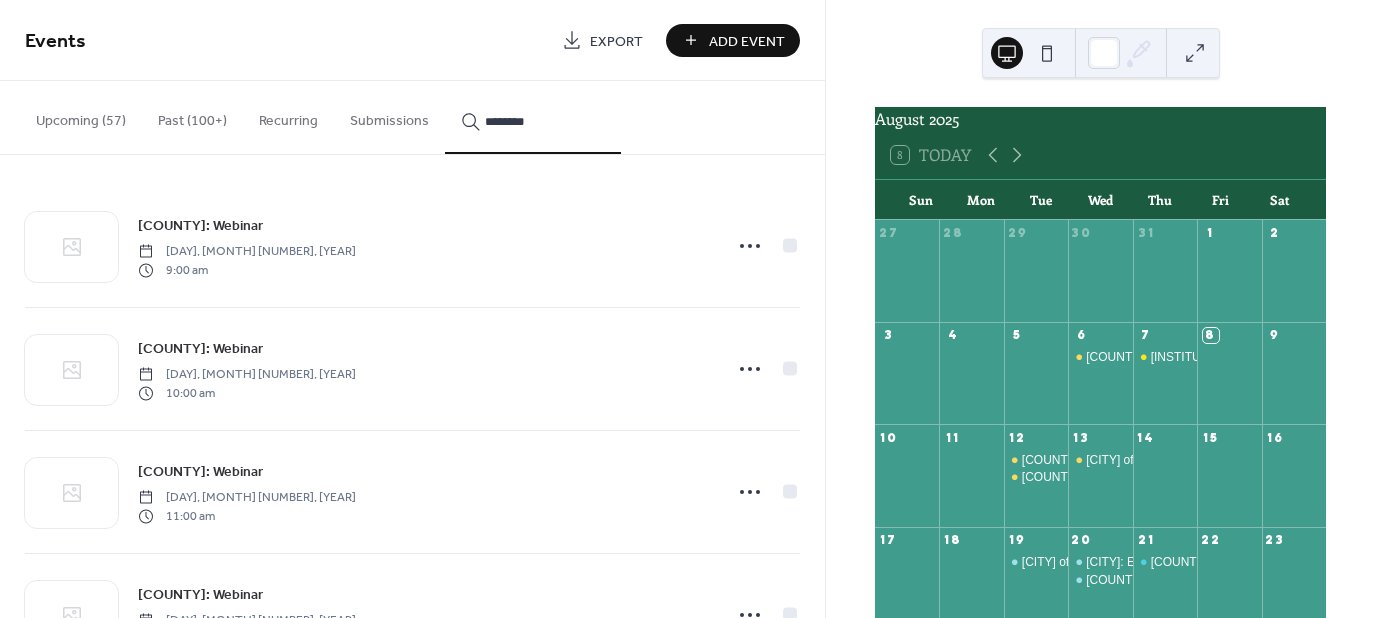 click on "*******" at bounding box center [533, 117] 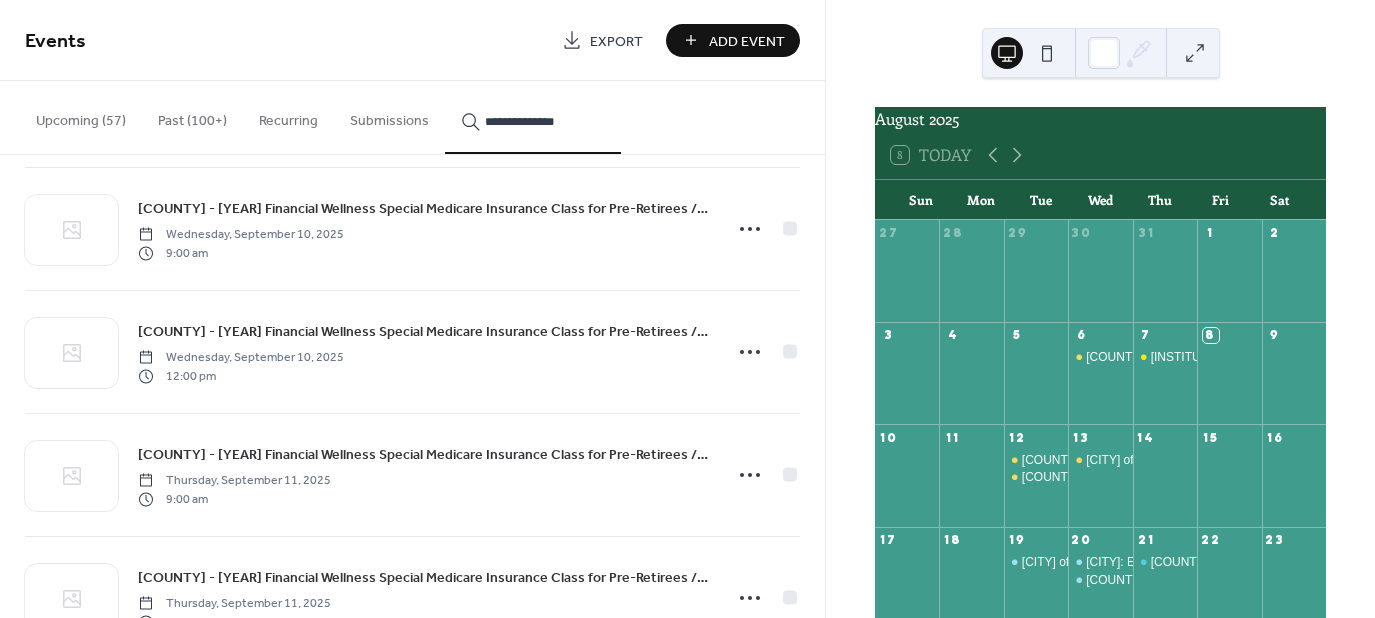 scroll, scrollTop: 20348, scrollLeft: 0, axis: vertical 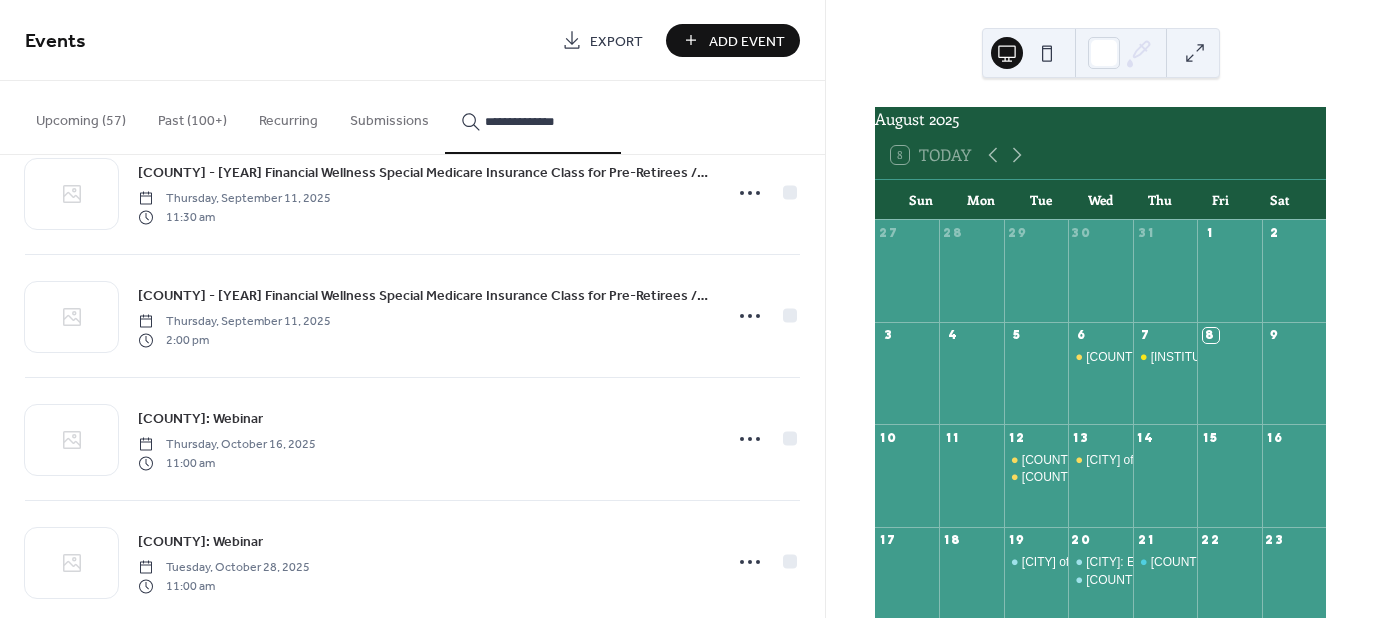 type on "**********" 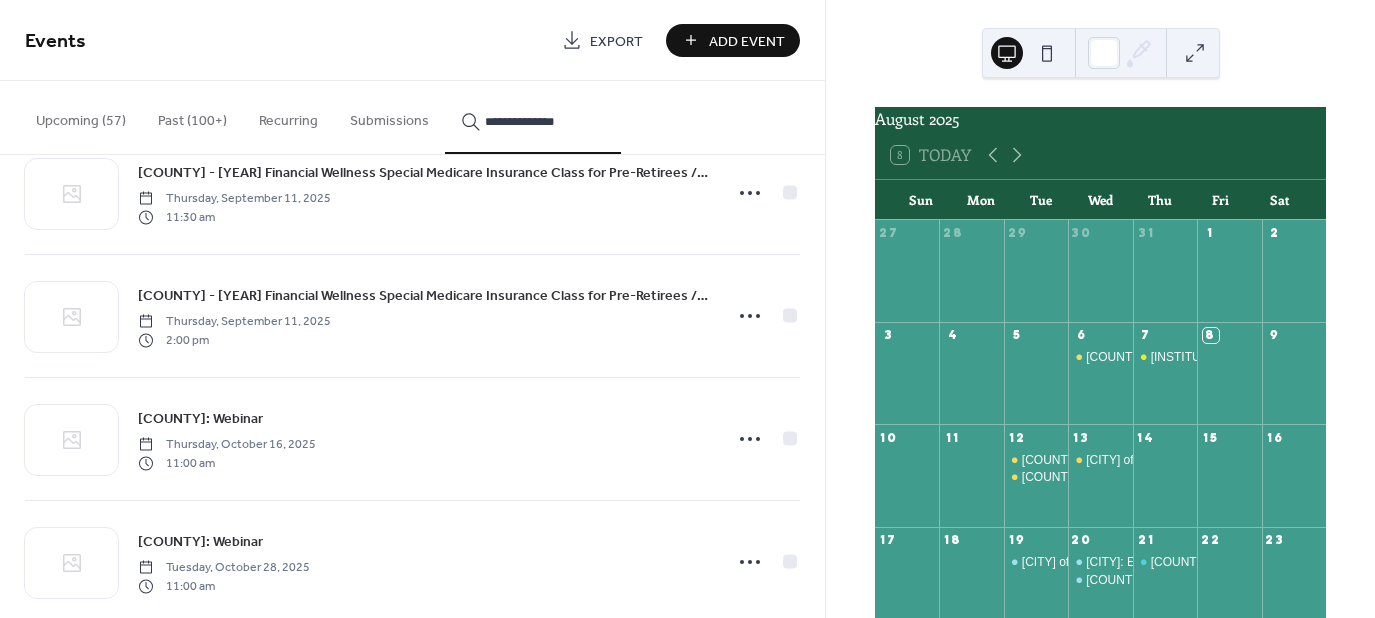 click 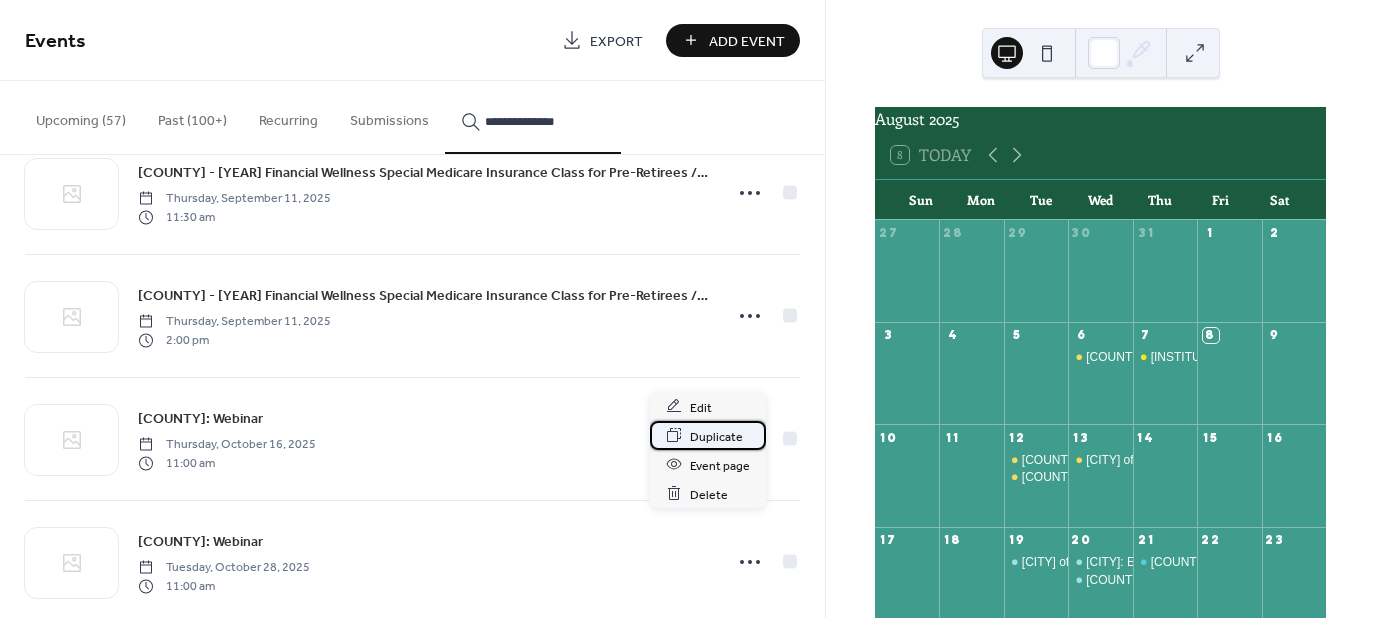 click on "Duplicate" at bounding box center [716, 436] 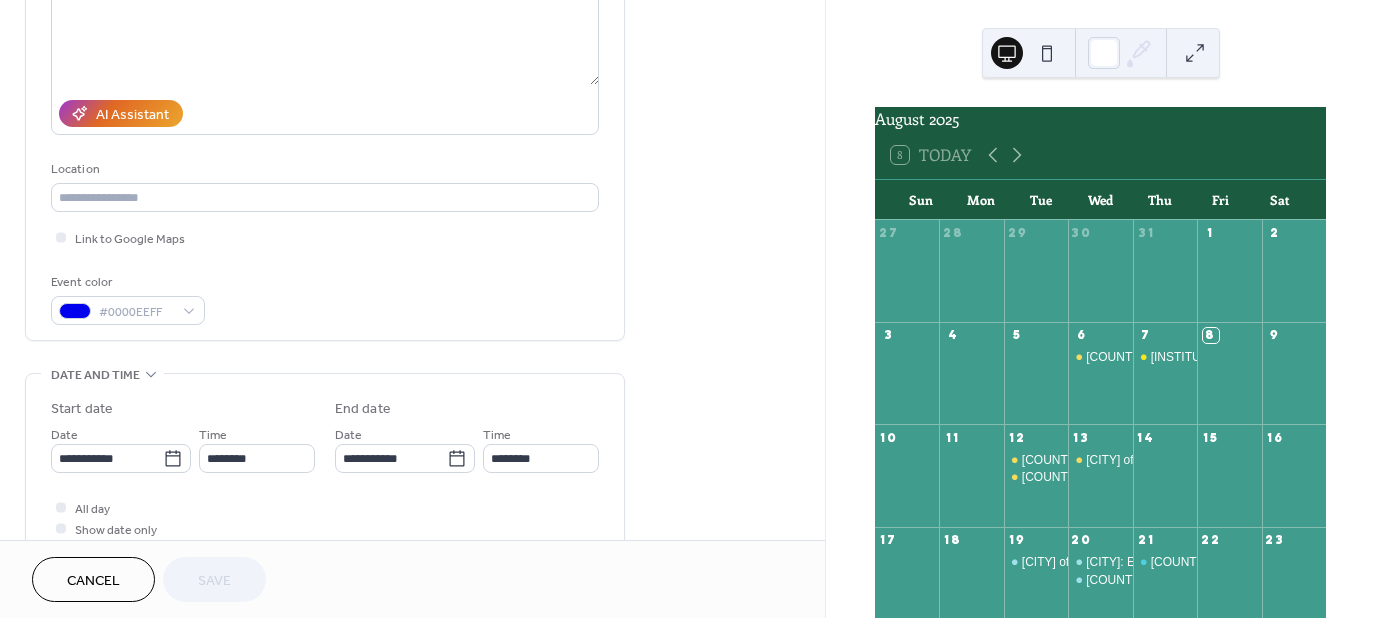 scroll, scrollTop: 400, scrollLeft: 0, axis: vertical 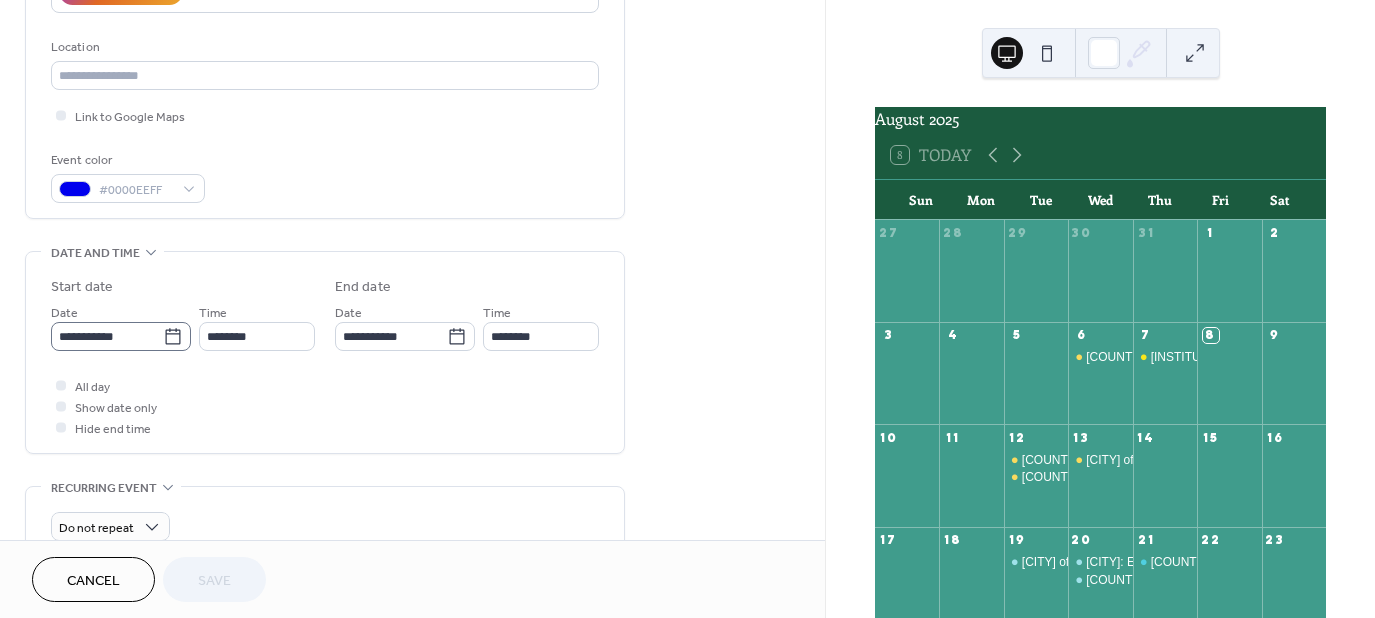 click 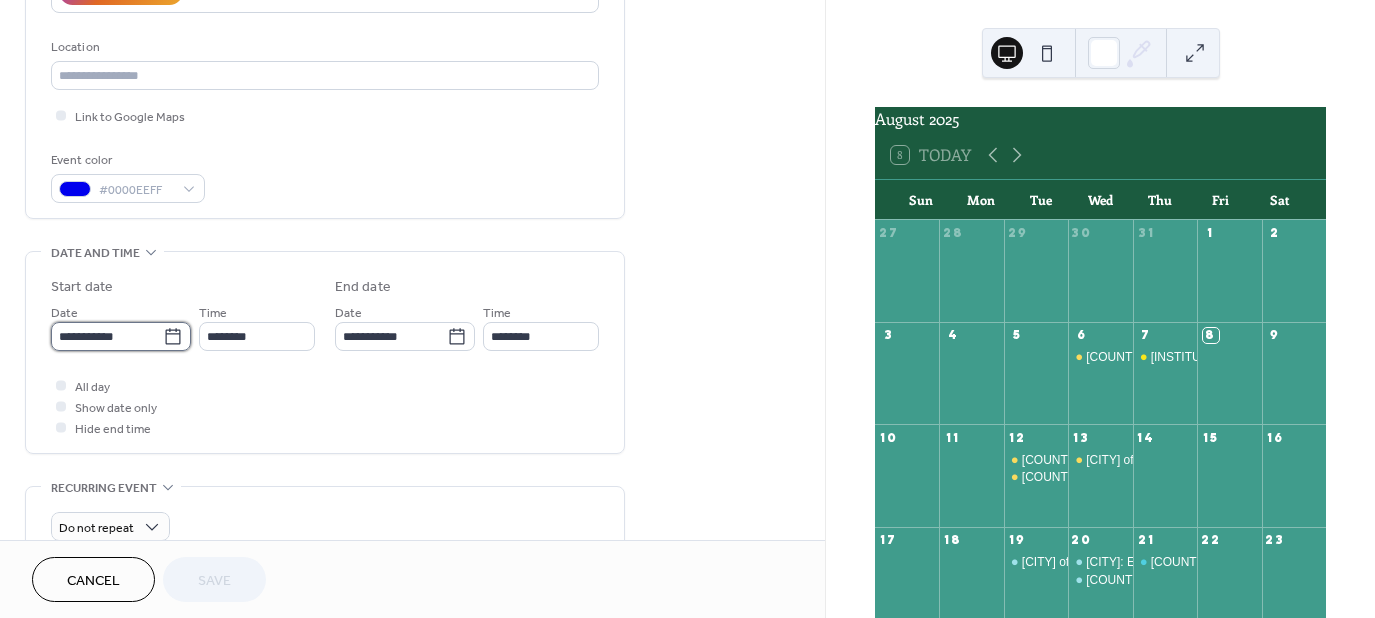 click on "**********" at bounding box center [107, 336] 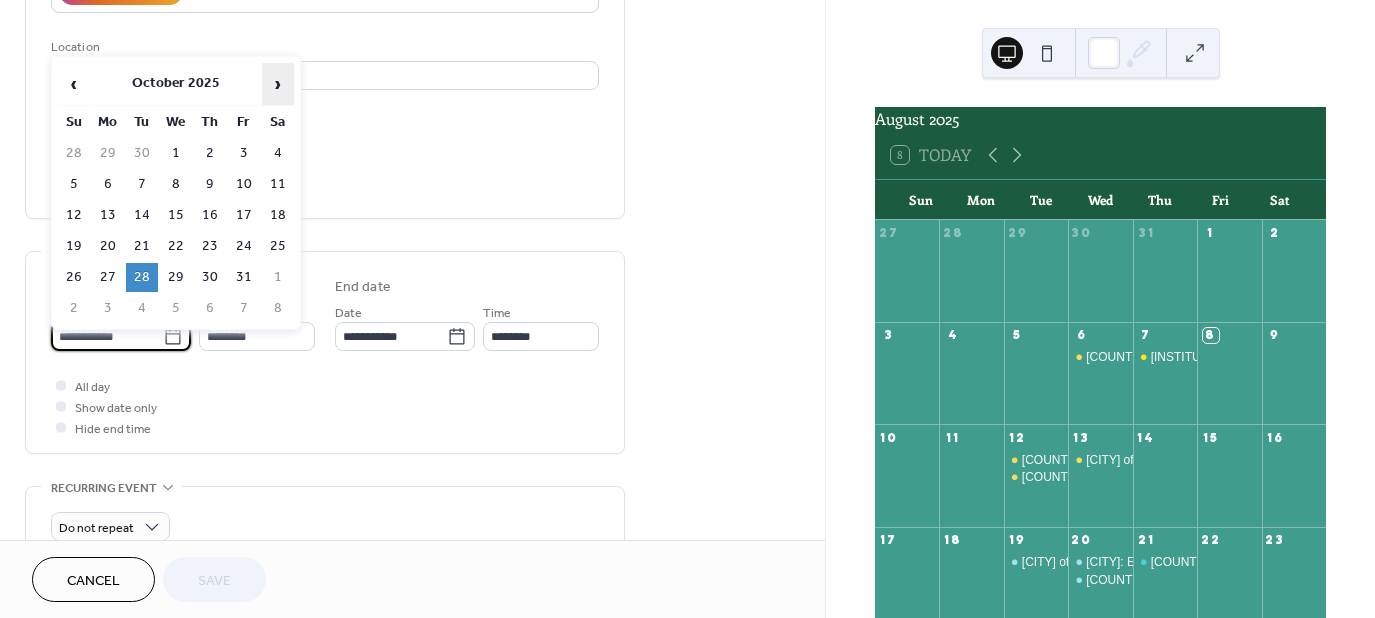 click on "›" at bounding box center [278, 84] 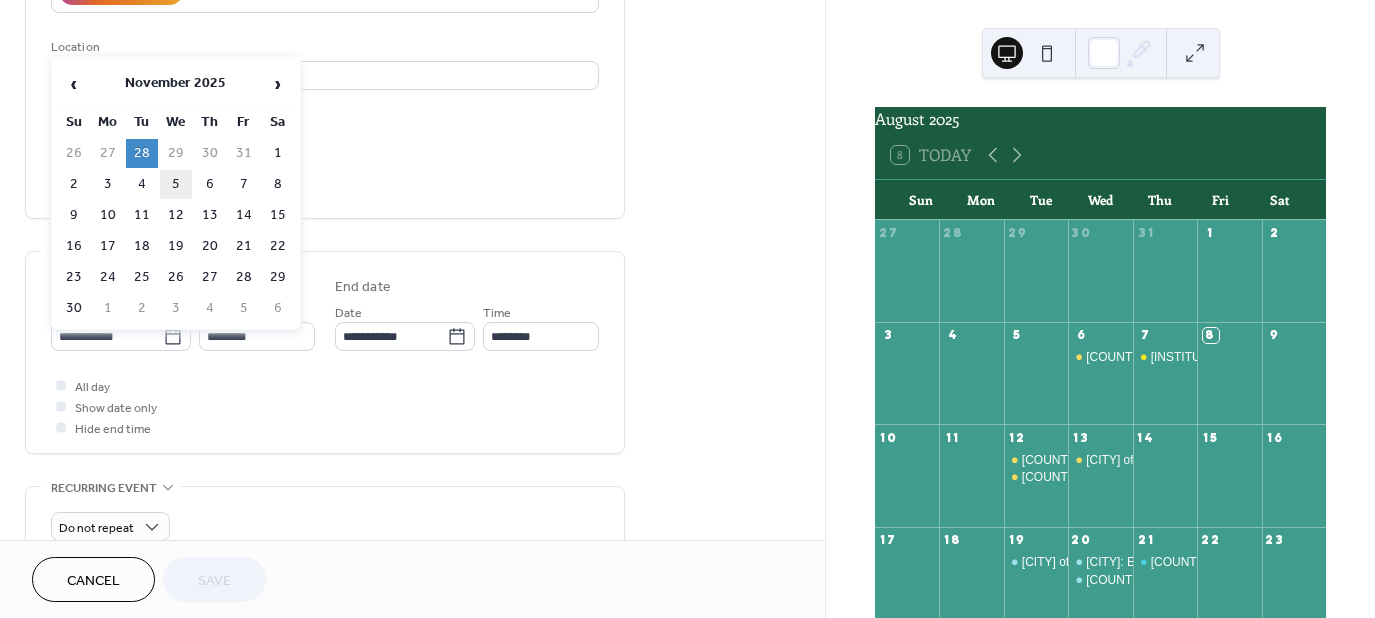 click on "5" at bounding box center [176, 184] 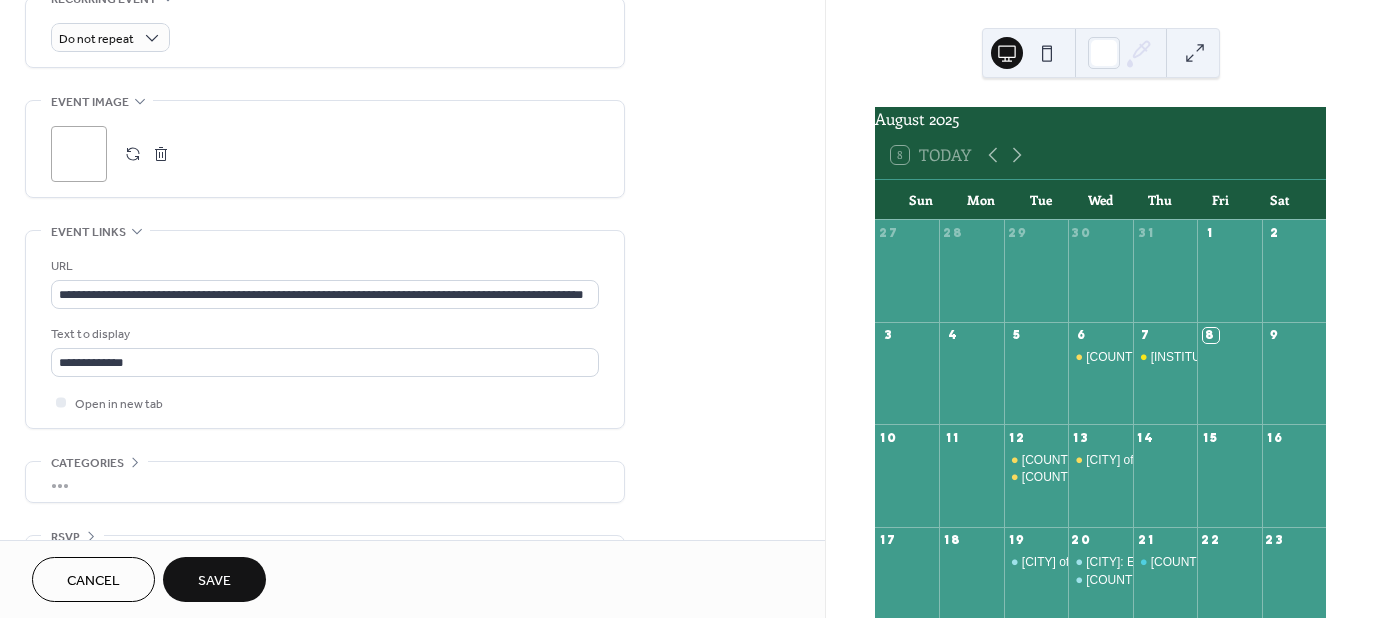 scroll, scrollTop: 900, scrollLeft: 0, axis: vertical 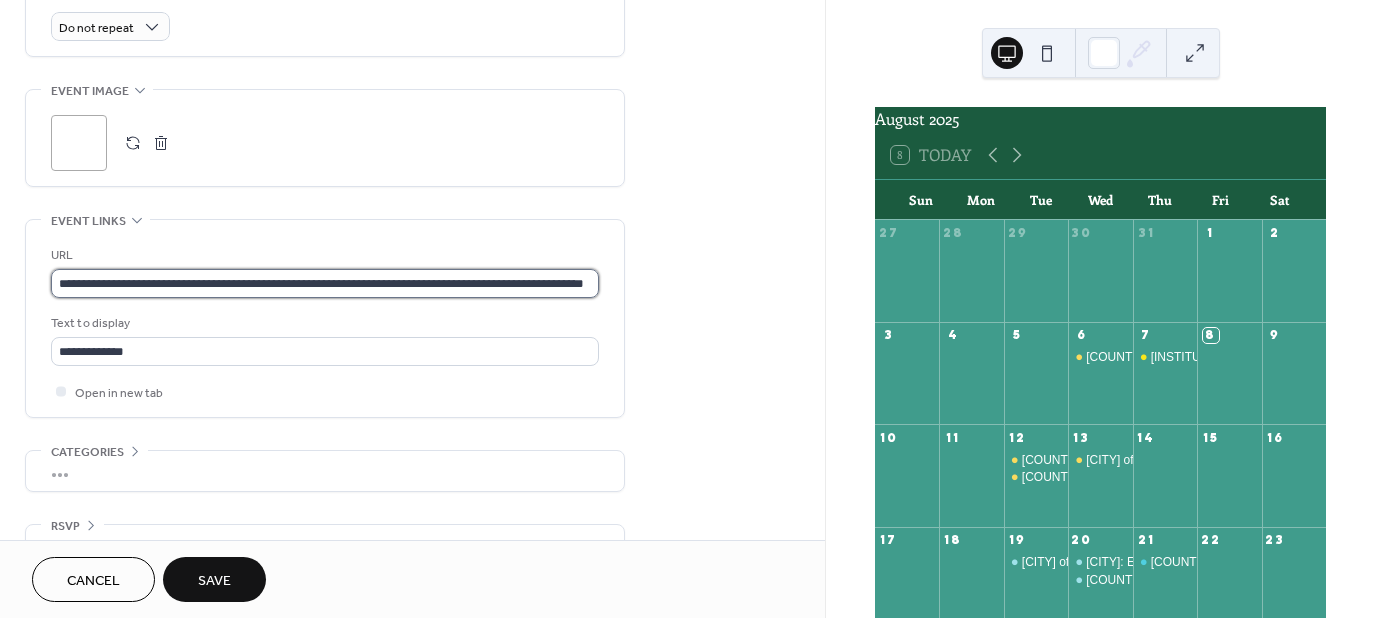 click on "**********" at bounding box center (325, 283) 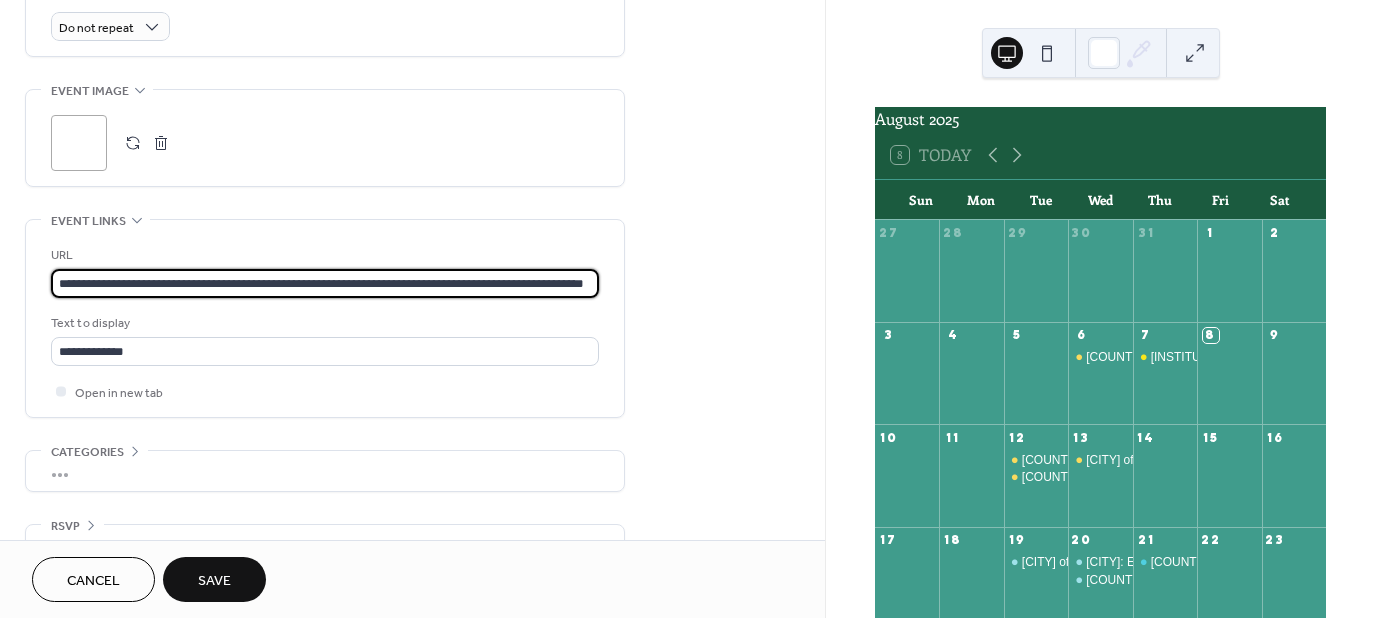 paste 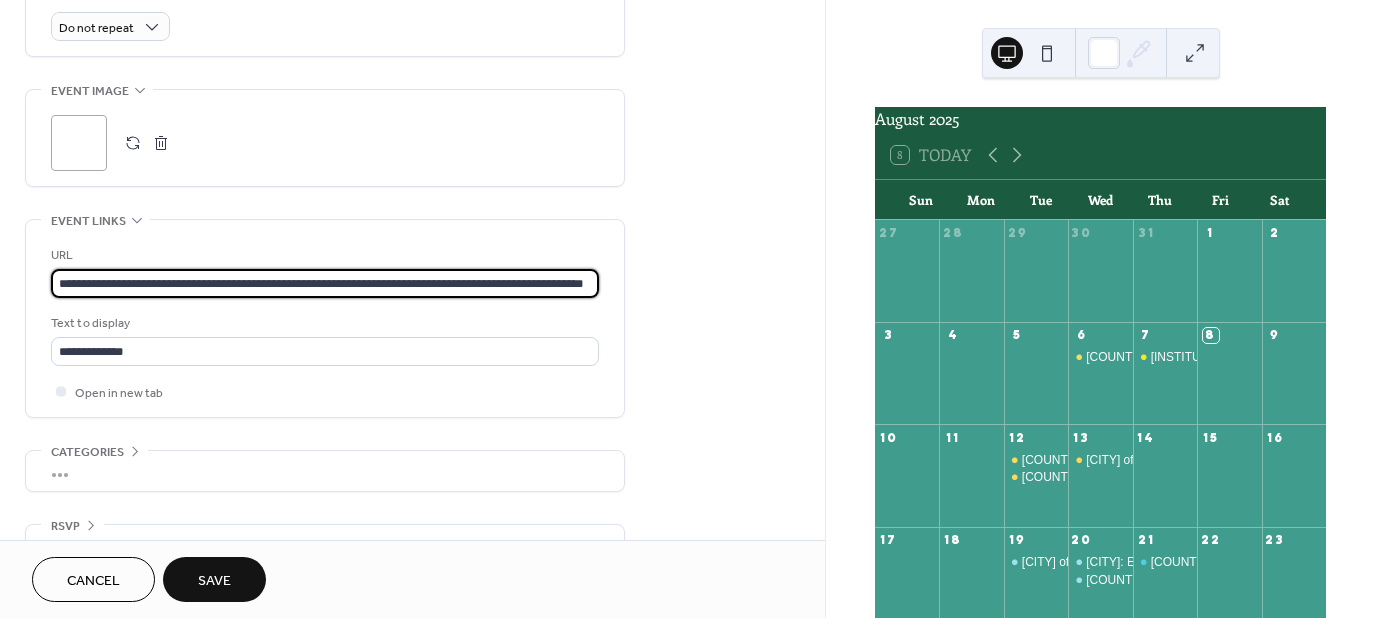 scroll, scrollTop: 0, scrollLeft: 101, axis: horizontal 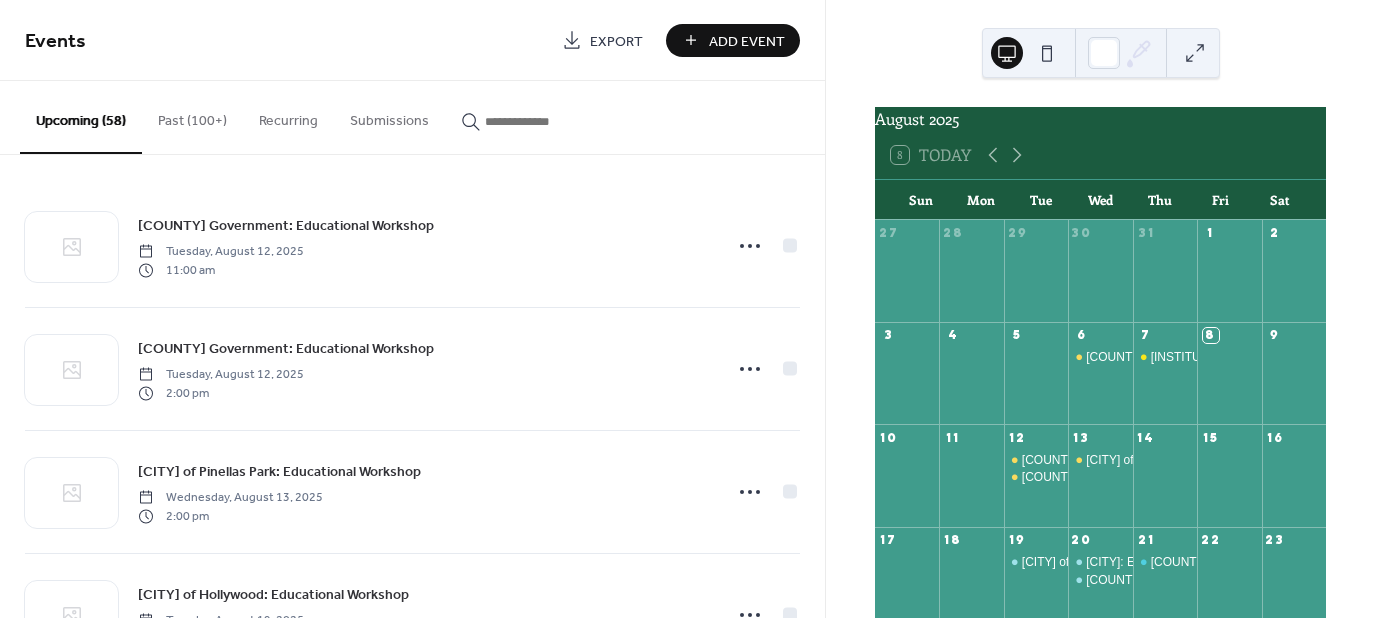 drag, startPoint x: 575, startPoint y: 116, endPoint x: 586, endPoint y: 103, distance: 17.029387 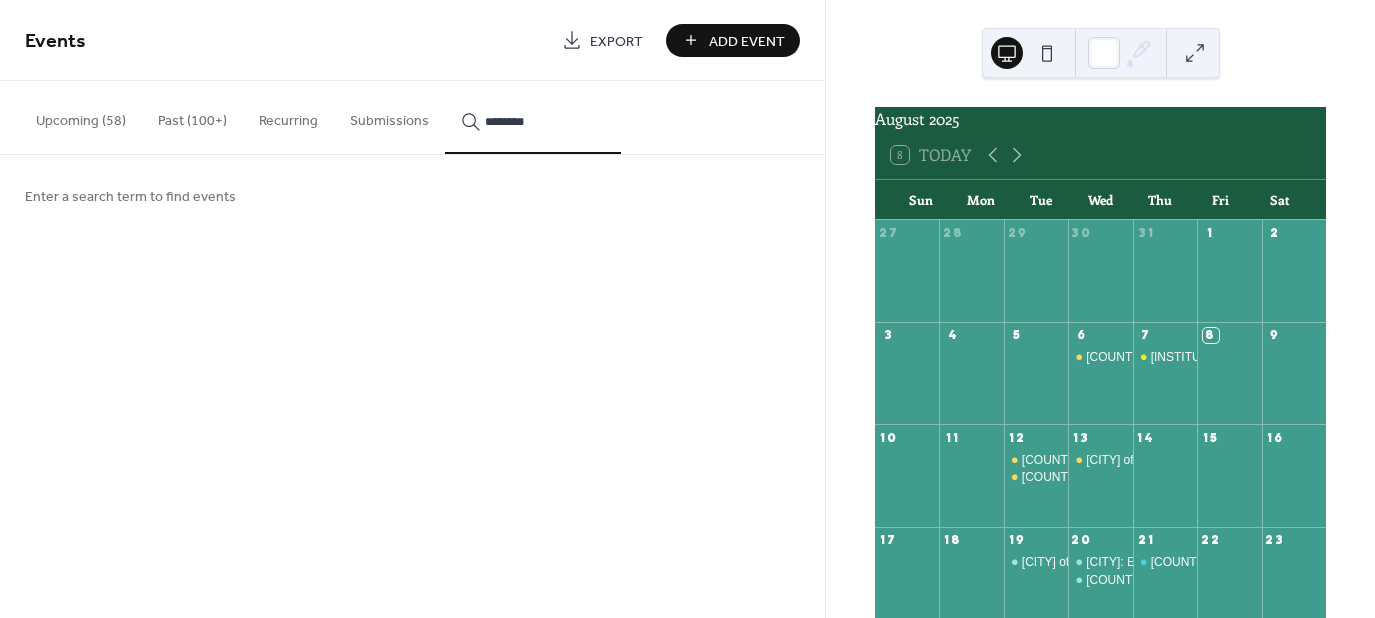 click on "*******" at bounding box center [533, 117] 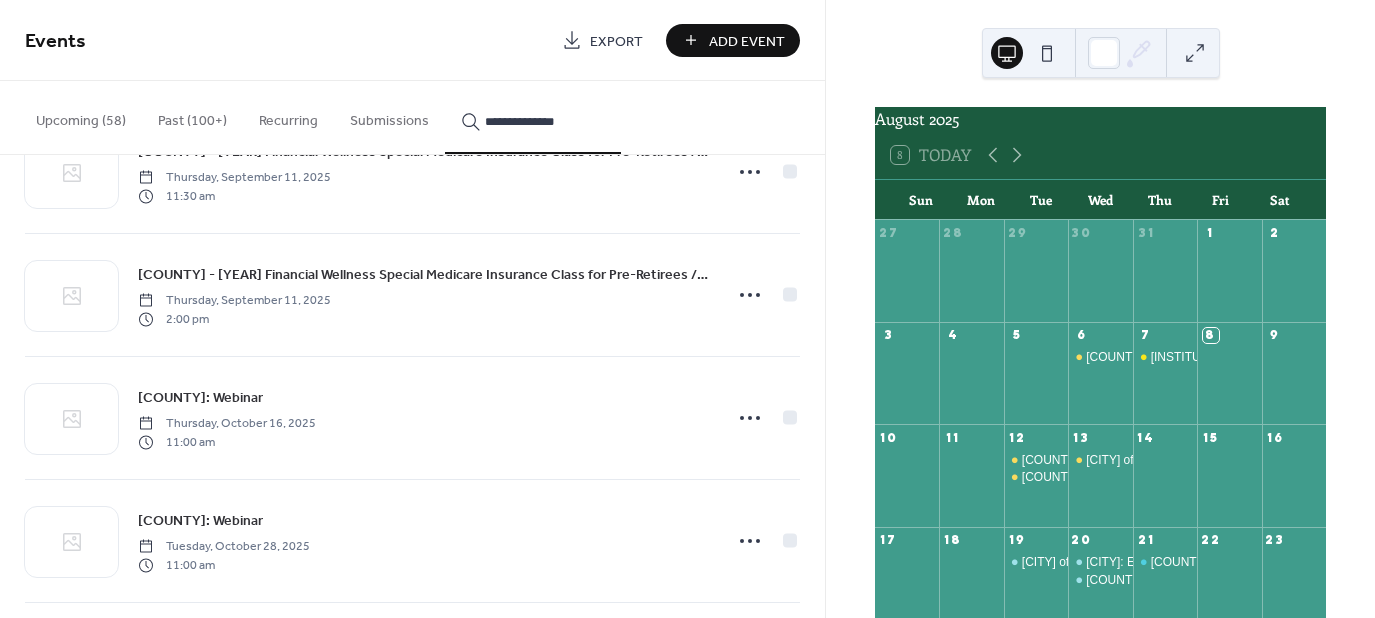 scroll, scrollTop: 16787, scrollLeft: 0, axis: vertical 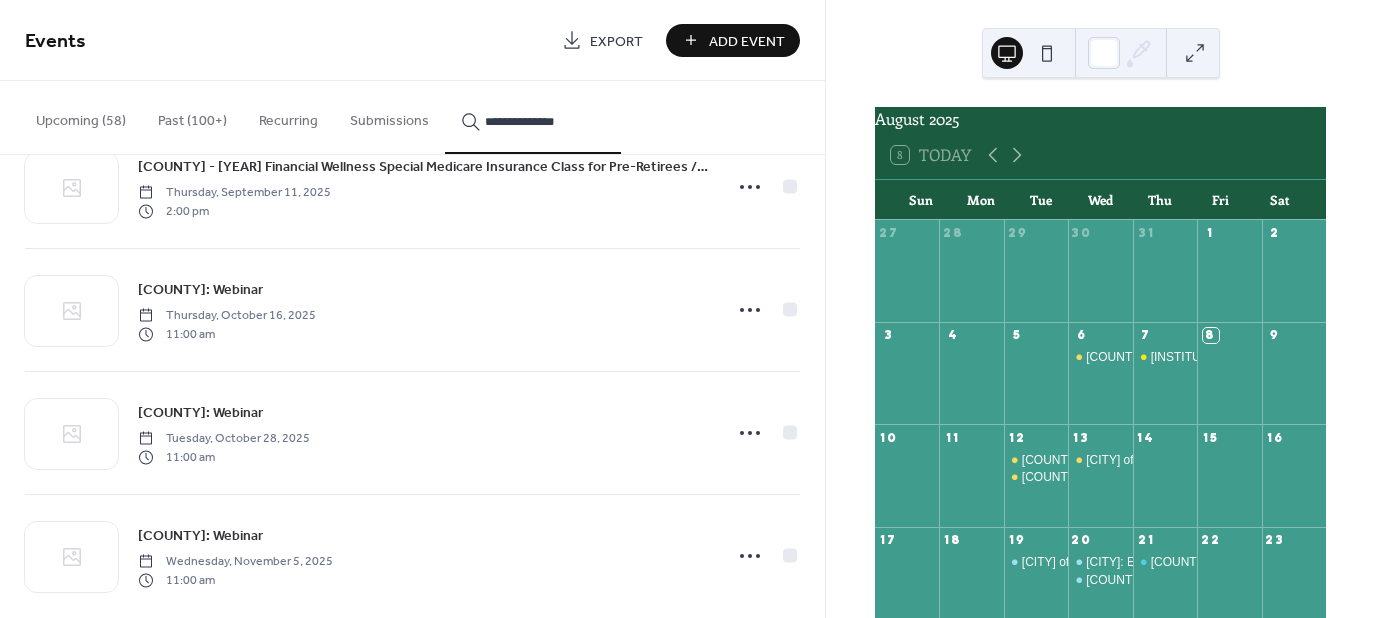 type on "**********" 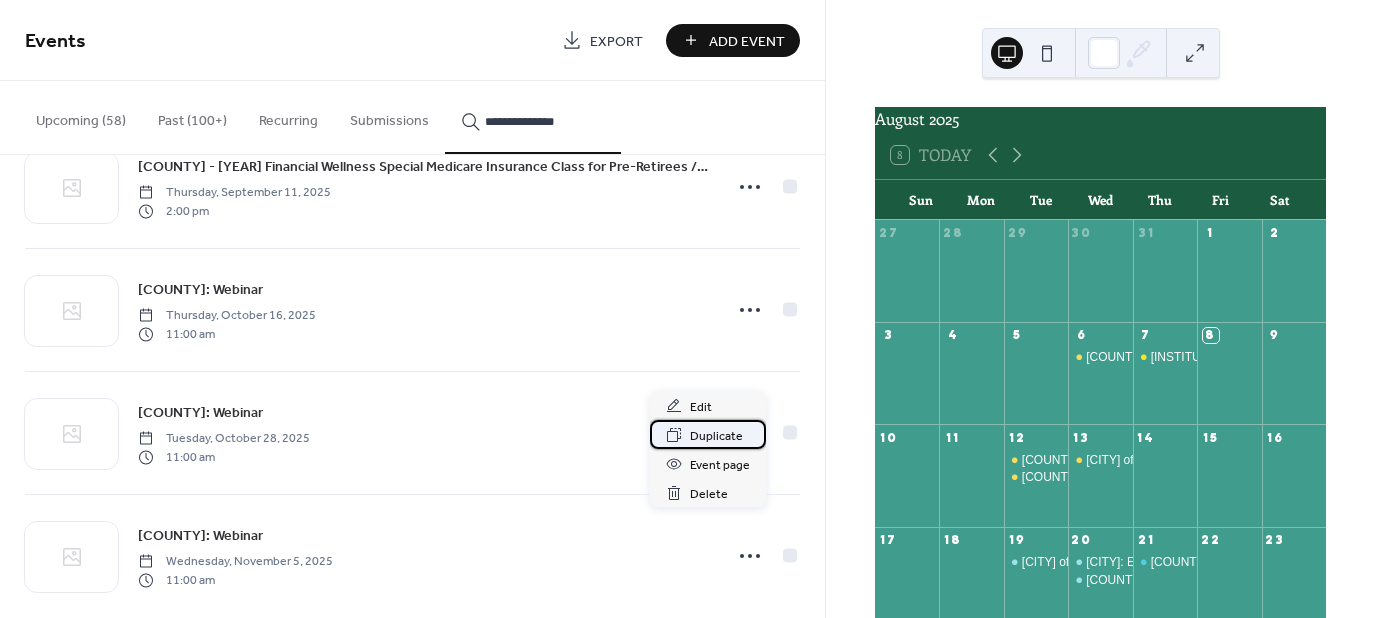 click on "Duplicate" at bounding box center (716, 436) 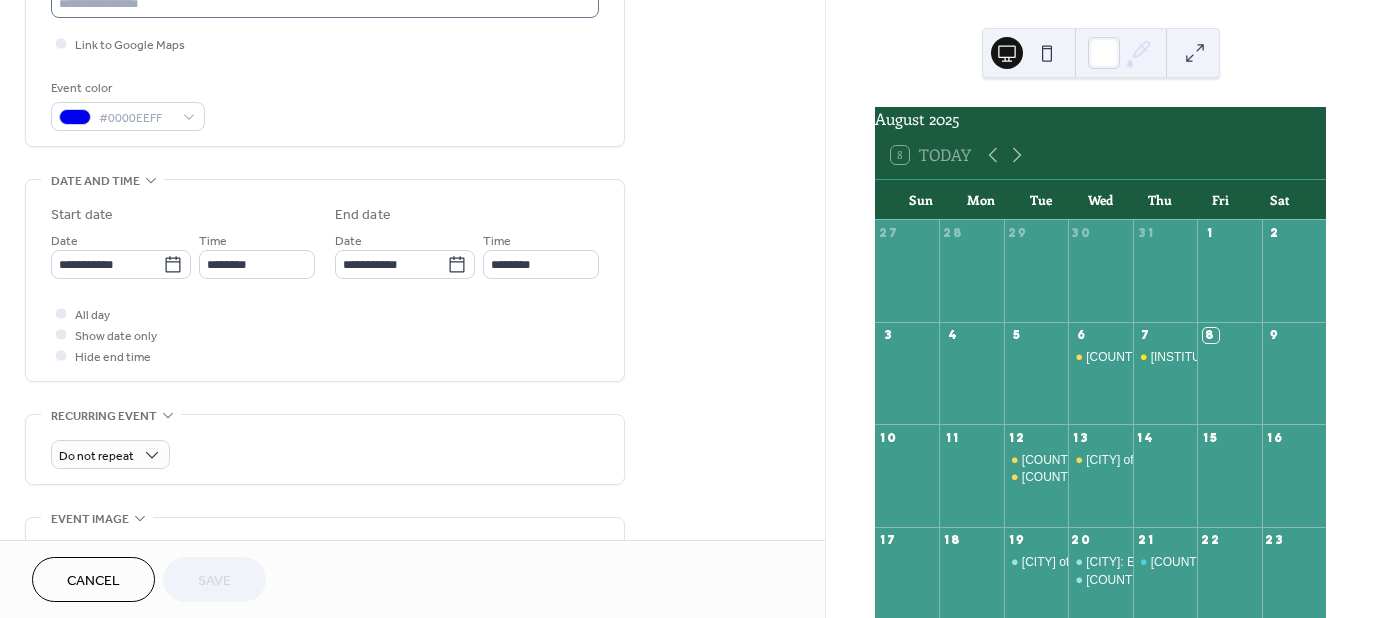 scroll, scrollTop: 500, scrollLeft: 0, axis: vertical 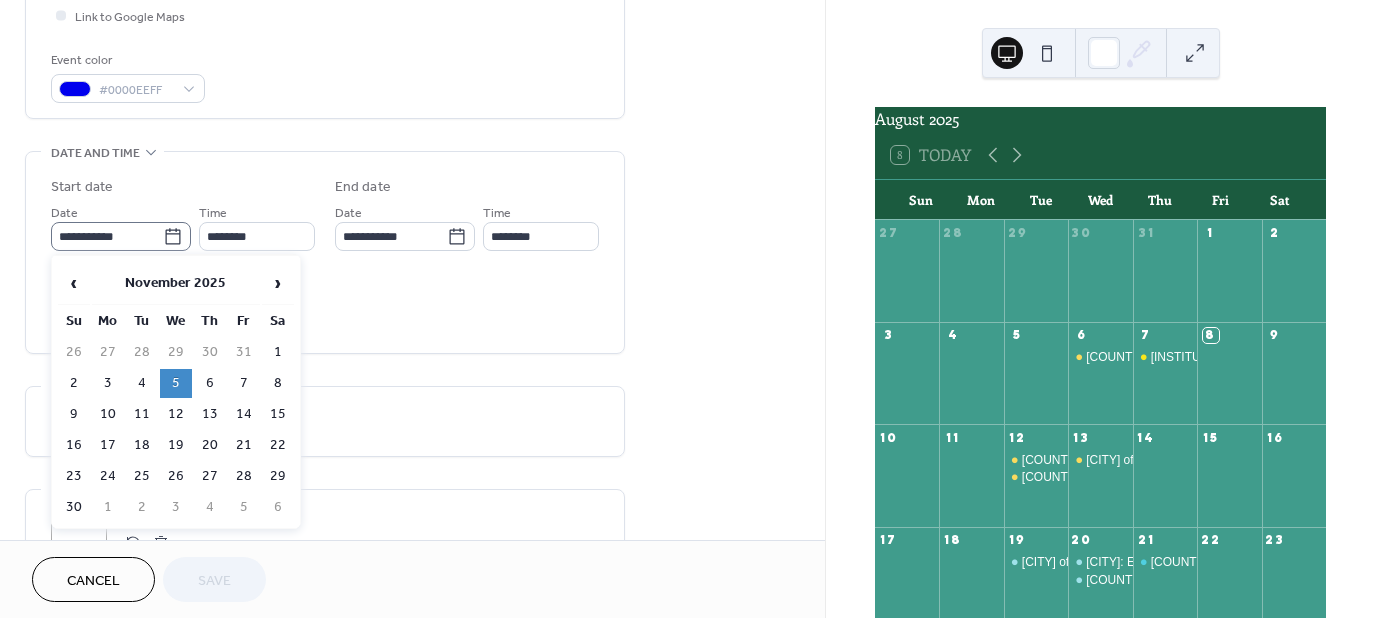 click 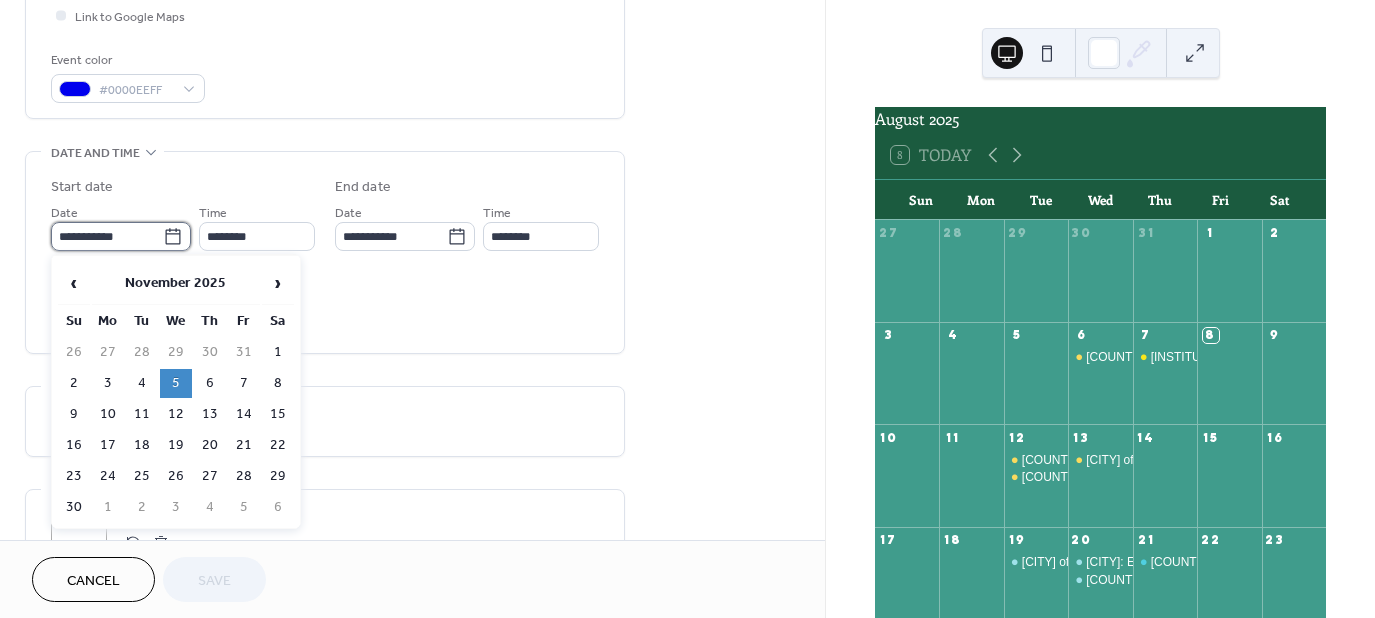 click on "**********" at bounding box center (107, 236) 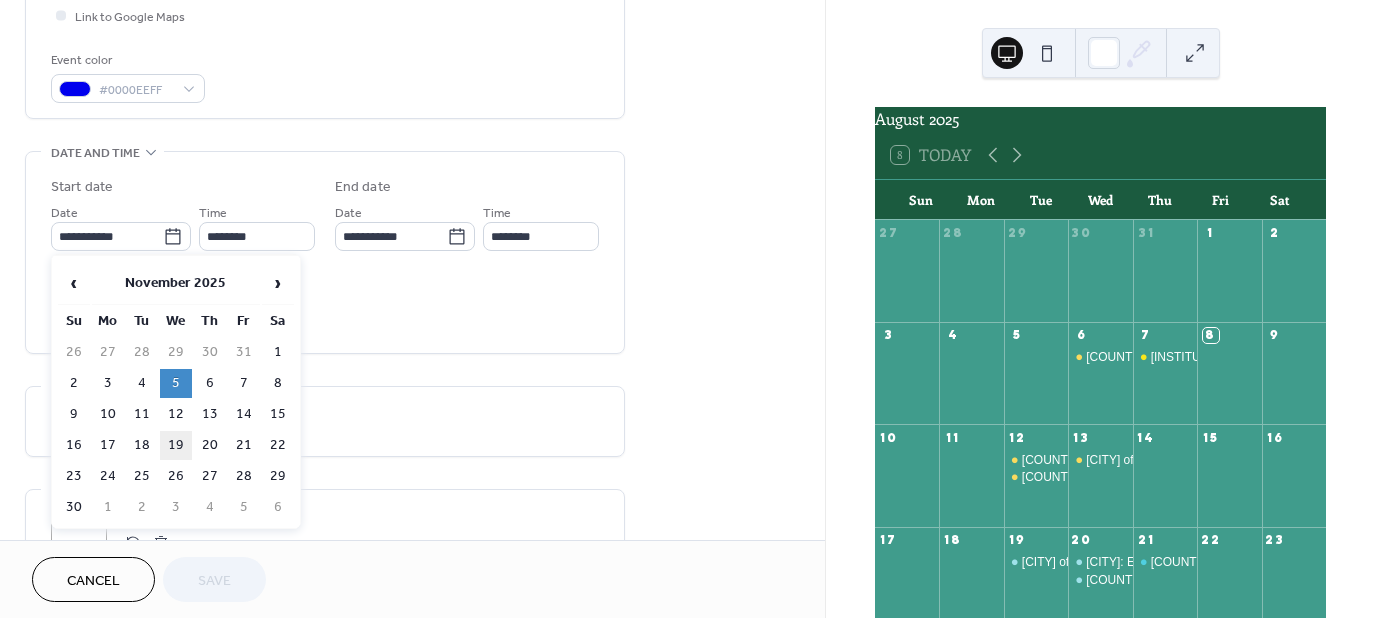 click on "19" at bounding box center (176, 445) 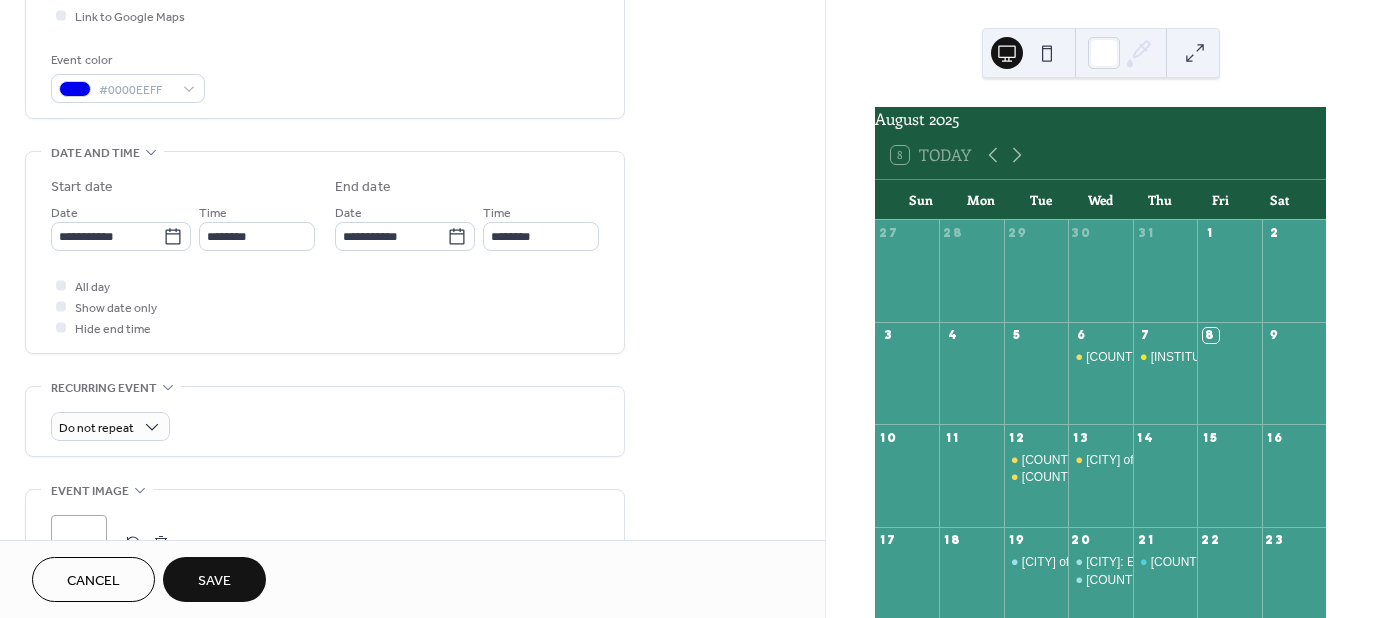 click on "Save" at bounding box center (214, 581) 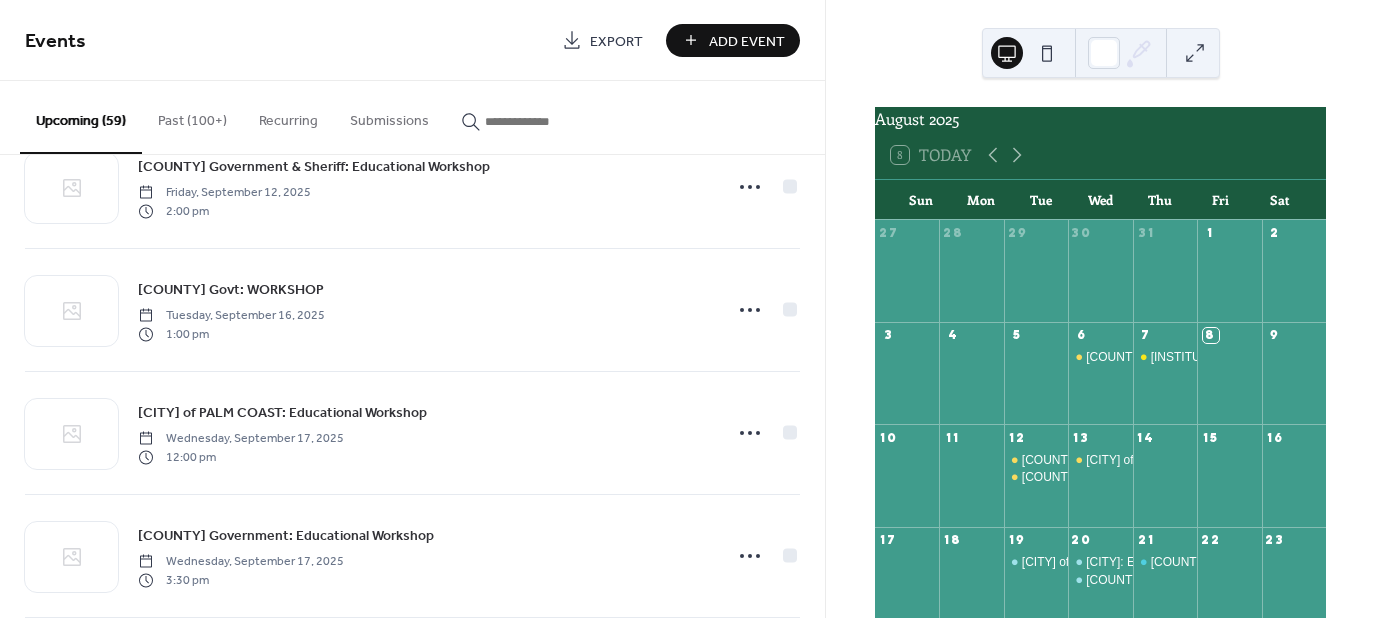 scroll, scrollTop: 2400, scrollLeft: 0, axis: vertical 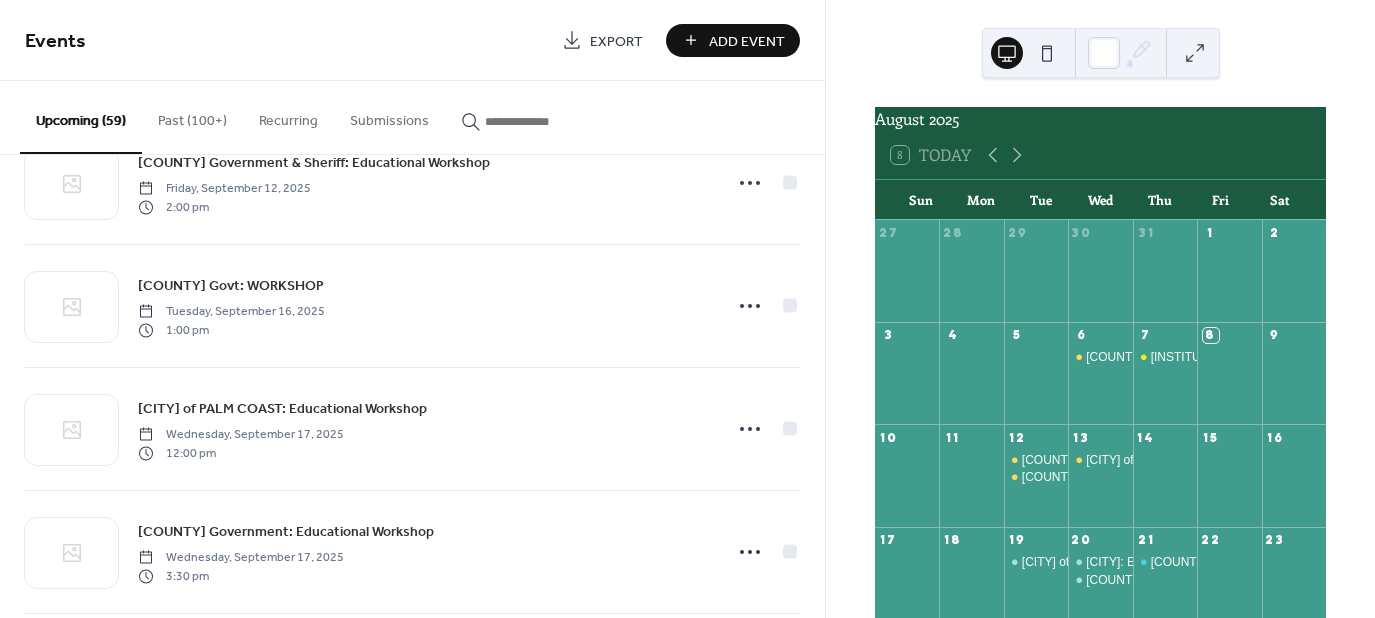 click at bounding box center [545, 121] 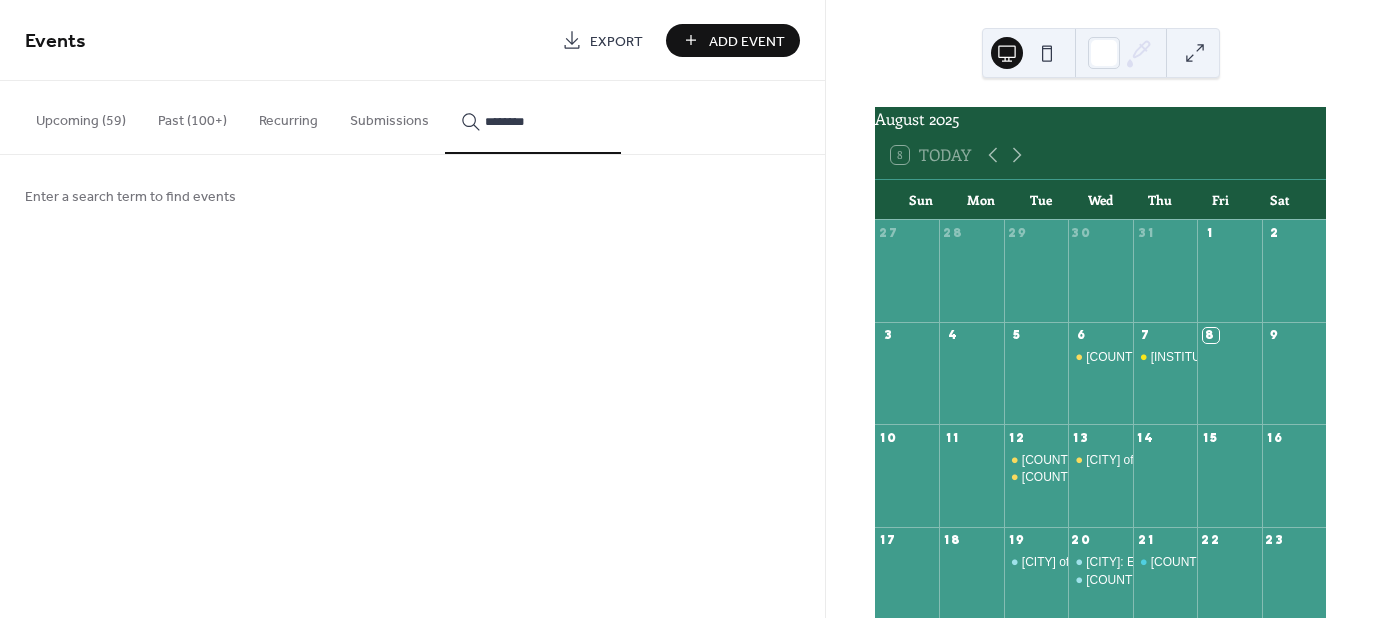 click on "*********" at bounding box center [533, 117] 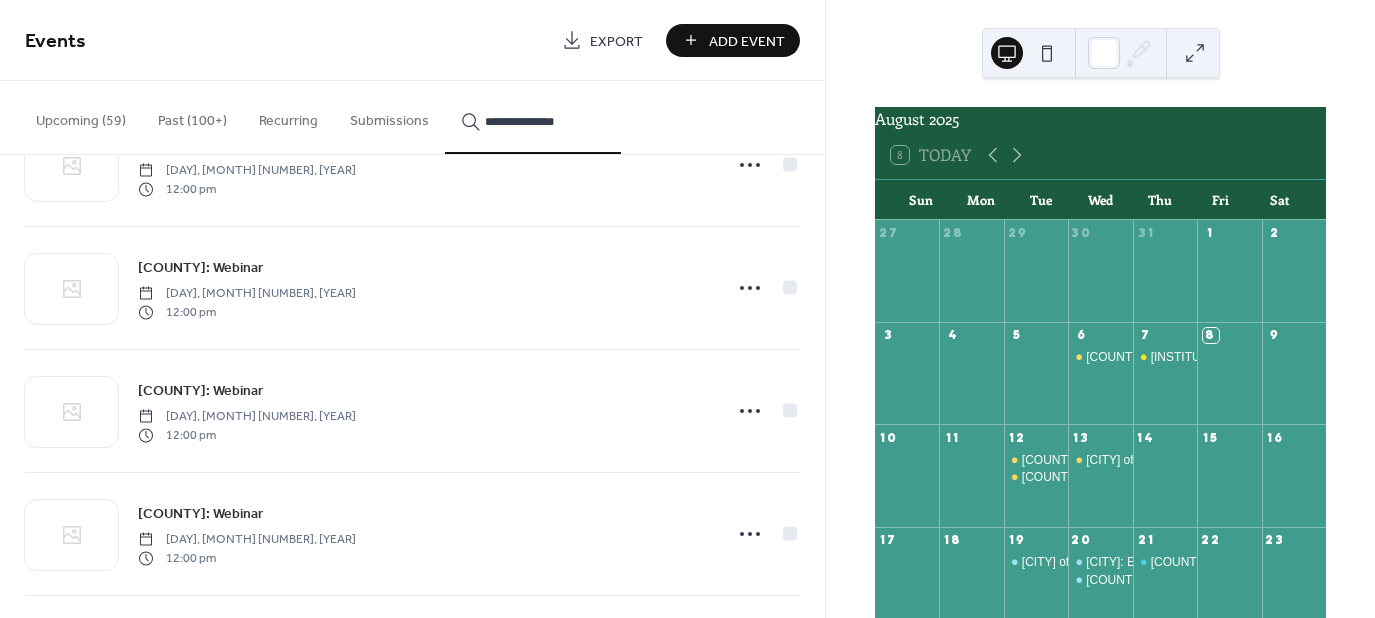 scroll, scrollTop: 500, scrollLeft: 0, axis: vertical 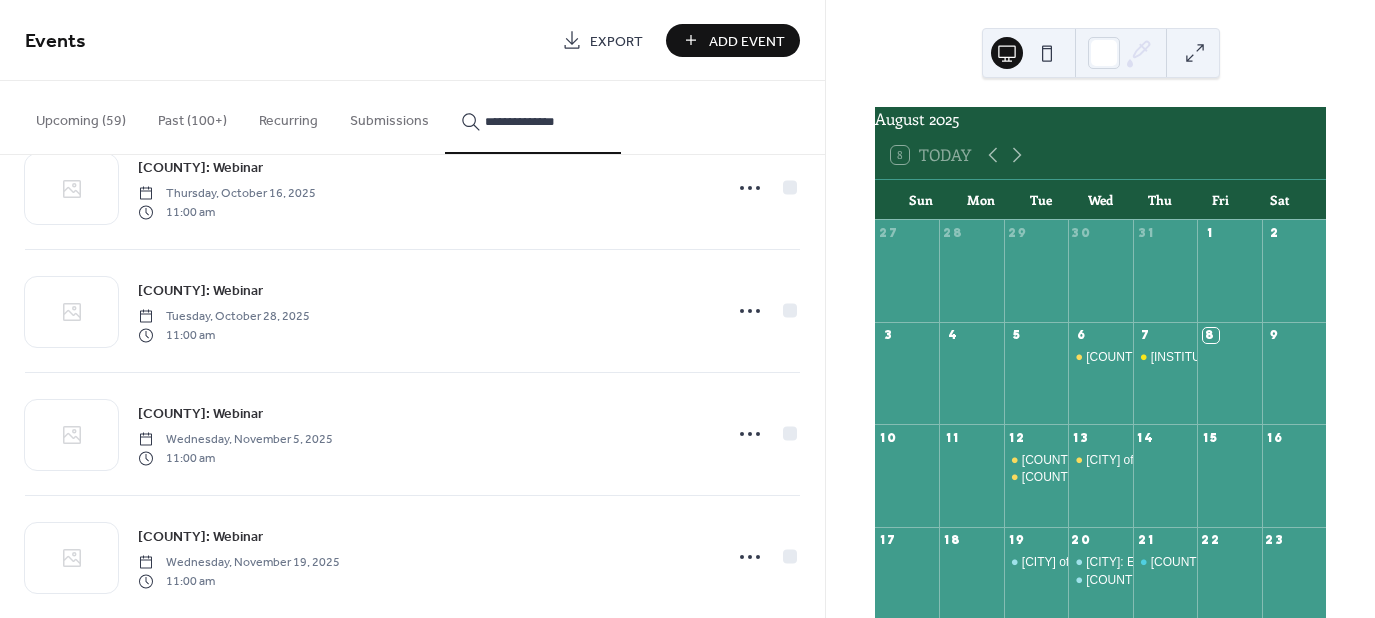 type on "**********" 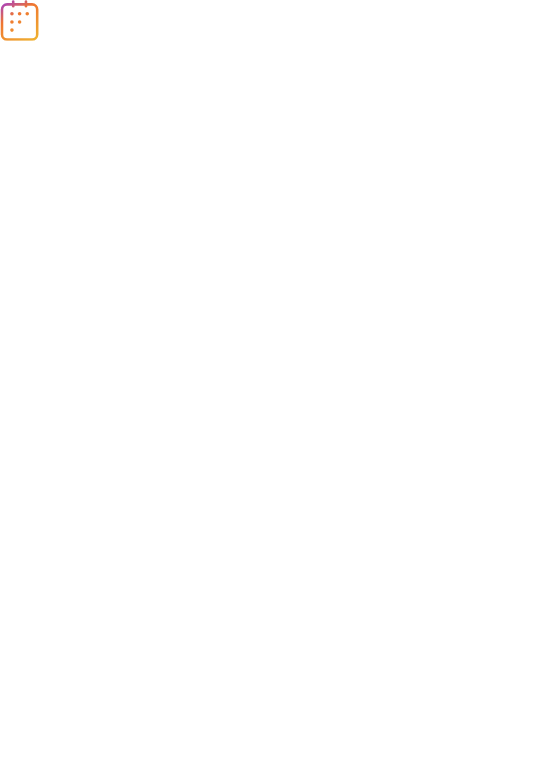 scroll, scrollTop: 0, scrollLeft: 0, axis: both 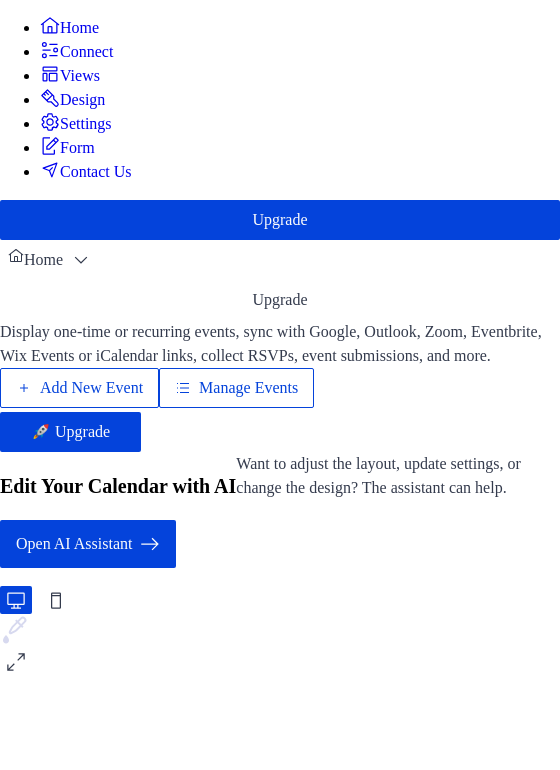 click on "Manage Events" at bounding box center (248, 388) 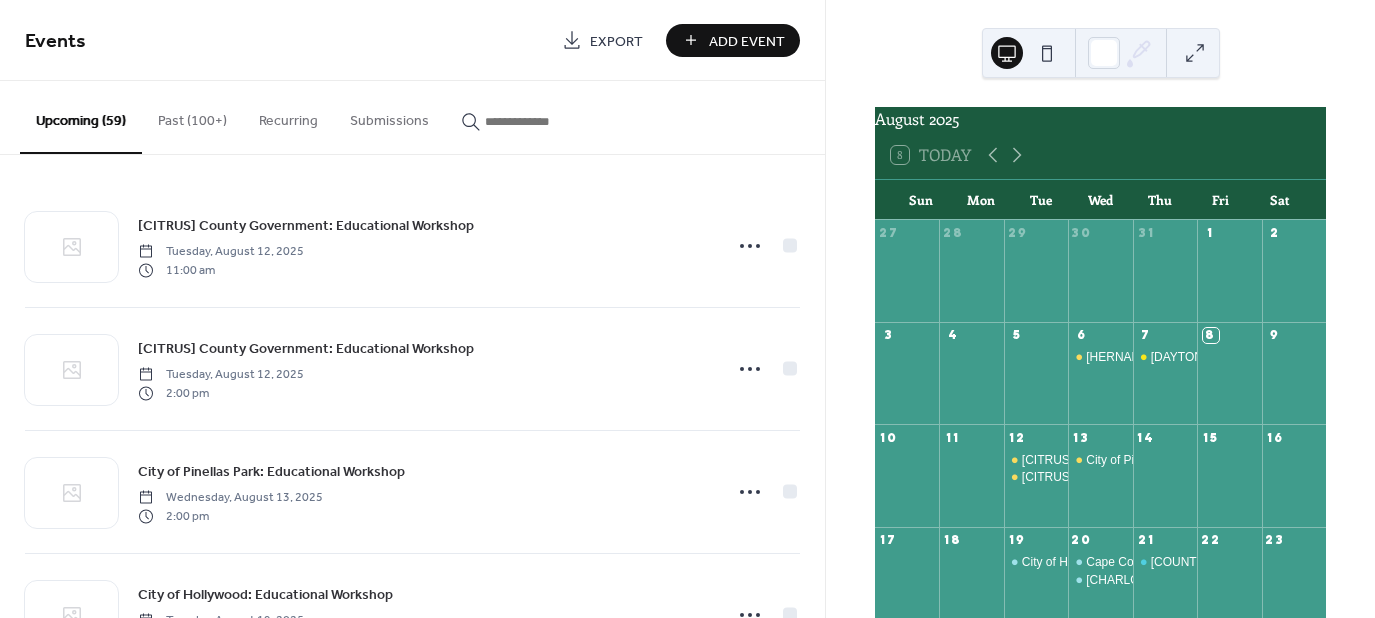 scroll, scrollTop: 0, scrollLeft: 0, axis: both 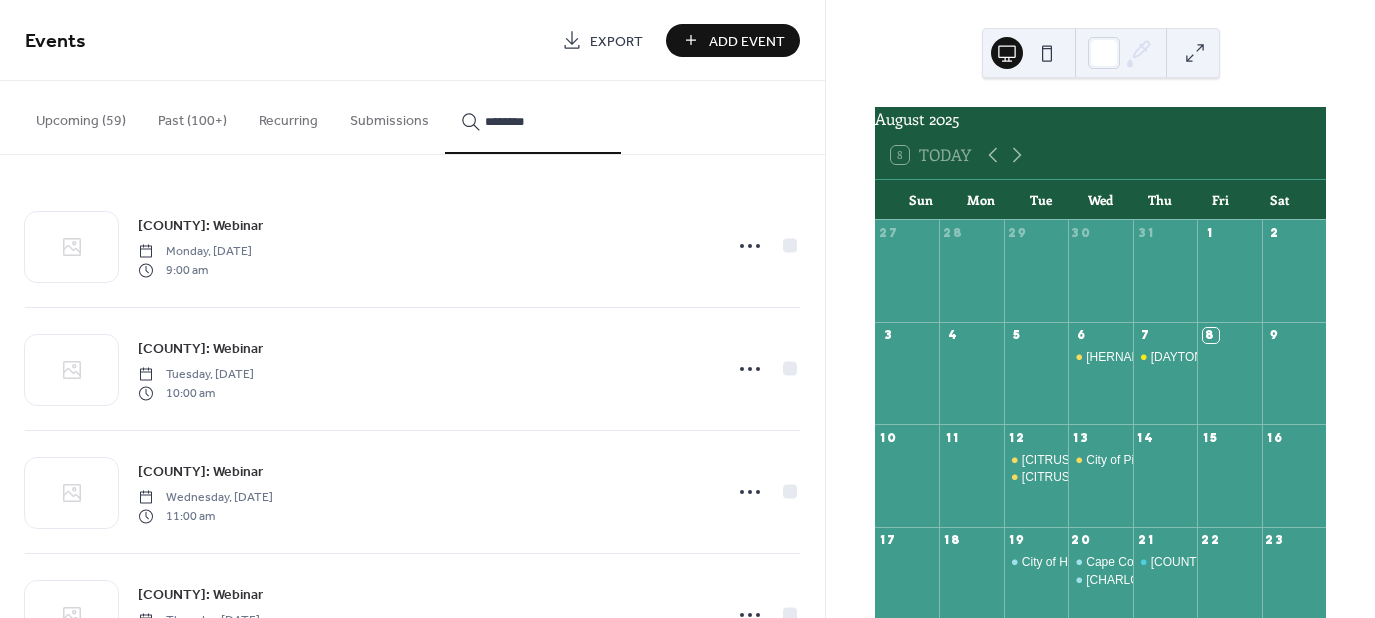 click on "*********" at bounding box center [533, 117] 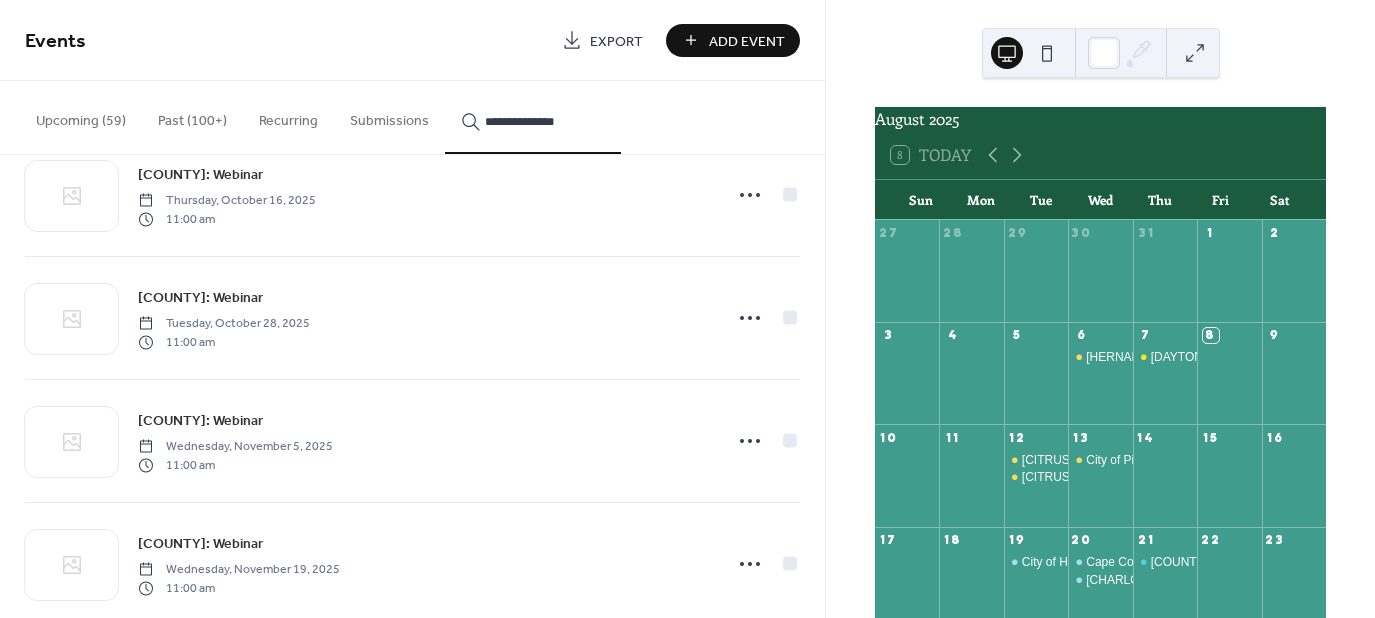 scroll, scrollTop: 20593, scrollLeft: 0, axis: vertical 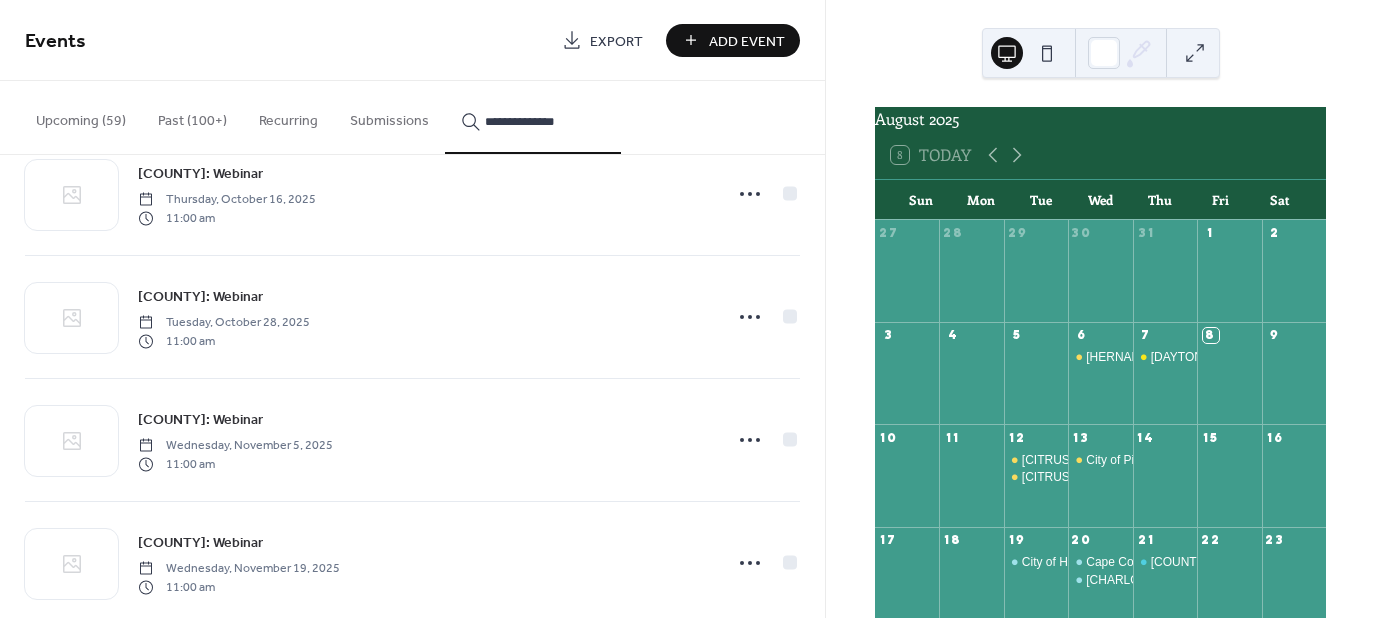 type on "**********" 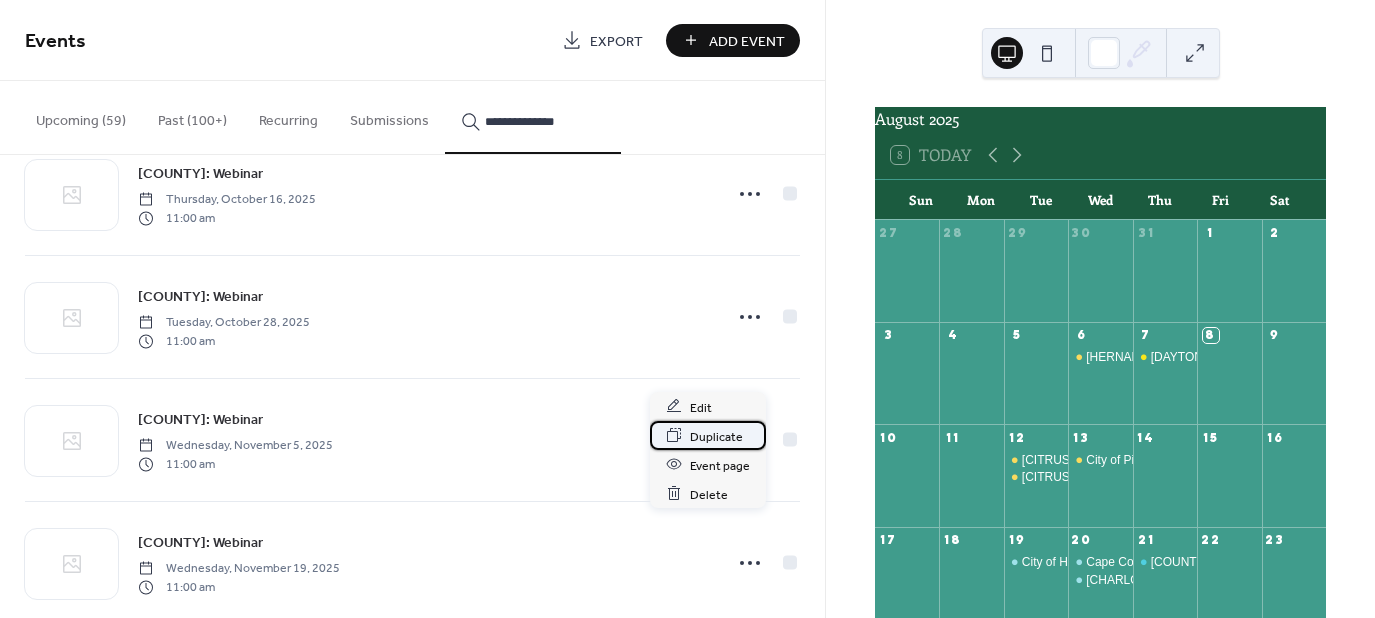 click on "Duplicate" at bounding box center (716, 436) 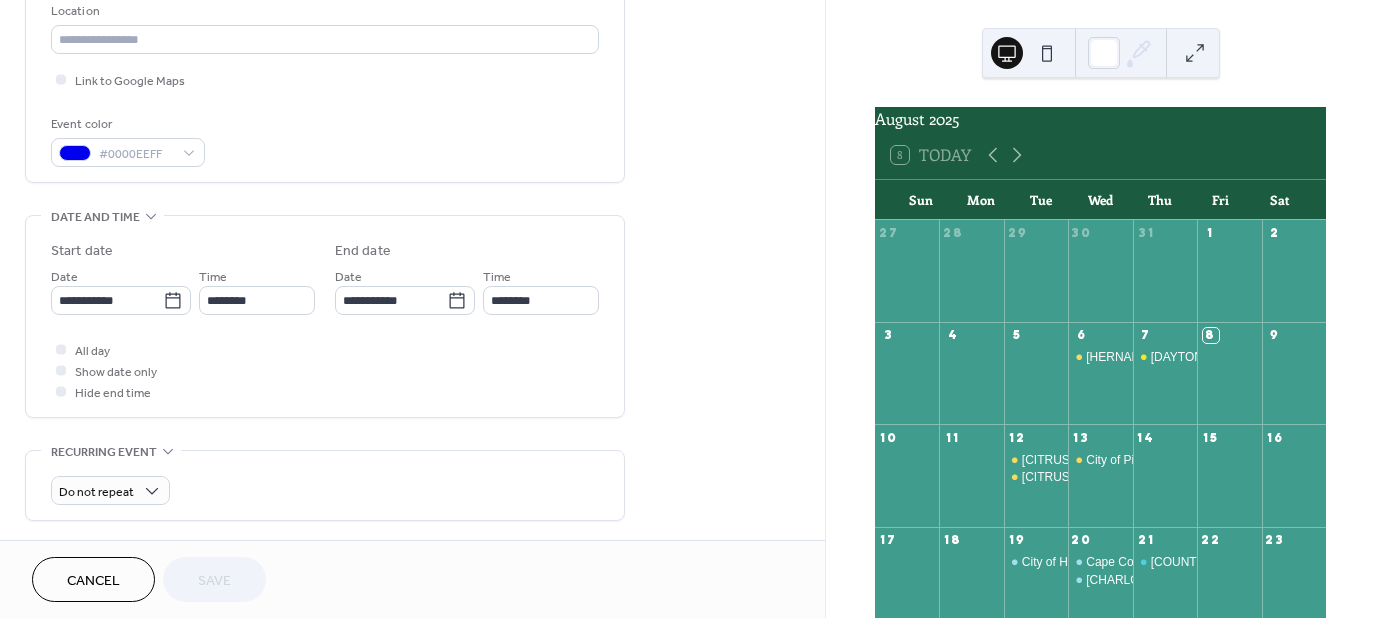 scroll, scrollTop: 500, scrollLeft: 0, axis: vertical 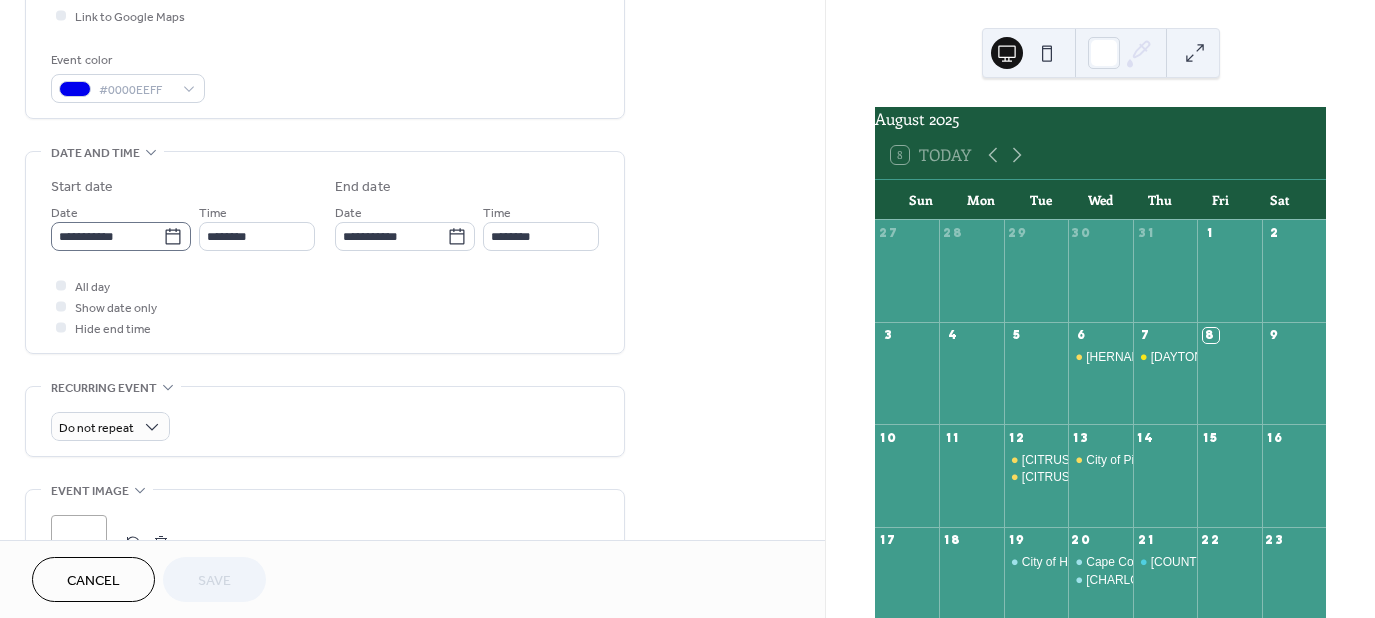 click 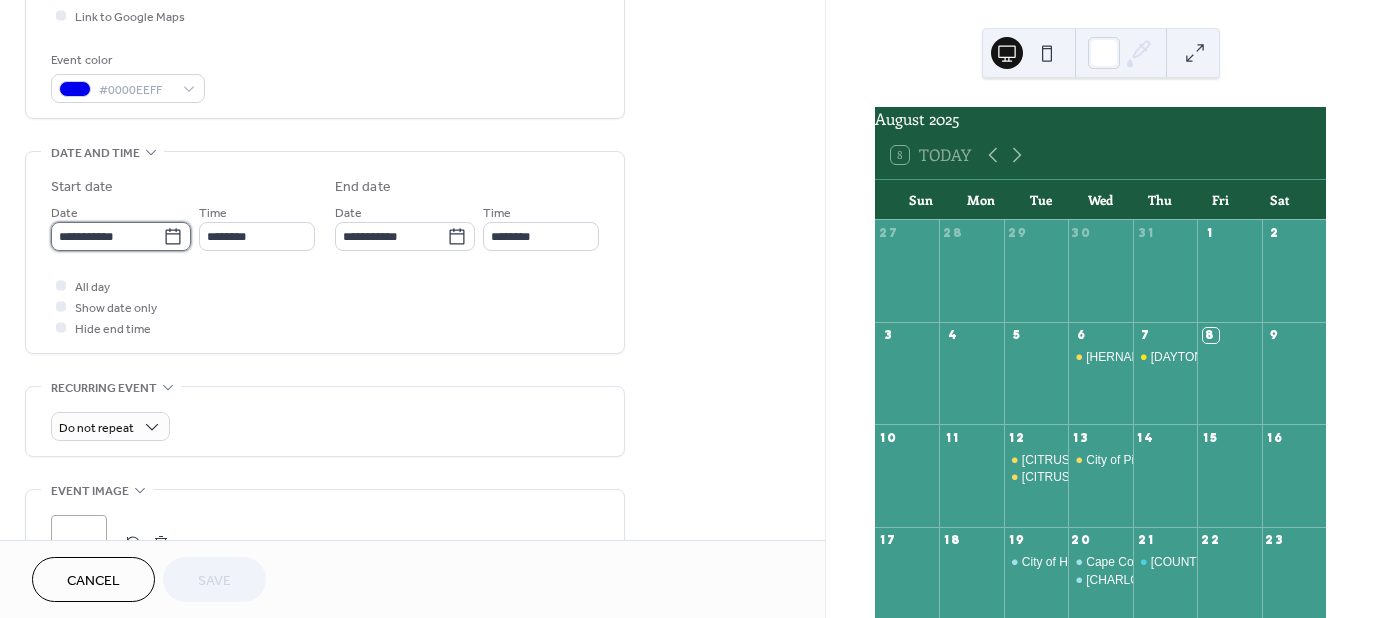 click on "**********" at bounding box center (107, 236) 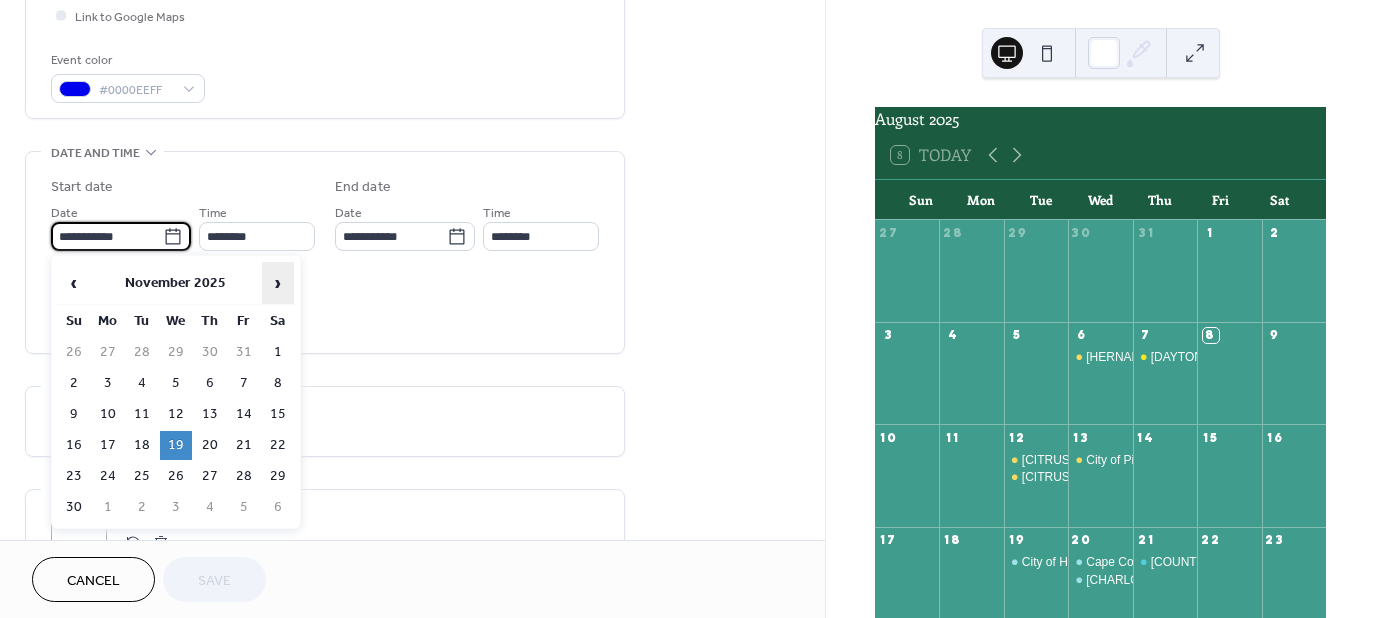 click on "›" at bounding box center (278, 283) 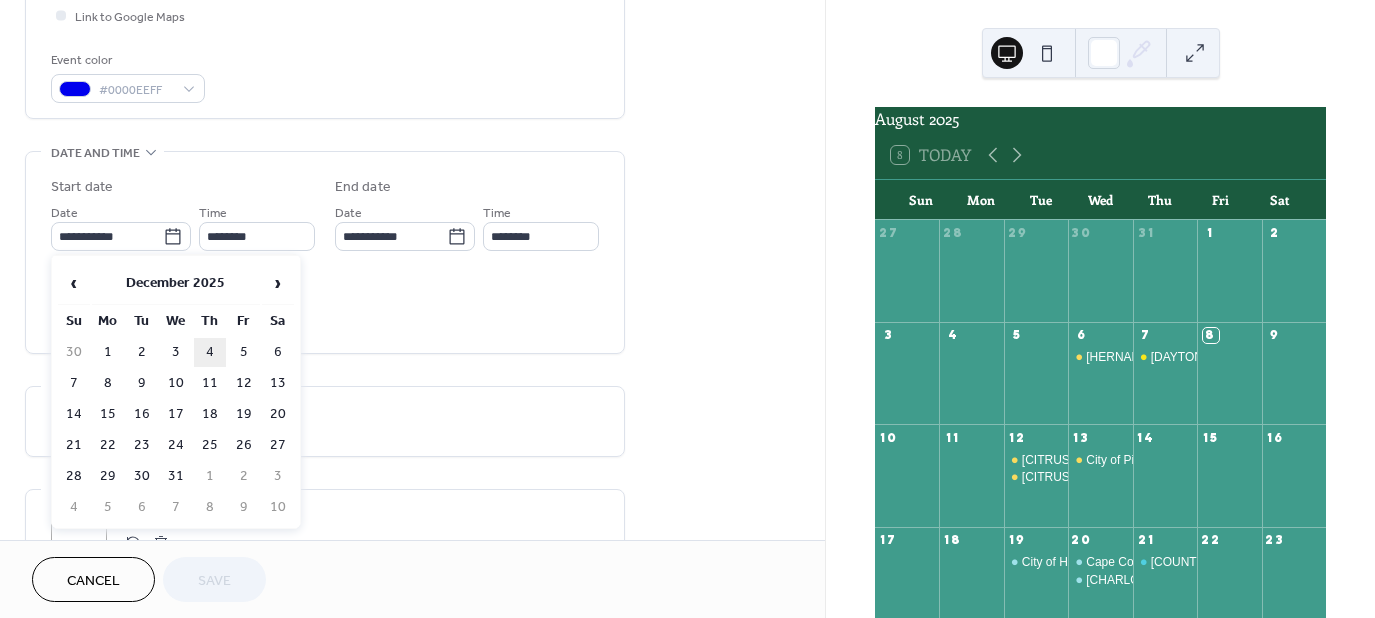 click on "4" at bounding box center (210, 352) 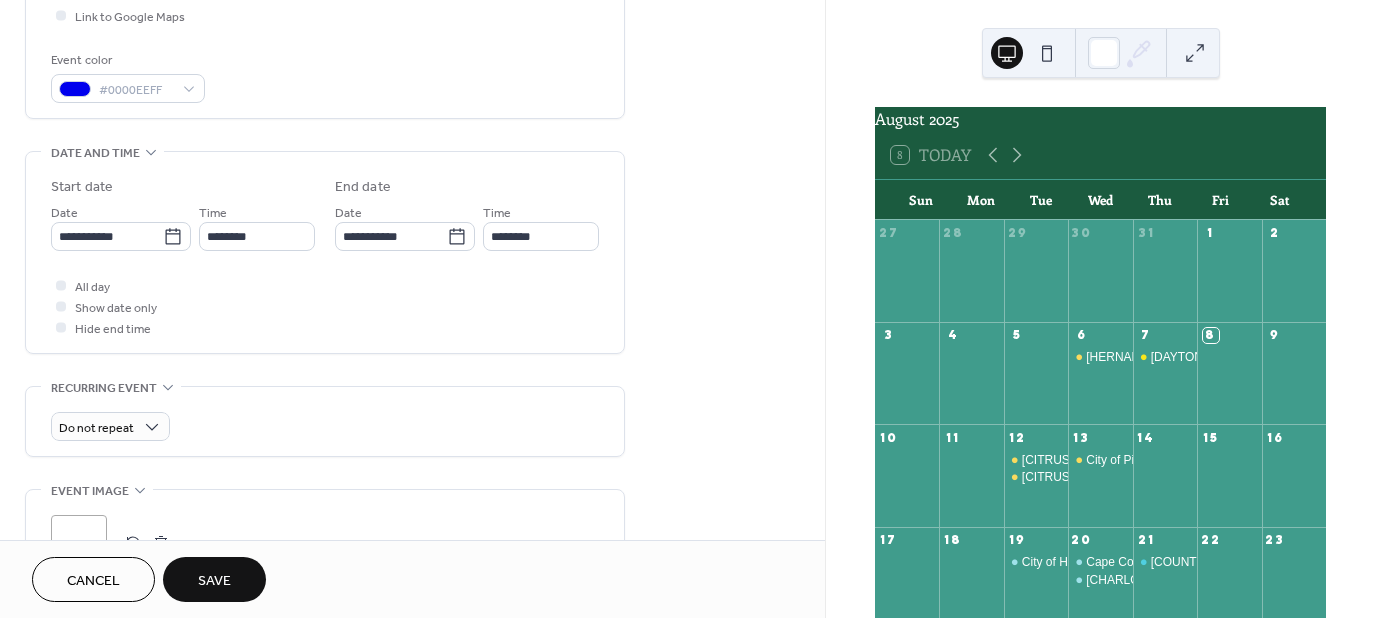 click on "**********" at bounding box center [412, 298] 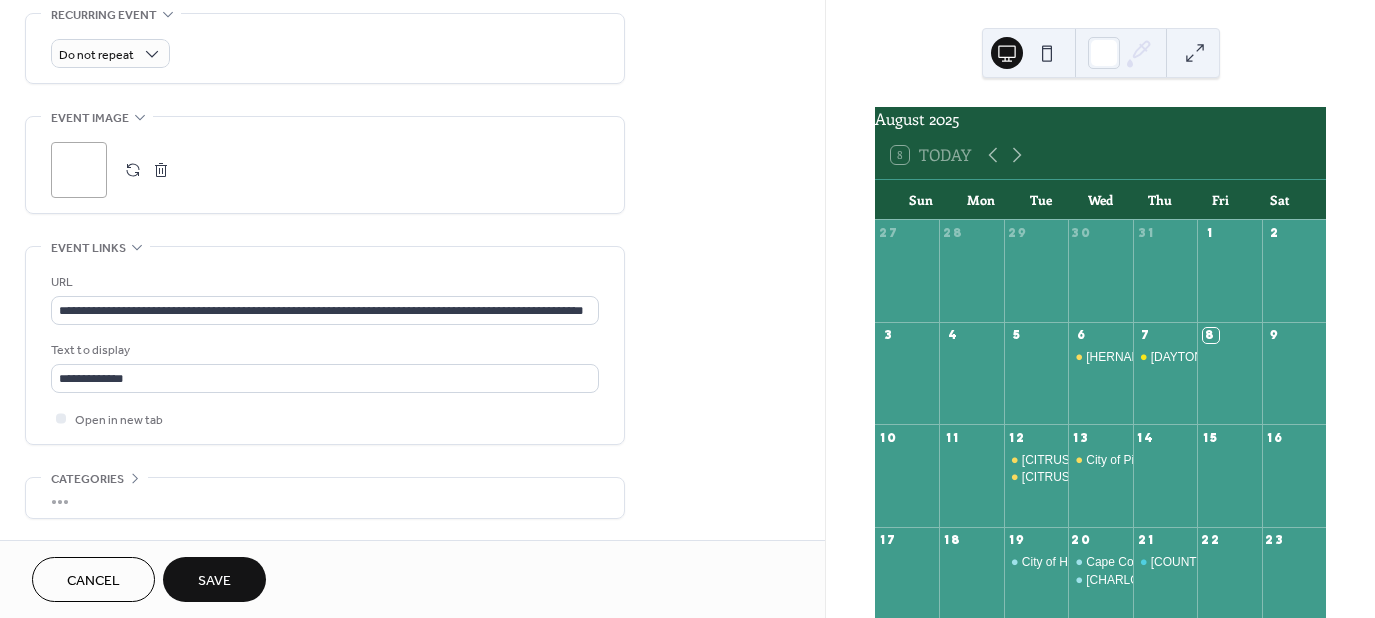 scroll, scrollTop: 943, scrollLeft: 0, axis: vertical 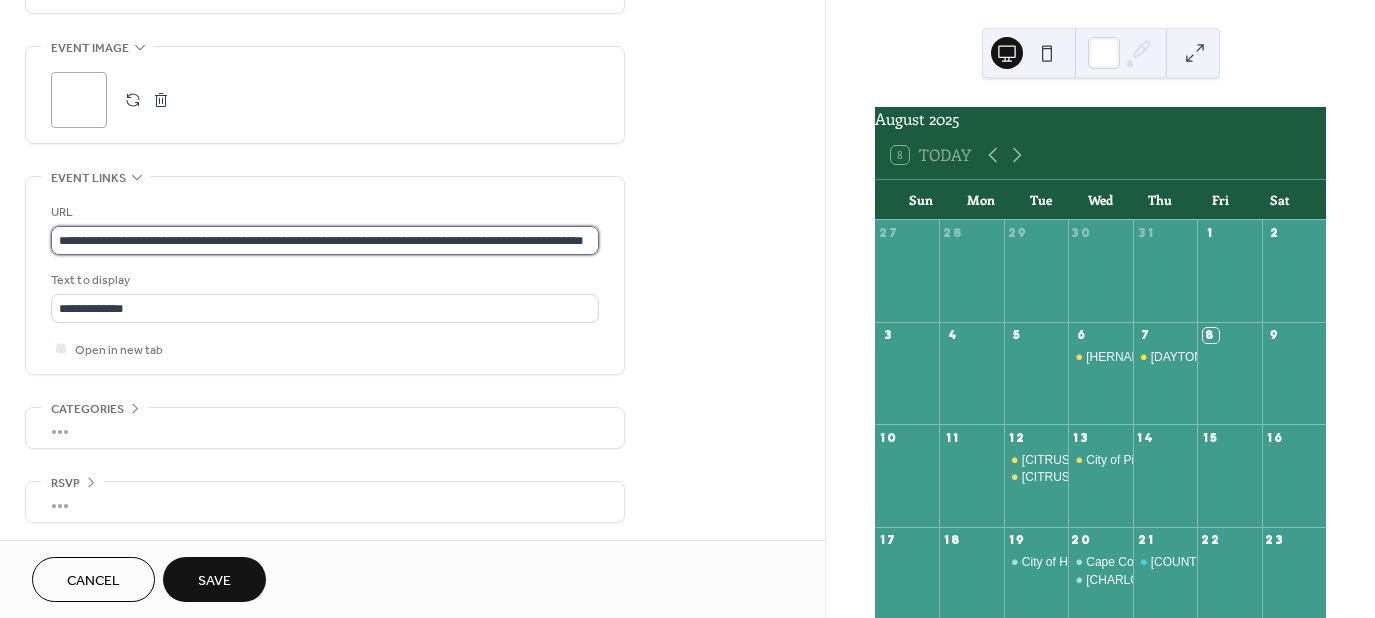click on "**********" at bounding box center [325, 240] 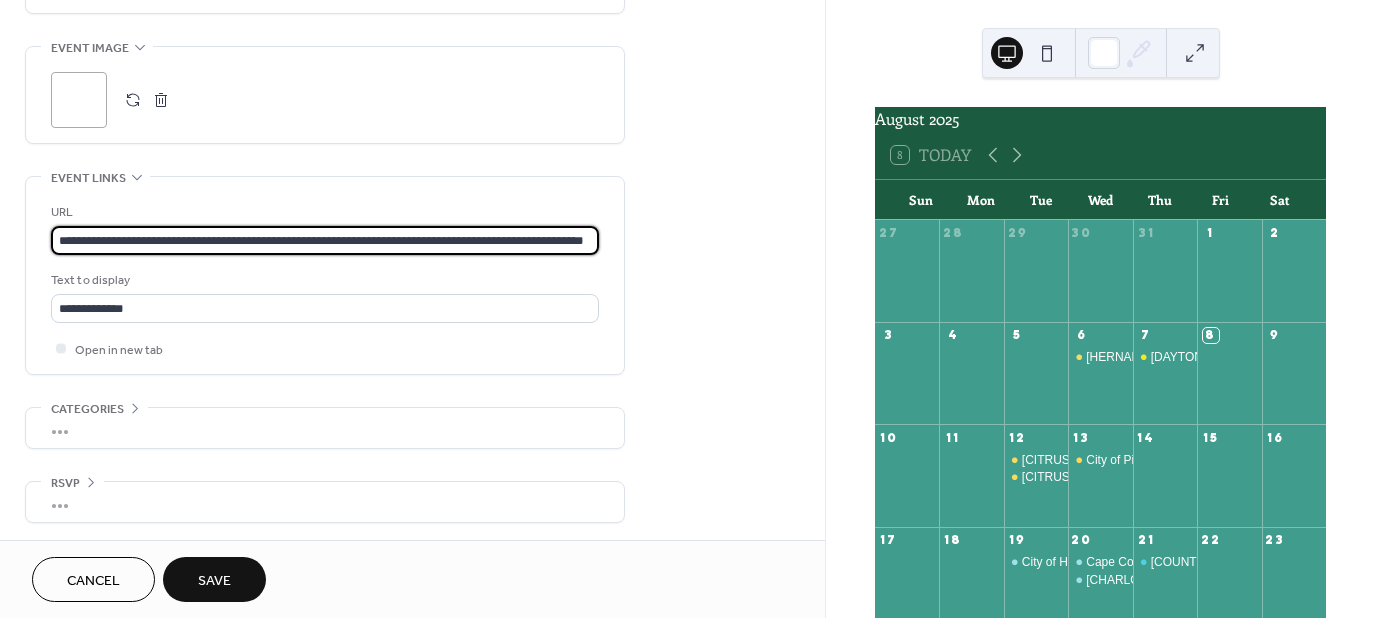 paste 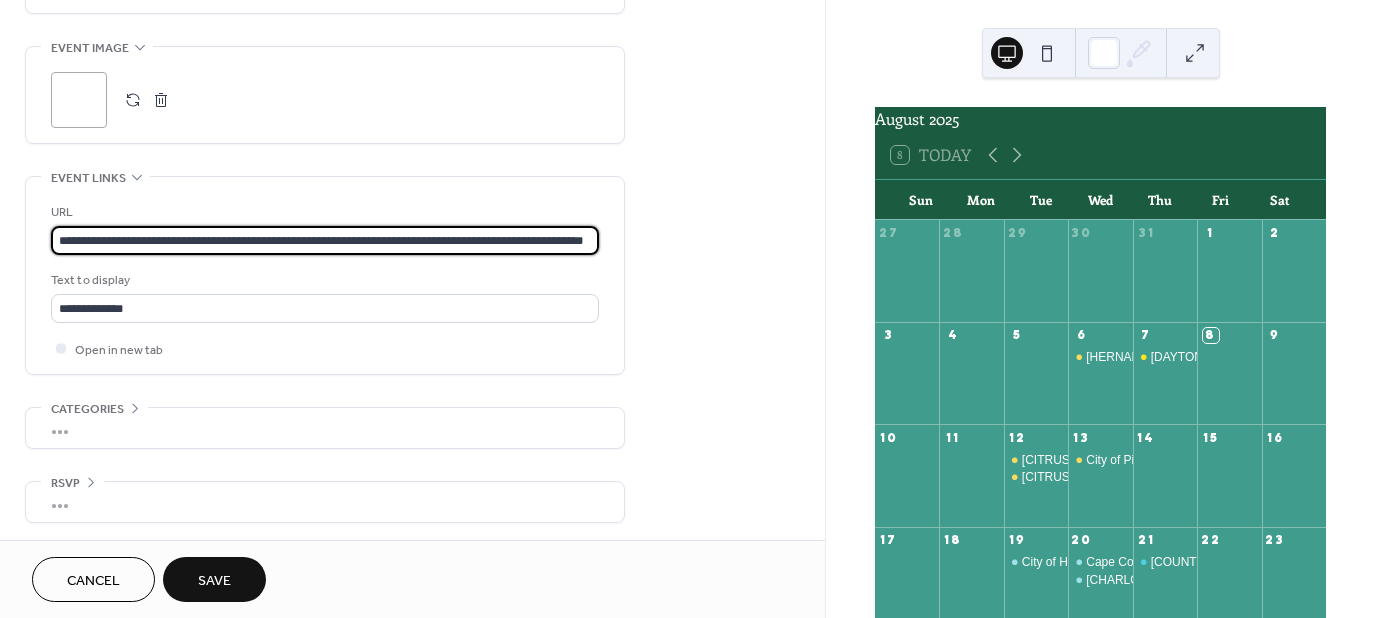 type on "**********" 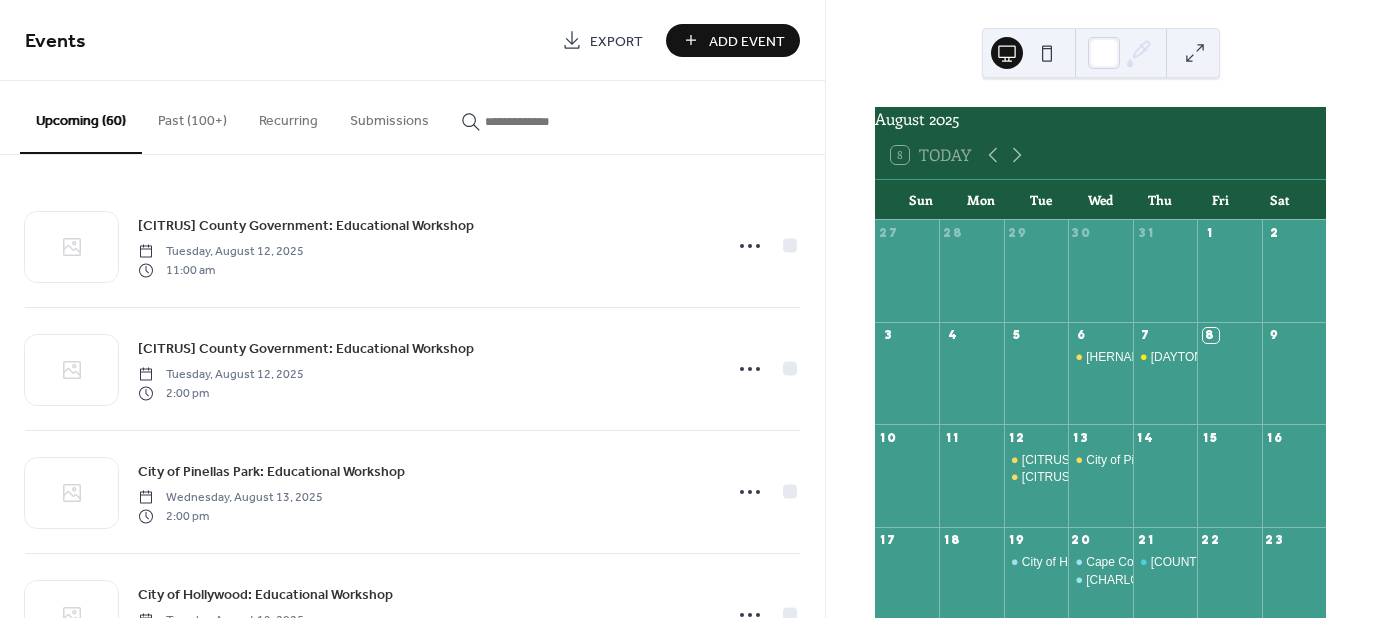 click at bounding box center (545, 121) 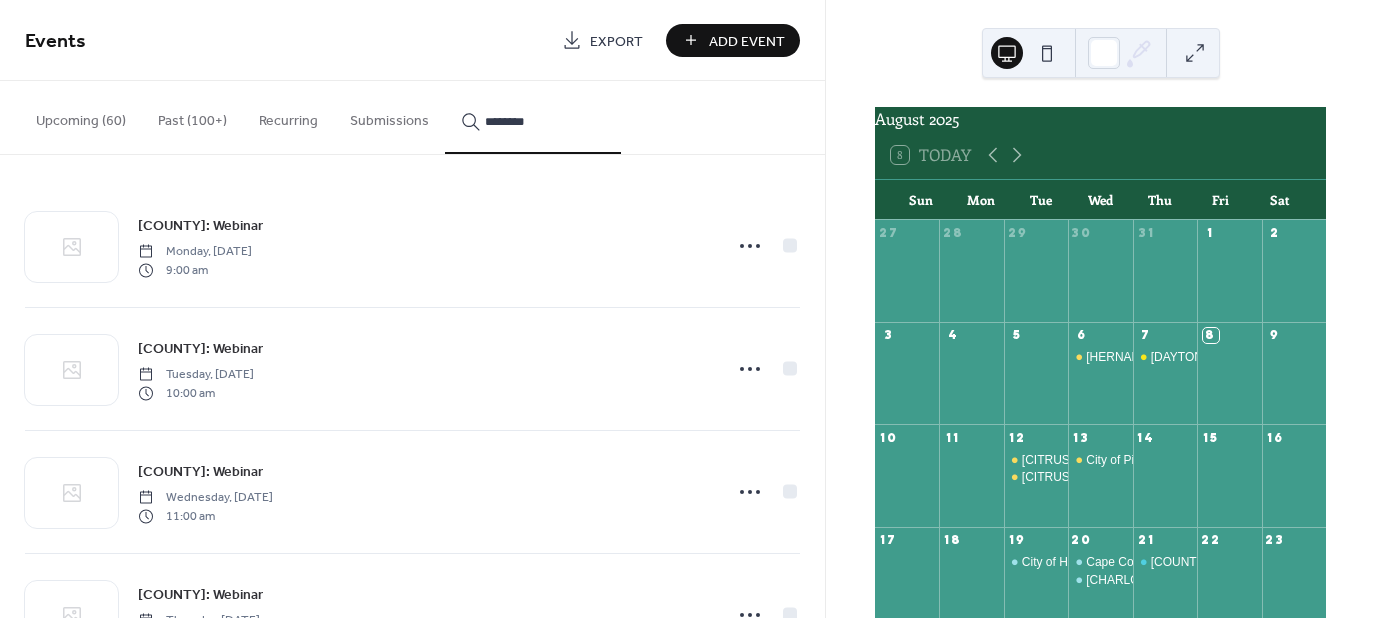 click on "*******" at bounding box center (533, 117) 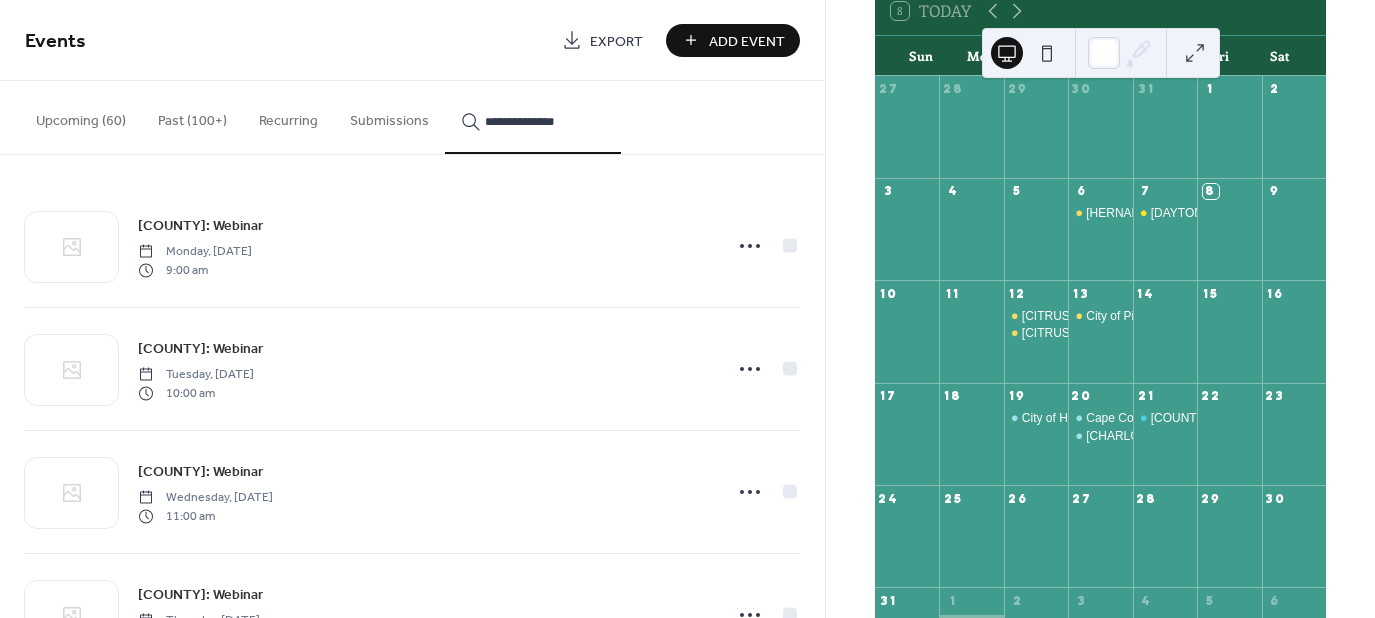 scroll, scrollTop: 275, scrollLeft: 0, axis: vertical 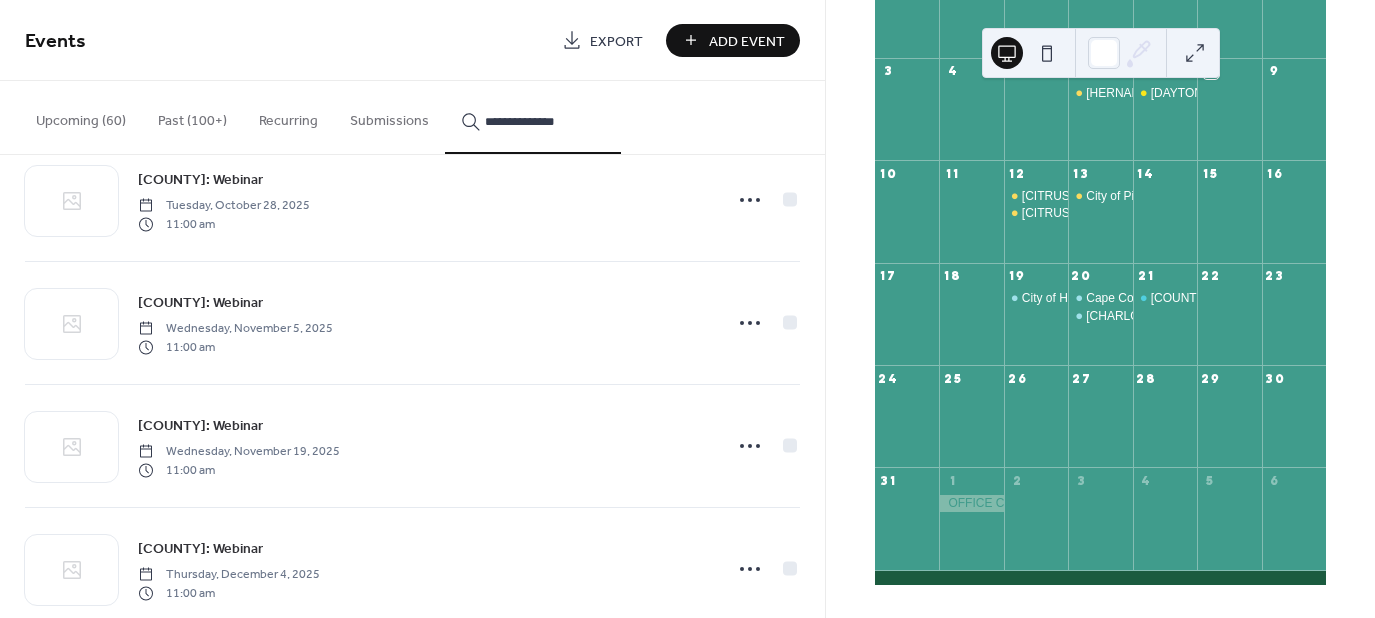 type on "**********" 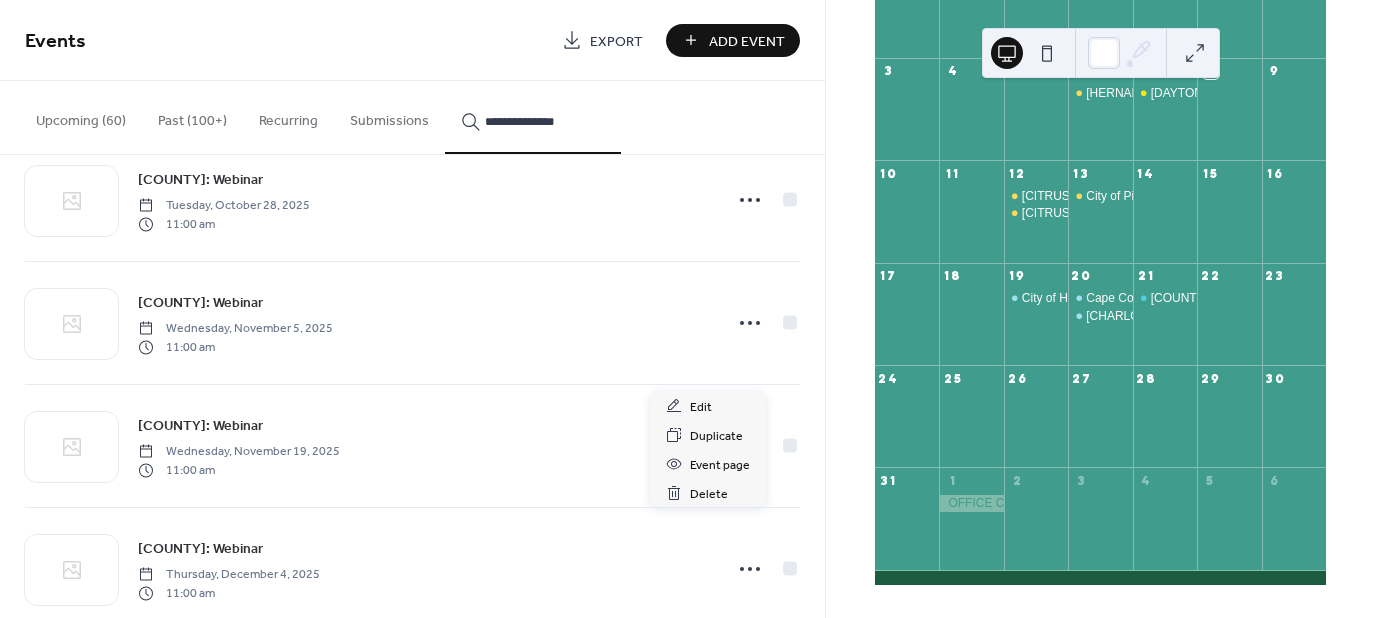 click 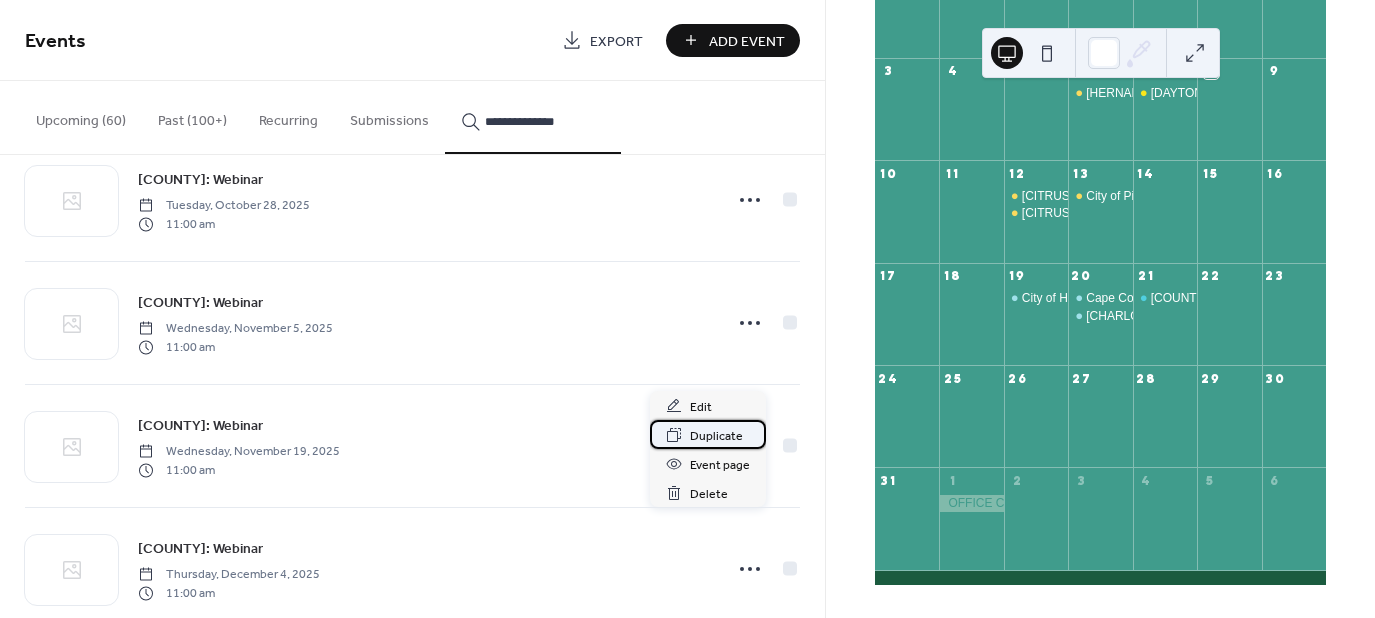 click on "Duplicate" at bounding box center (716, 436) 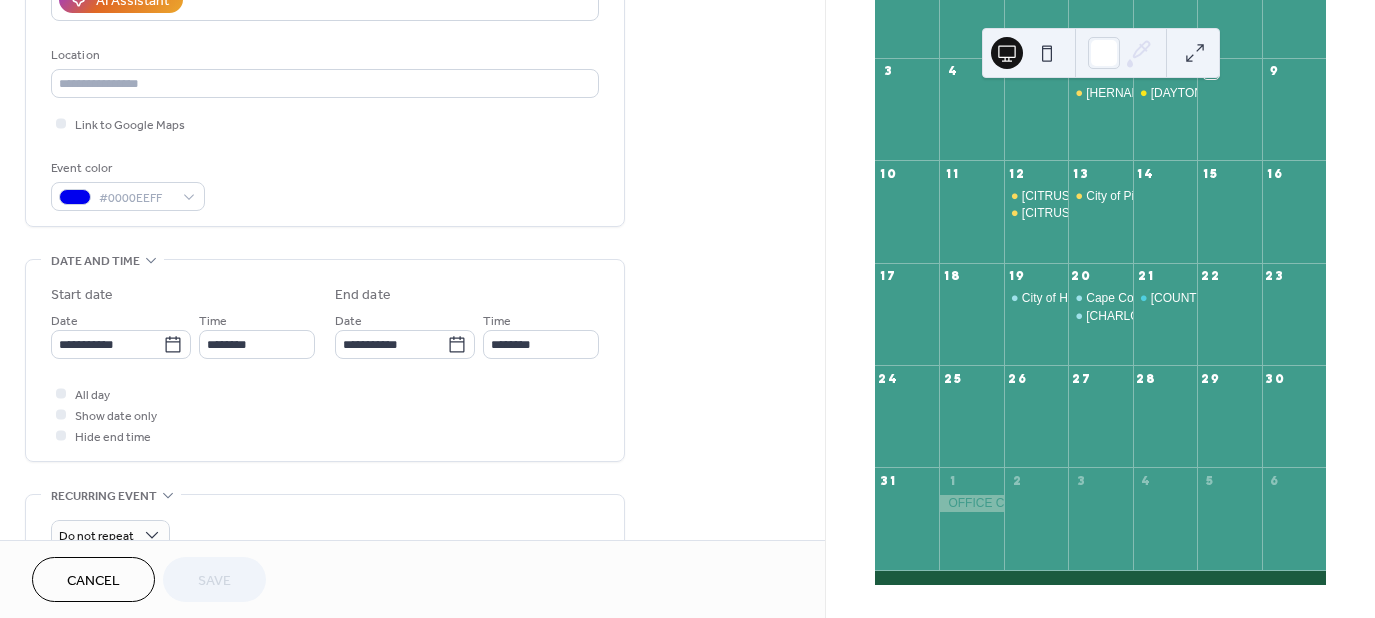 scroll, scrollTop: 500, scrollLeft: 0, axis: vertical 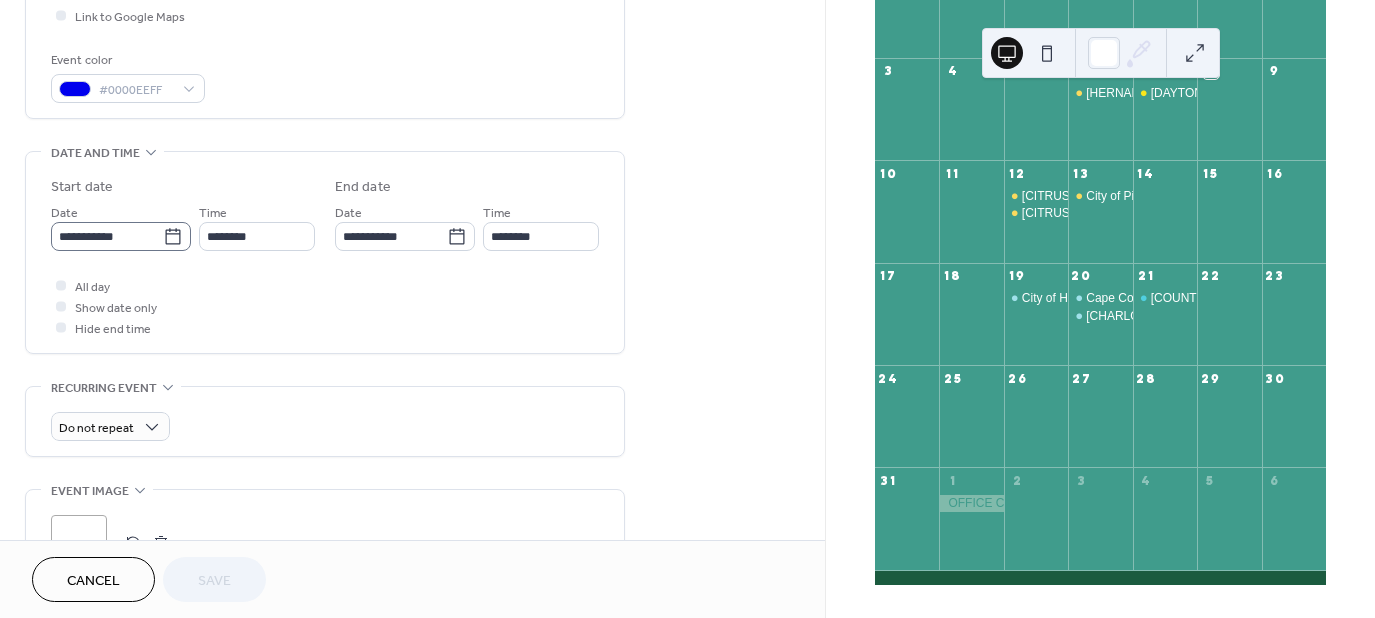 click 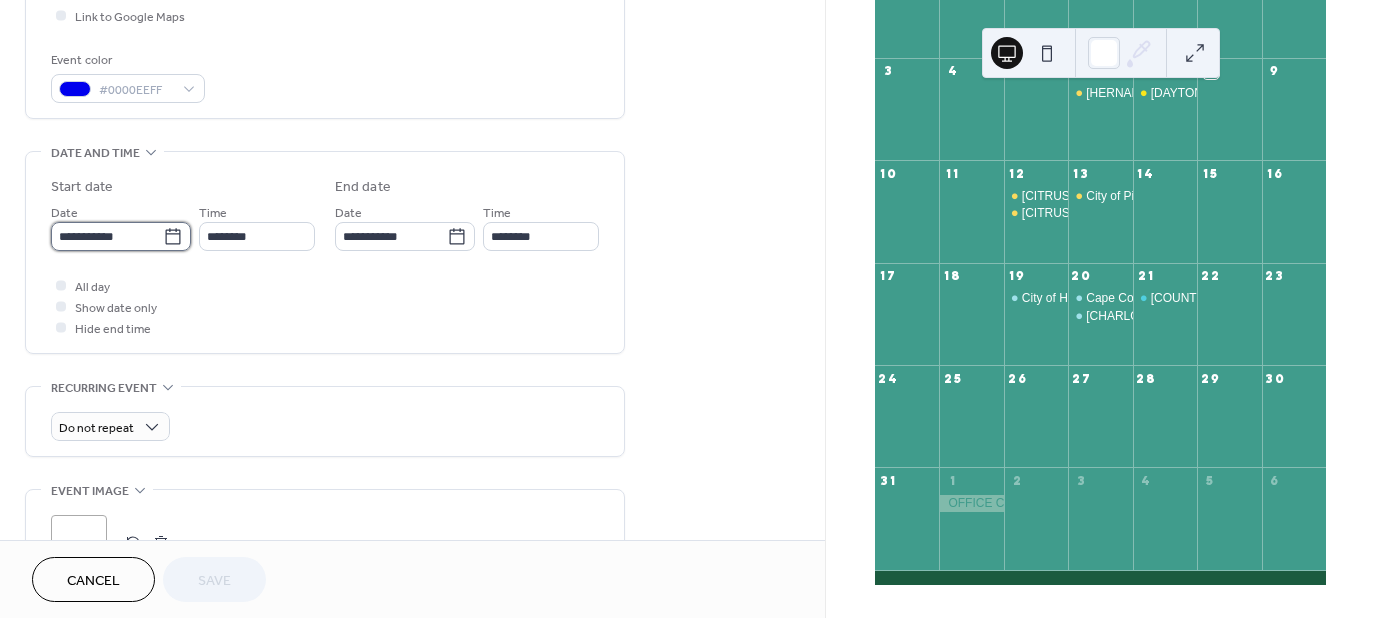 click on "**********" at bounding box center [107, 236] 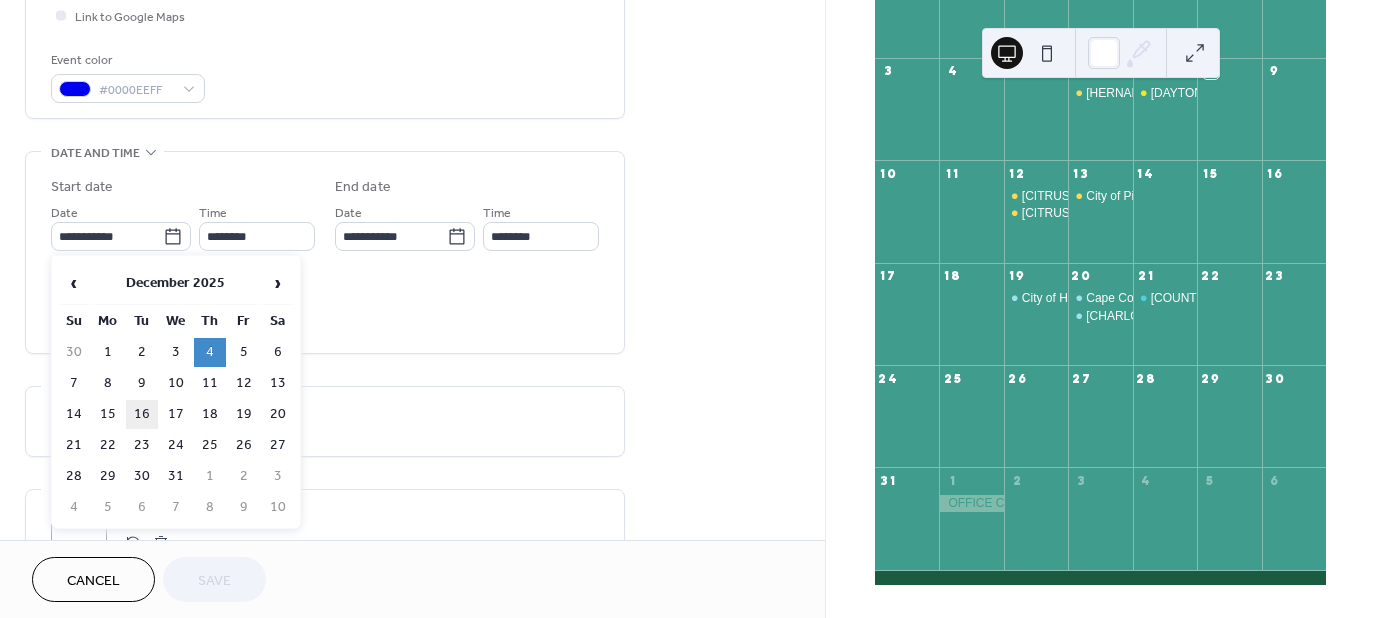 click on "16" at bounding box center [142, 414] 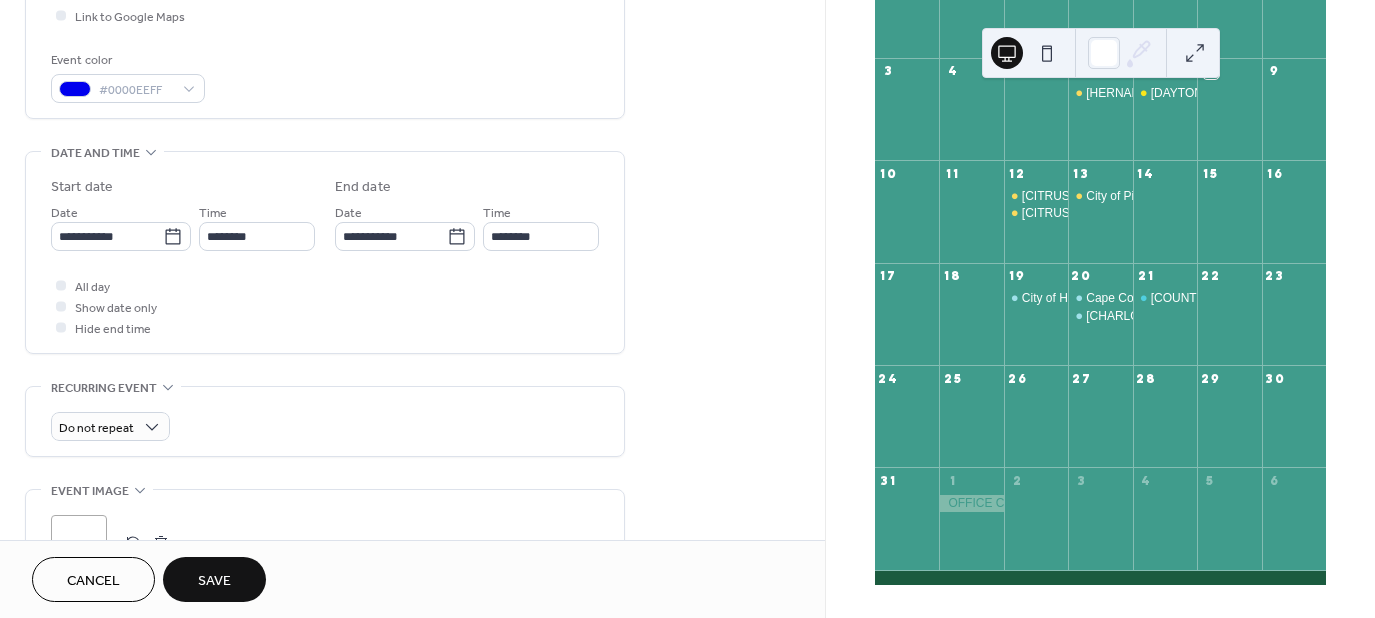 click on "Save" at bounding box center [214, 581] 